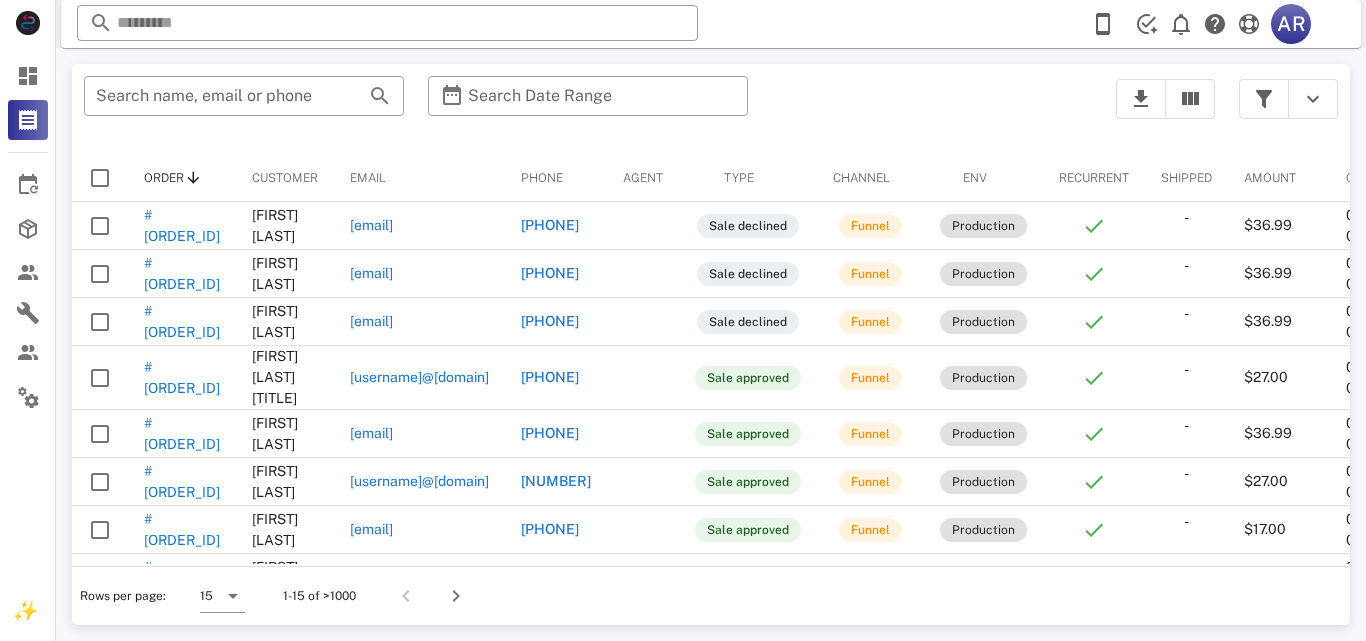 scroll, scrollTop: 0, scrollLeft: 0, axis: both 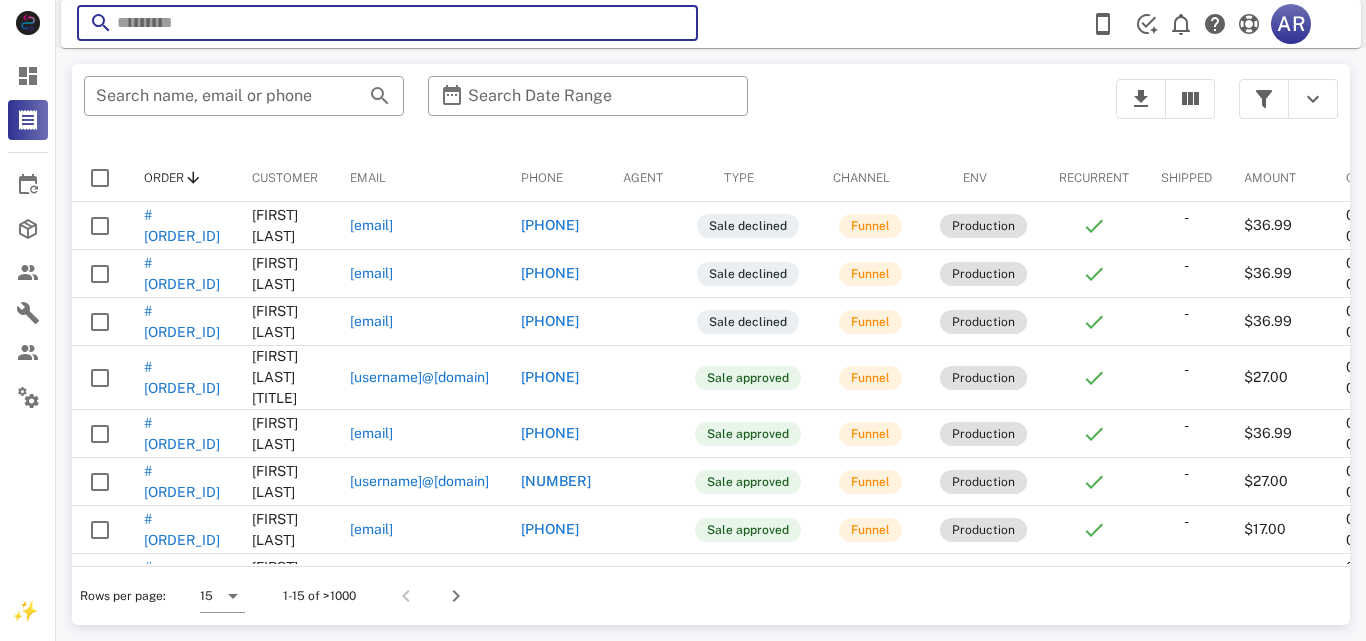 click at bounding box center [387, 23] 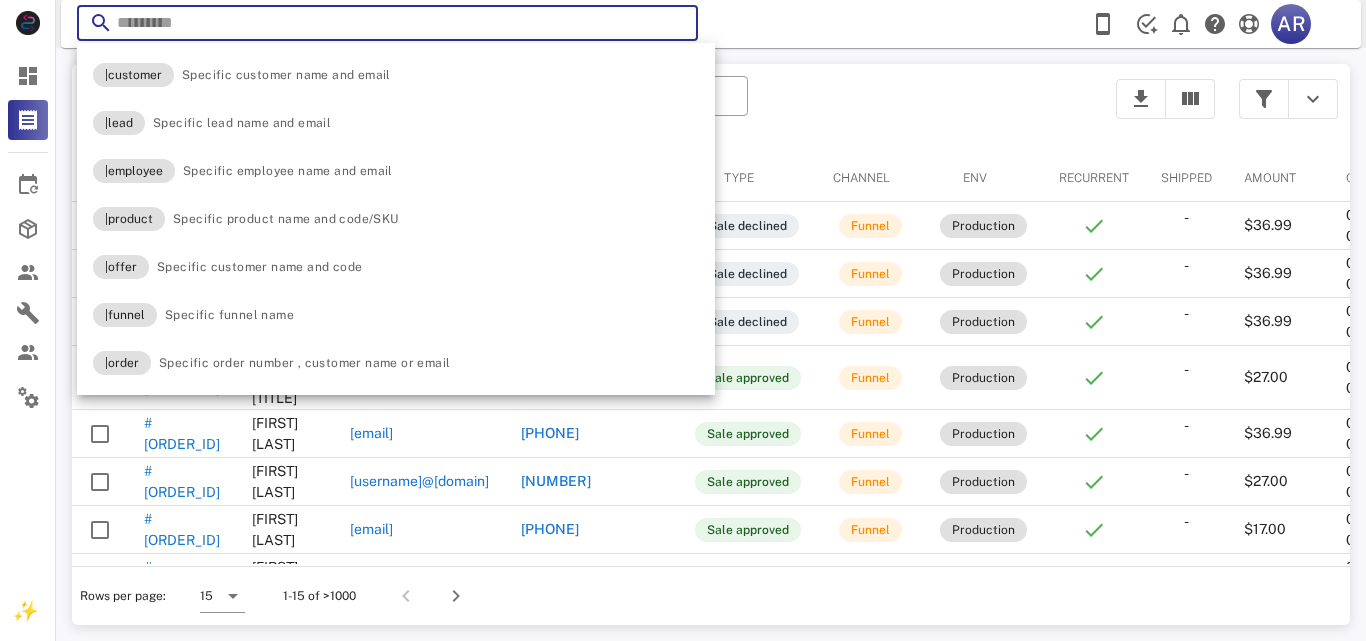 paste on "**********" 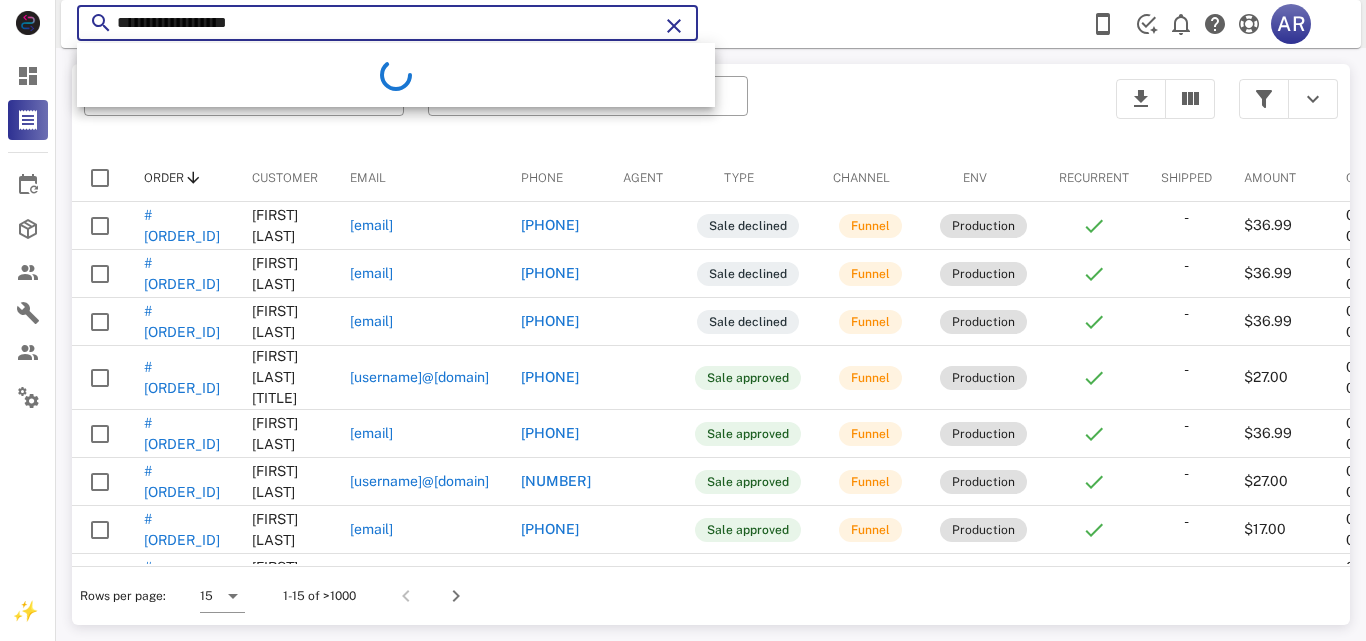 type on "**********" 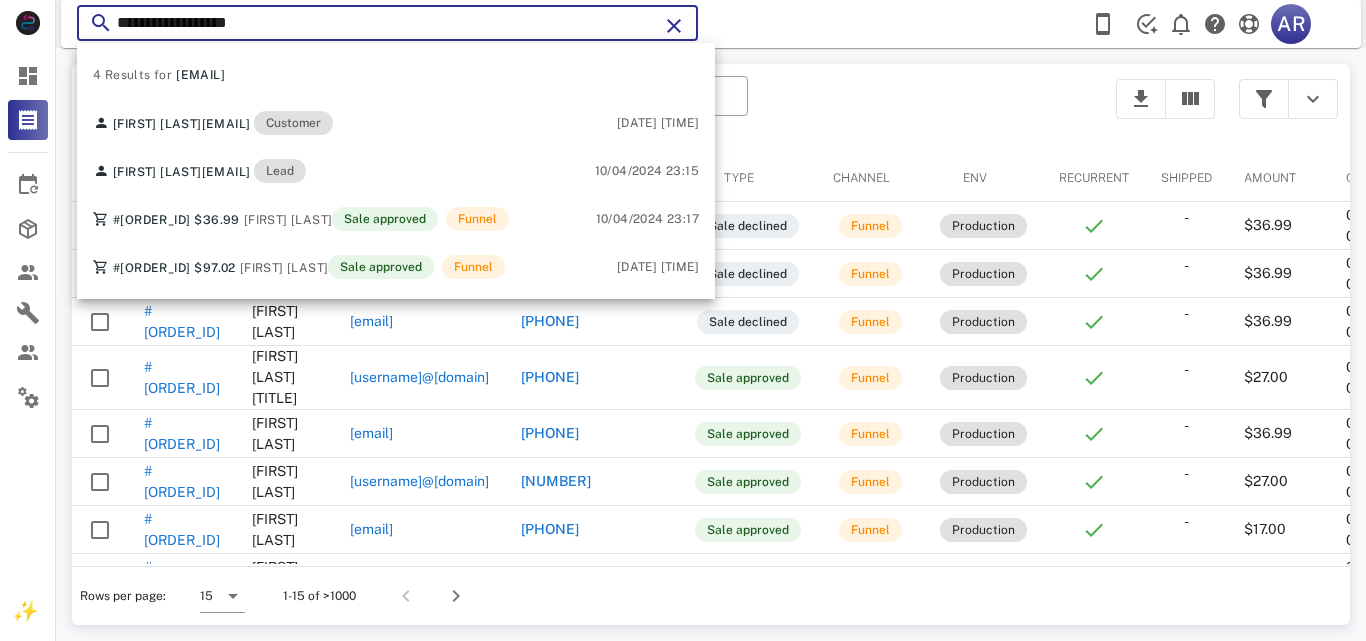 click at bounding box center (674, 26) 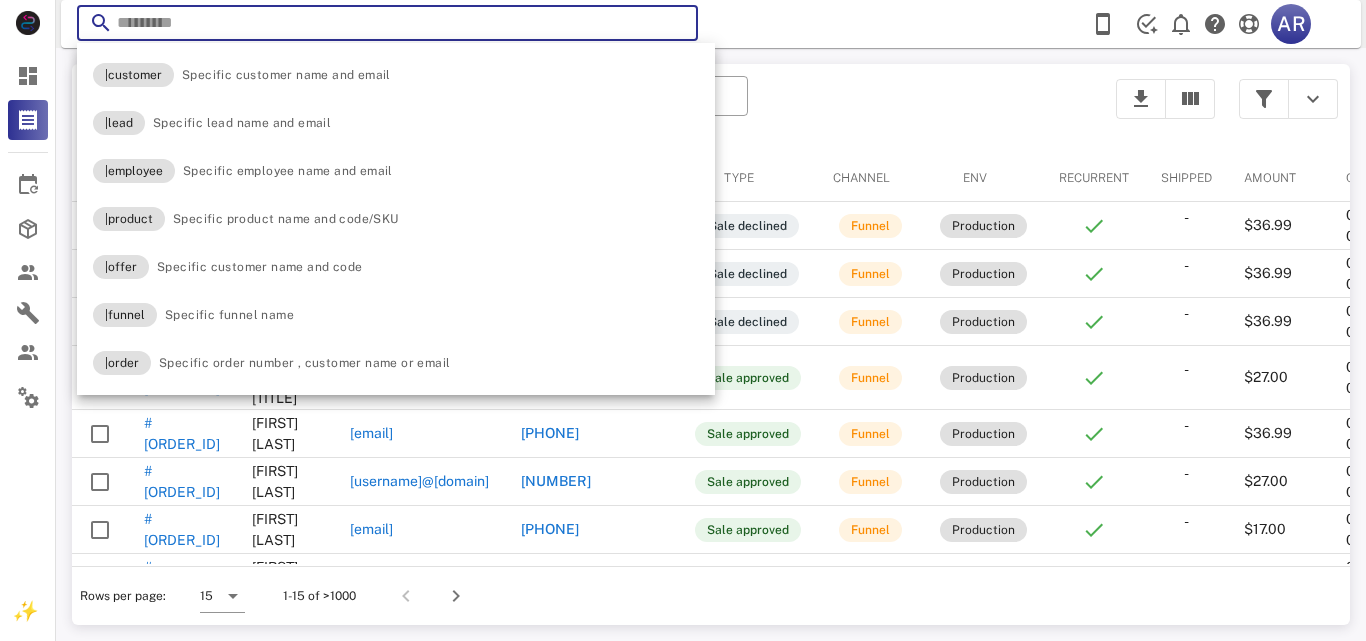 click on "​ Search name, email or phone ​ Search Date Range" at bounding box center [588, 109] 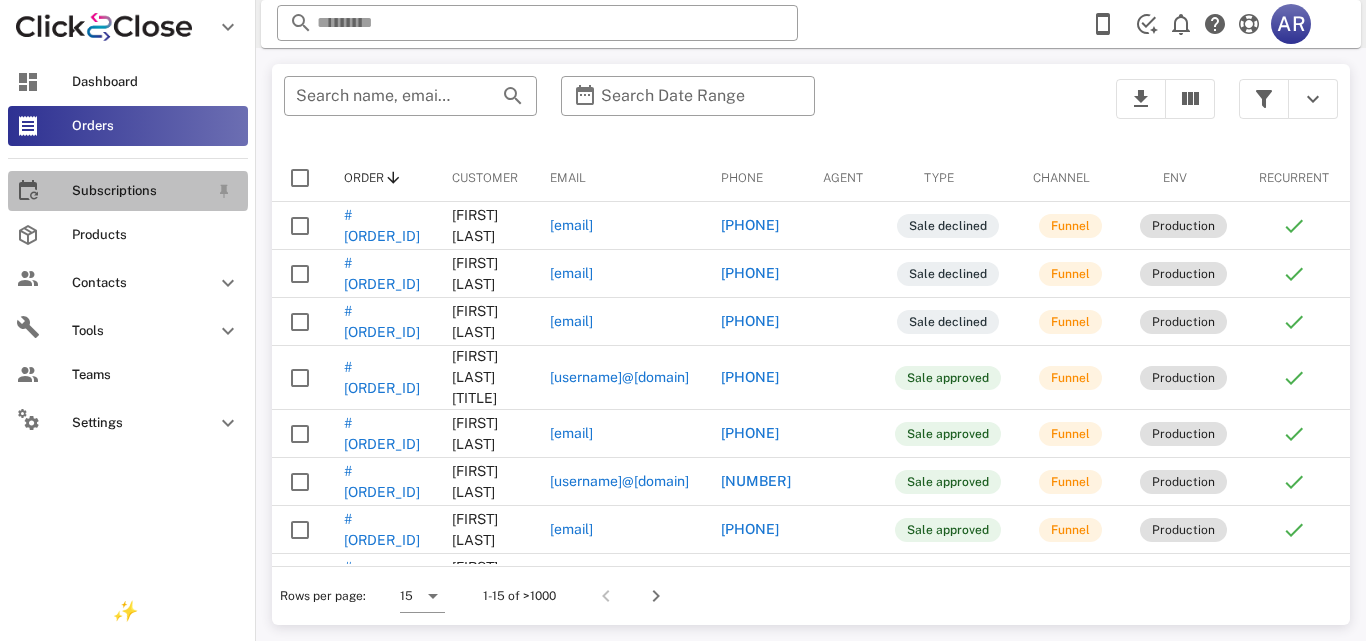 click on "Subscriptions" at bounding box center [128, 191] 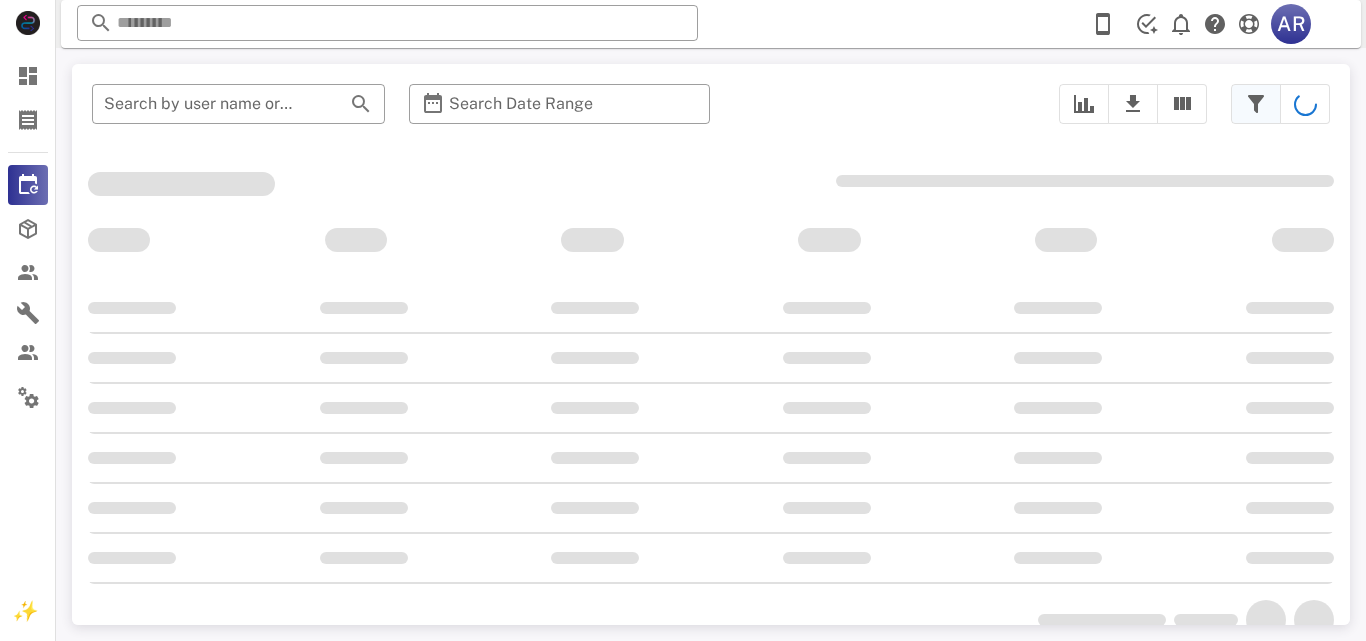 click at bounding box center (1256, 104) 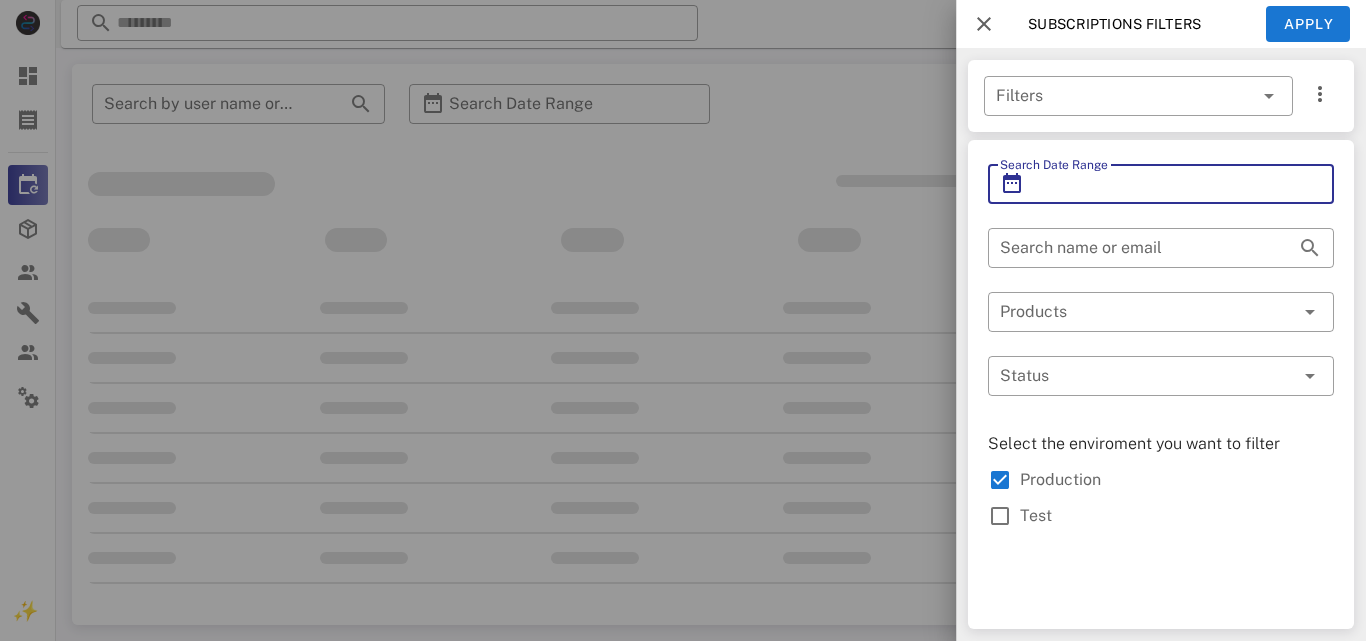 click on "Search Date Range" at bounding box center (1161, 184) 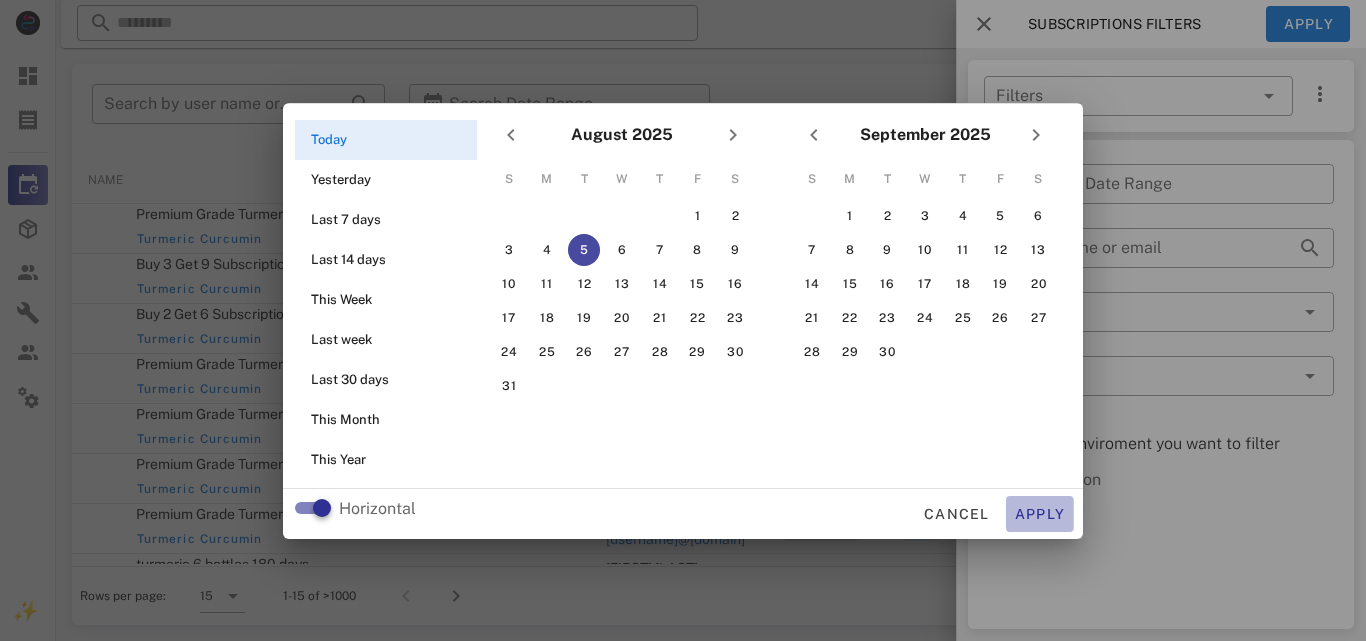 click on "Apply" at bounding box center [1040, 514] 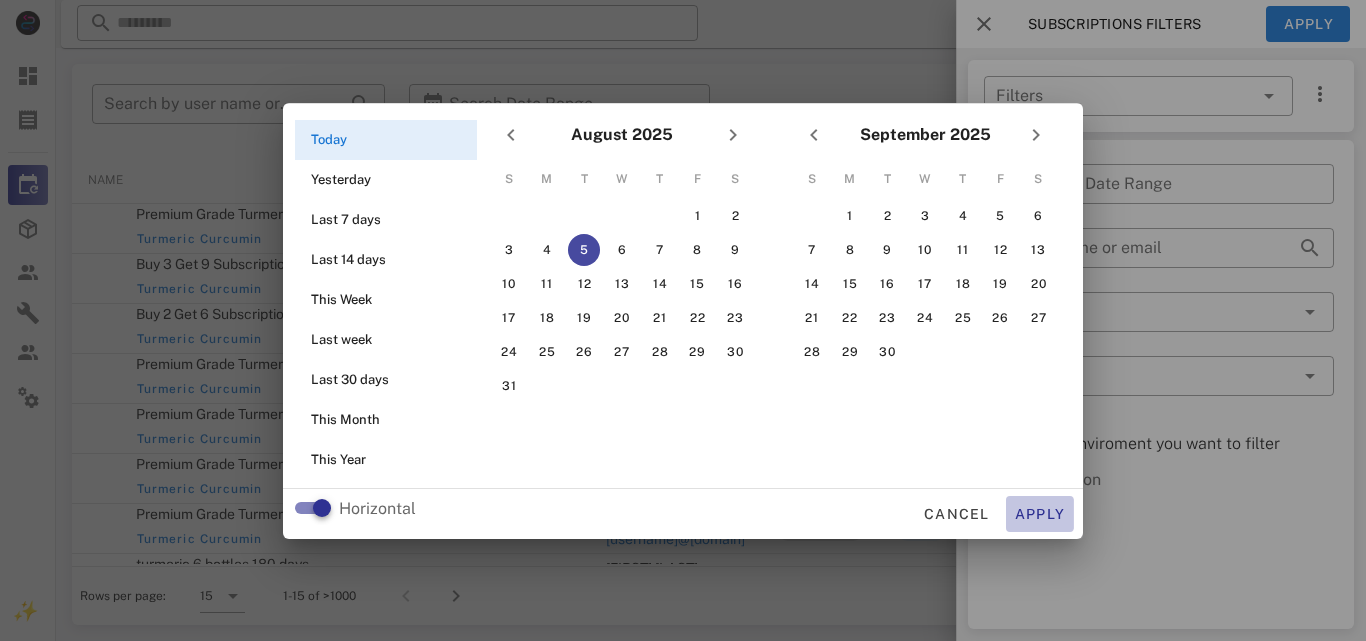 type on "**********" 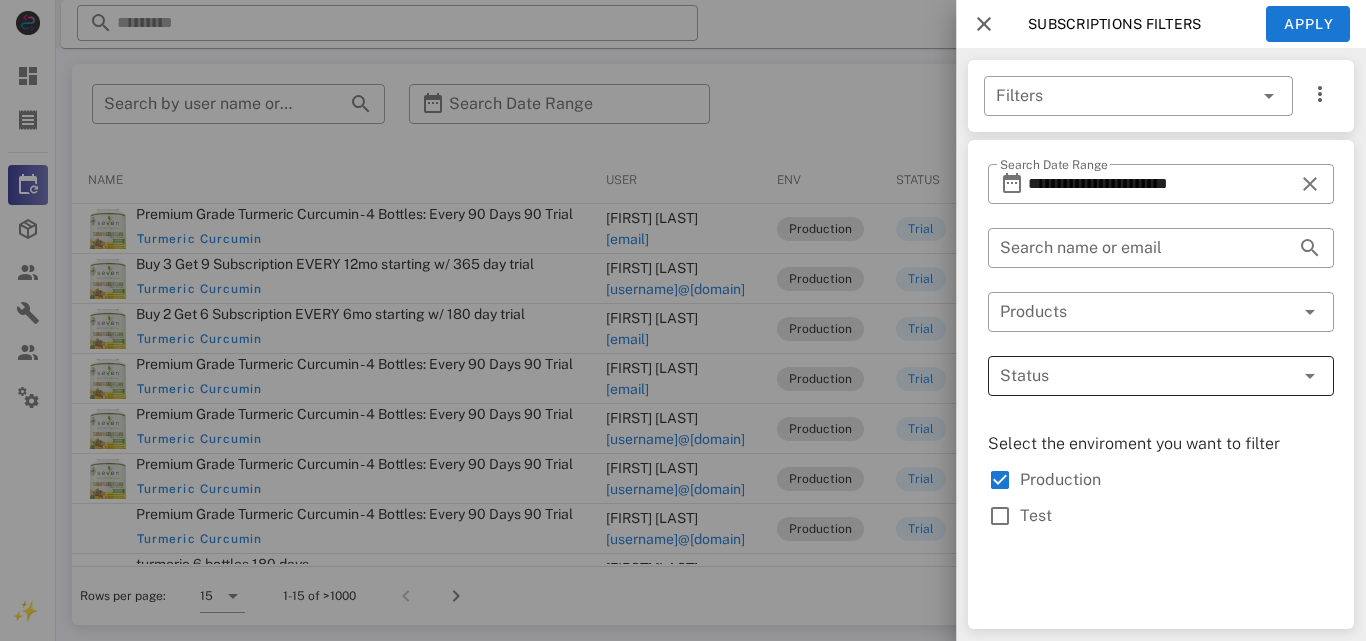 click at bounding box center [1133, 376] 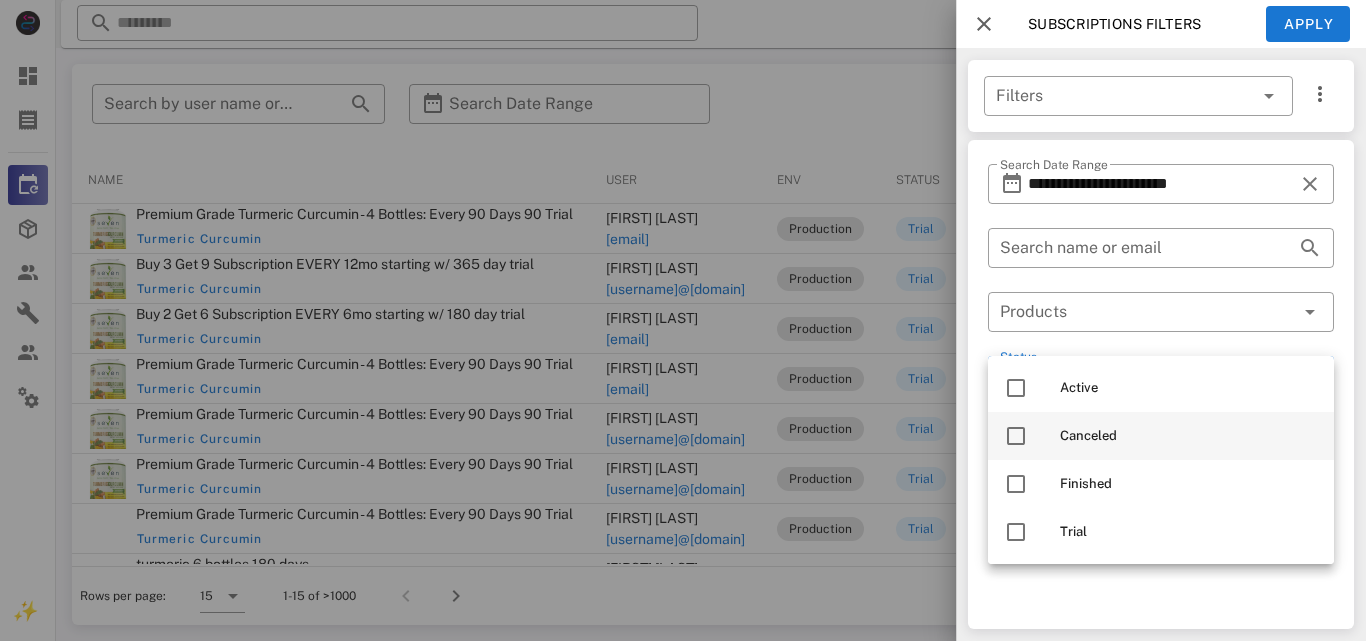 click at bounding box center [1016, 436] 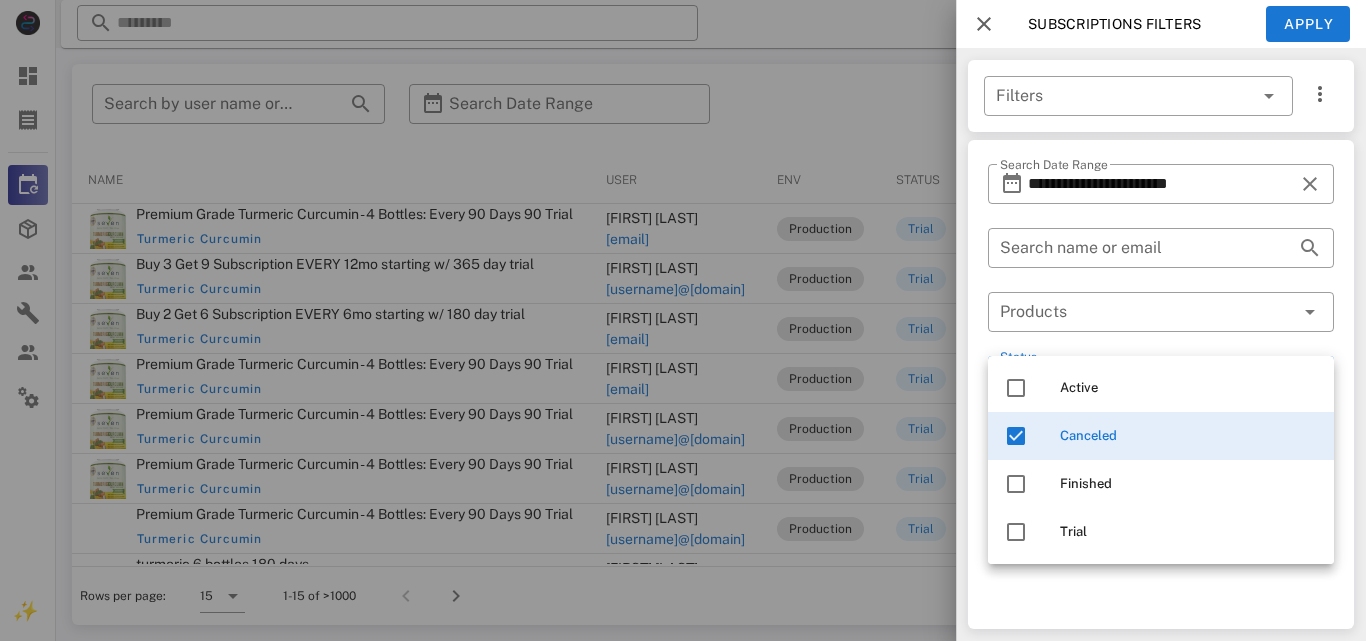 click on "Subscriptions filters" at bounding box center [1104, 24] 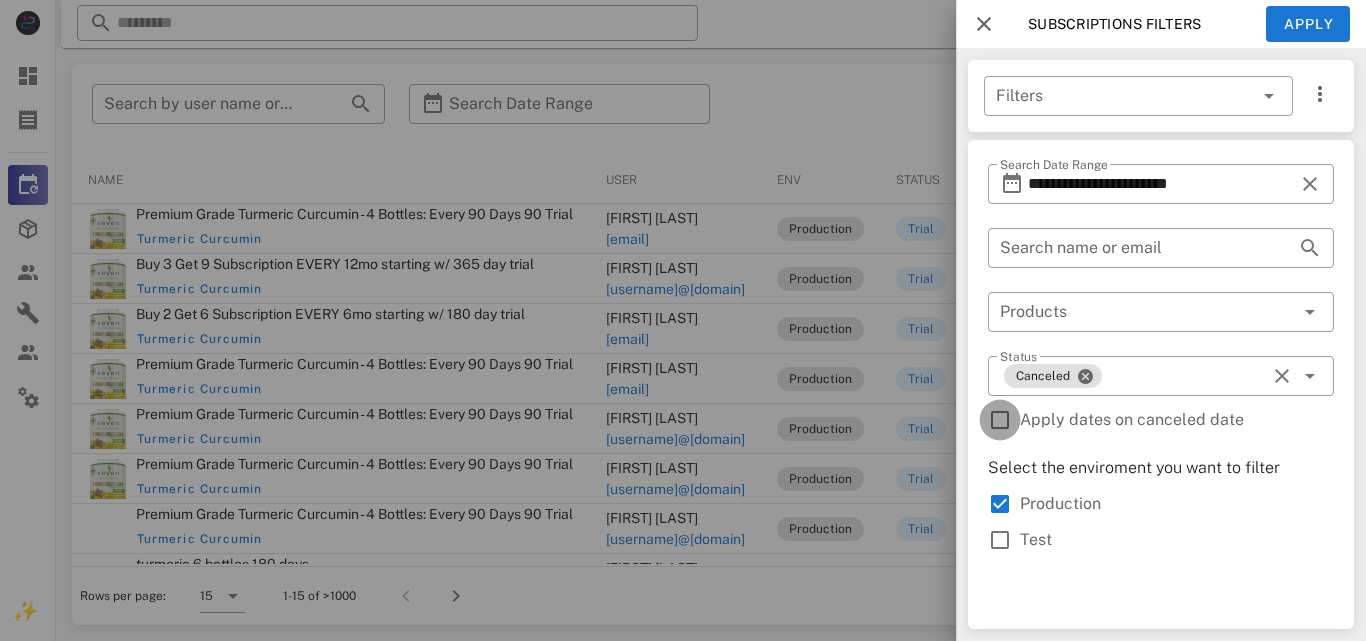 click at bounding box center (1000, 420) 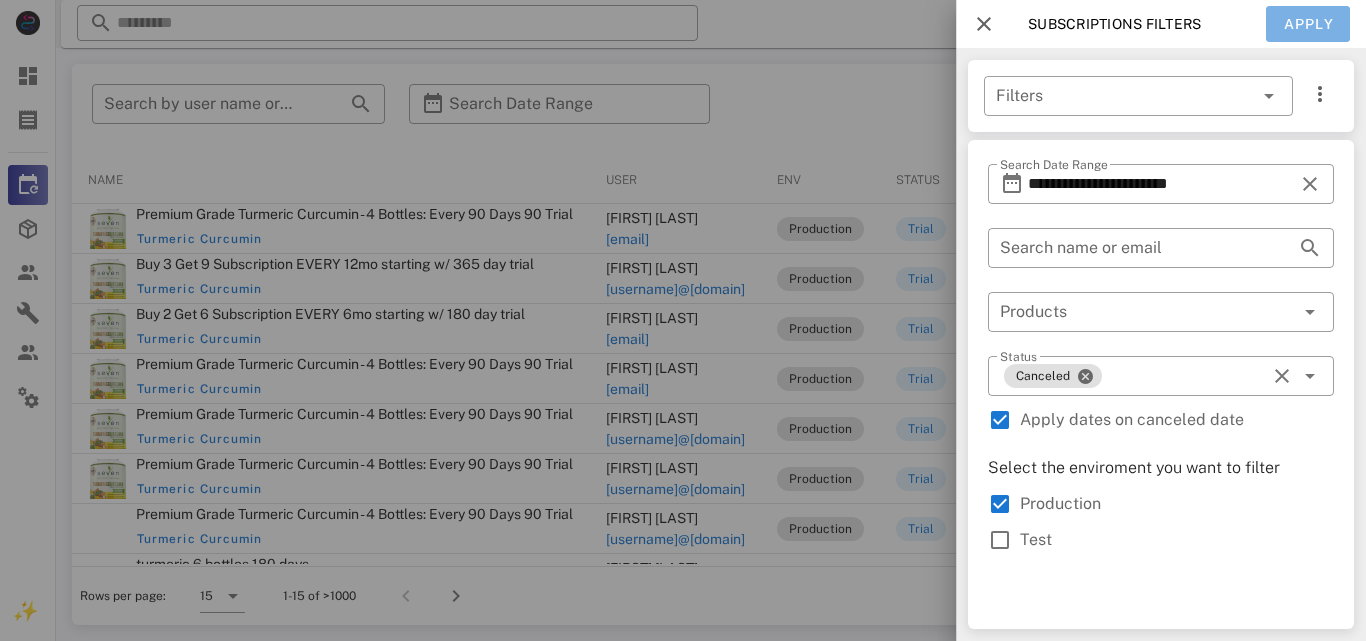 click on "Apply" at bounding box center [1309, 24] 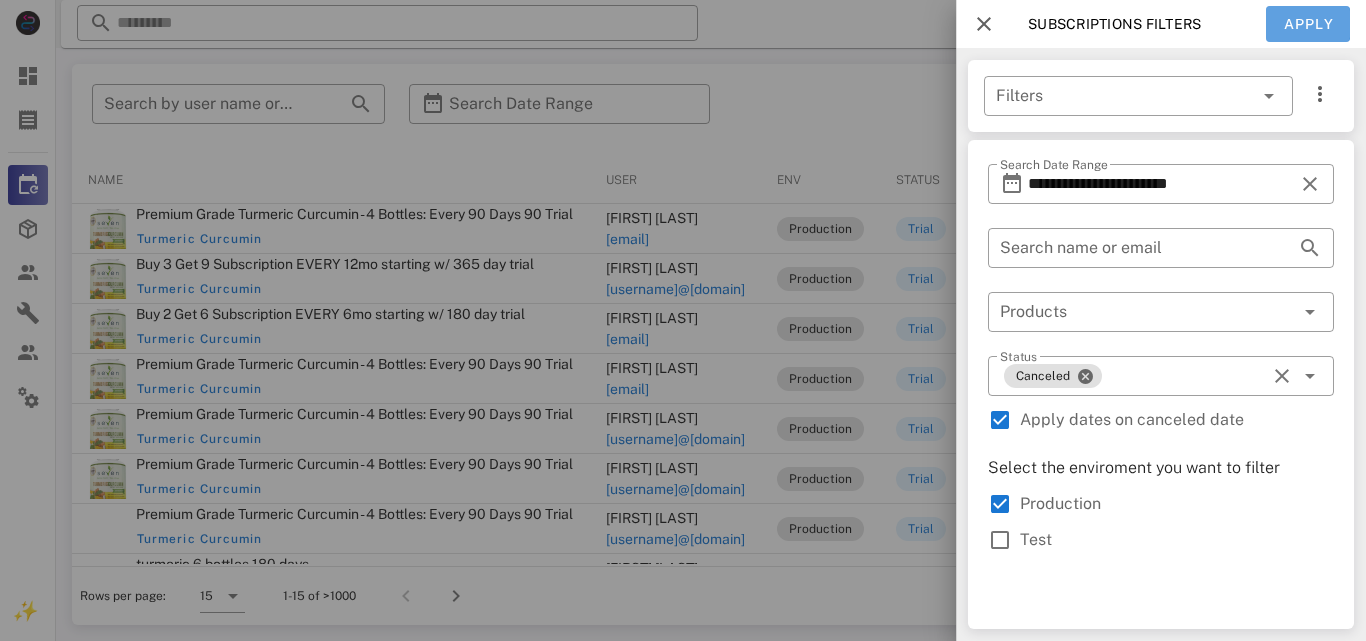 type on "**********" 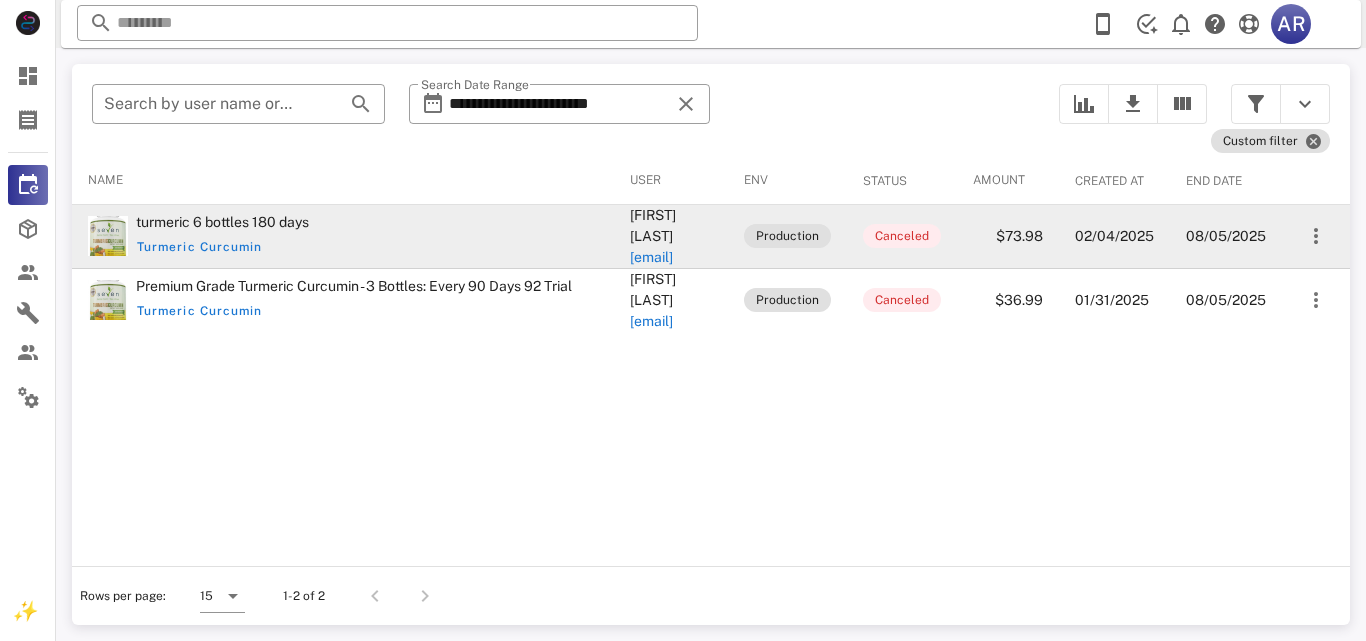 drag, startPoint x: 540, startPoint y: 217, endPoint x: 715, endPoint y: 243, distance: 176.92088 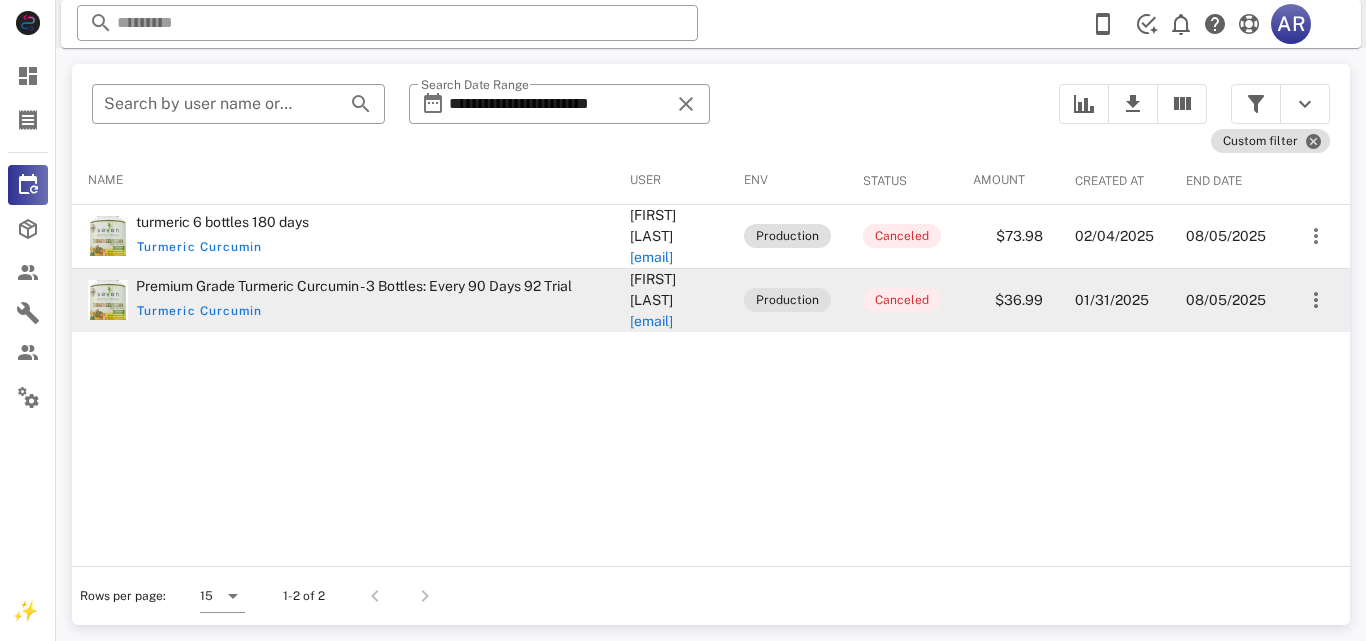 drag, startPoint x: 542, startPoint y: 271, endPoint x: 728, endPoint y: 301, distance: 188.40382 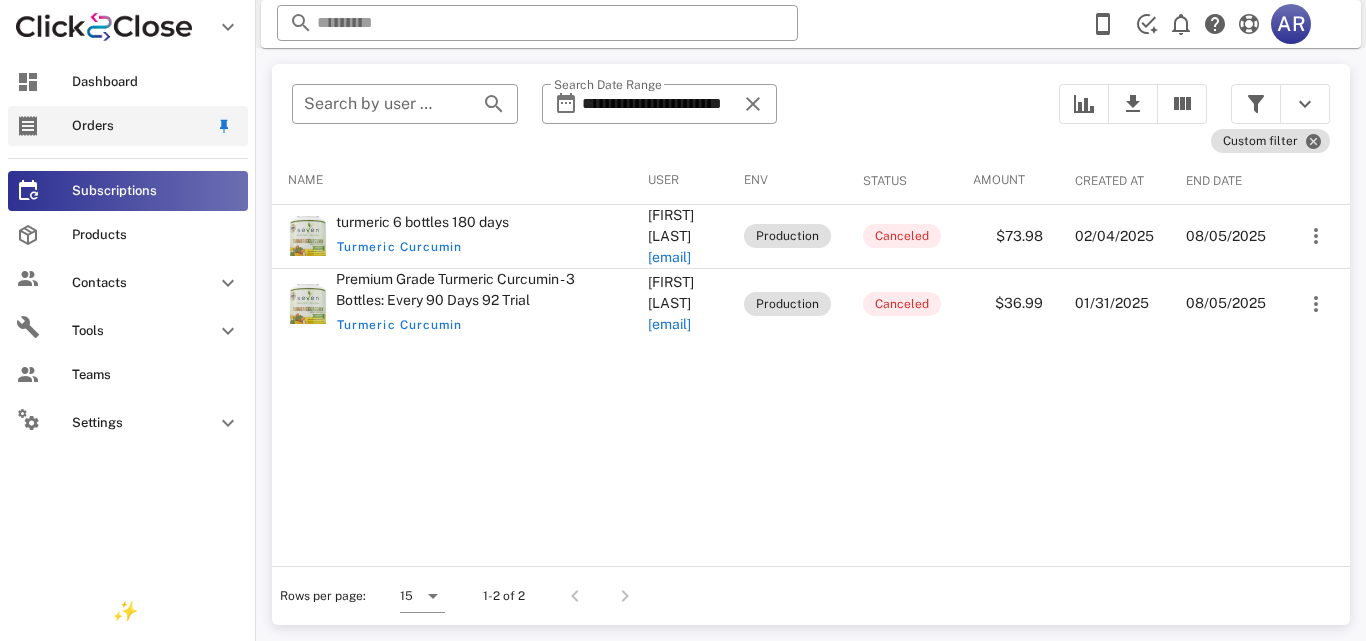 click on "Orders" at bounding box center [128, 126] 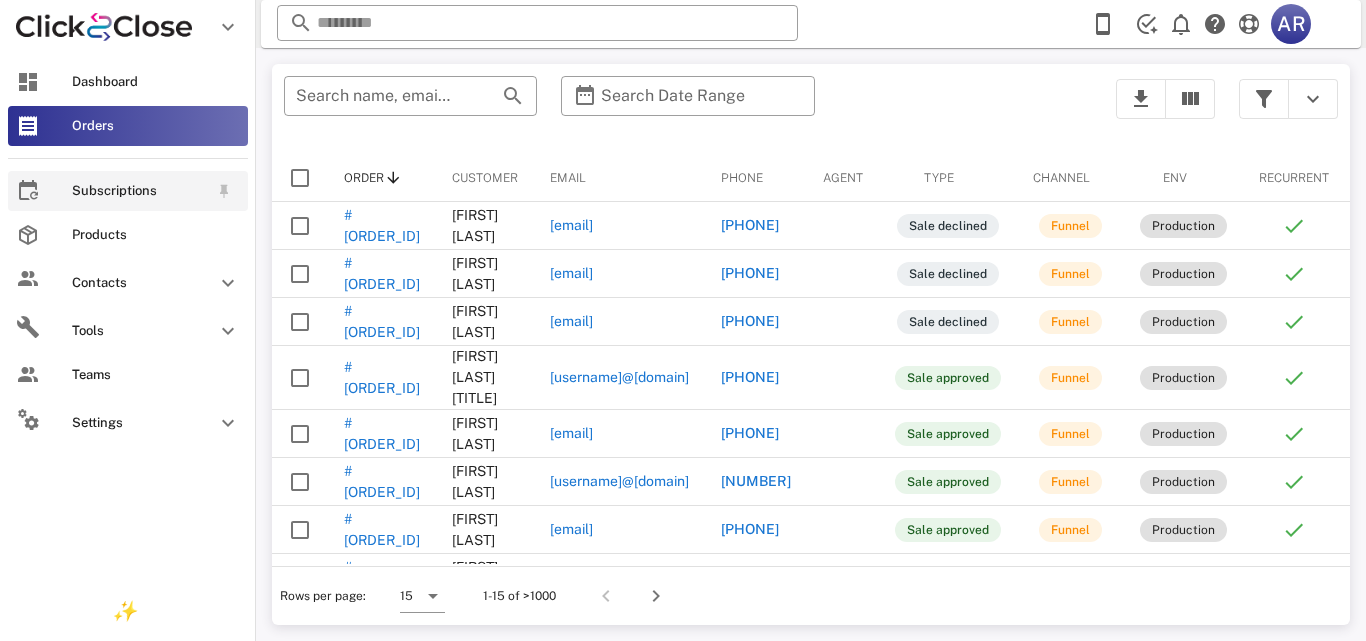 click on "Subscriptions" at bounding box center [128, 191] 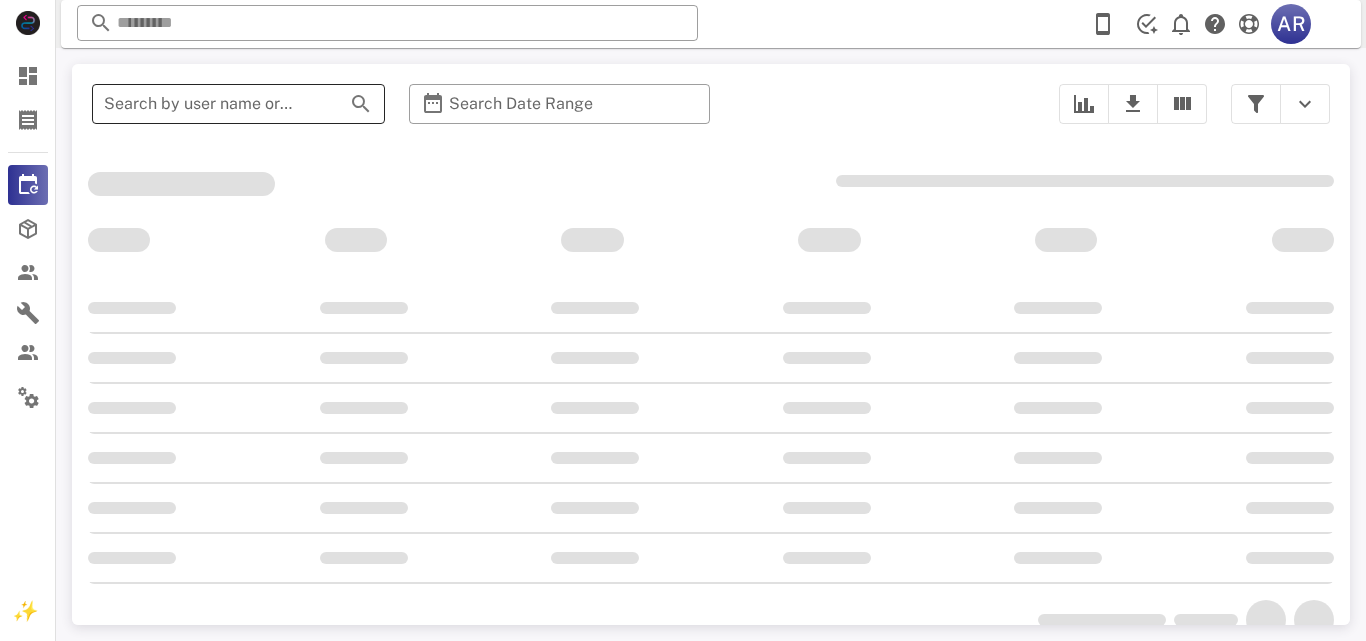 click on "Search by user name or email" at bounding box center [210, 104] 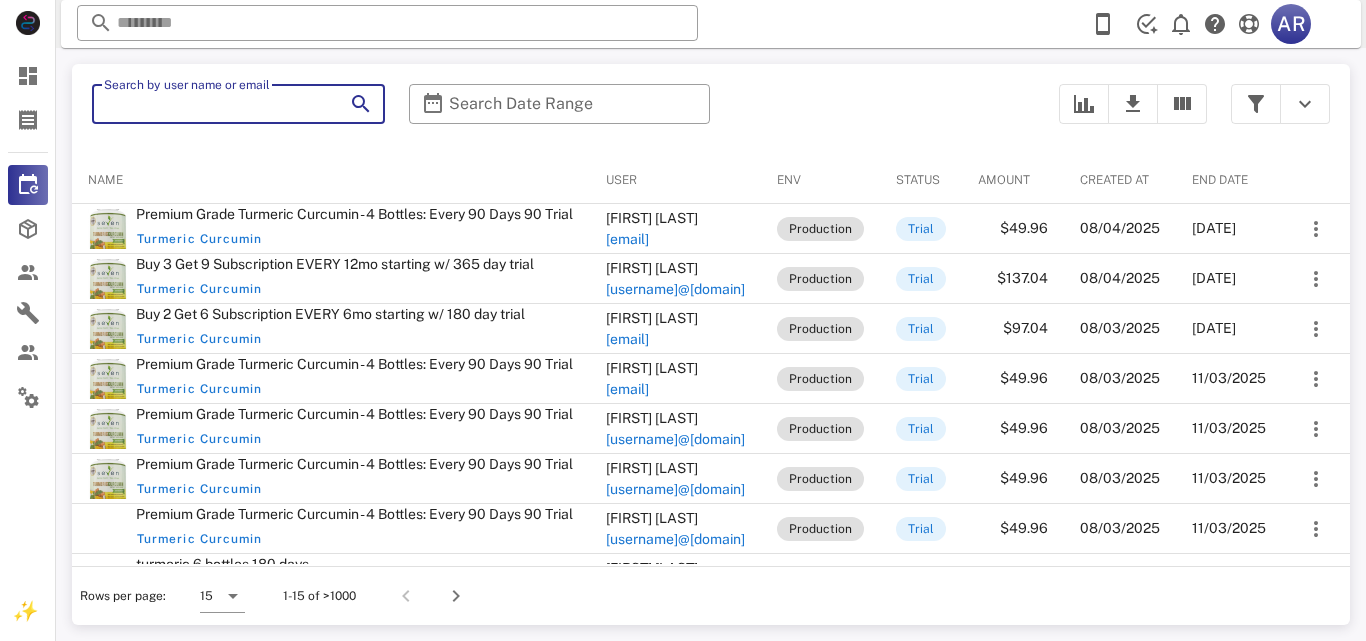 paste on "**********" 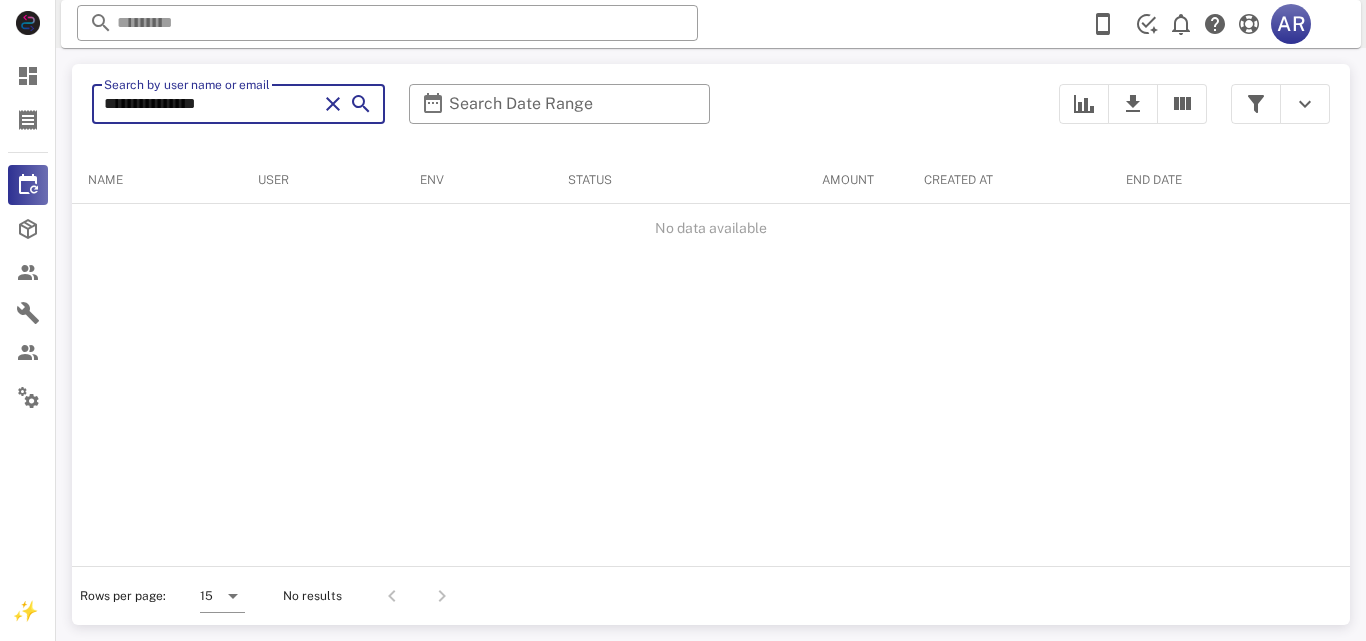 click on "**********" at bounding box center [210, 104] 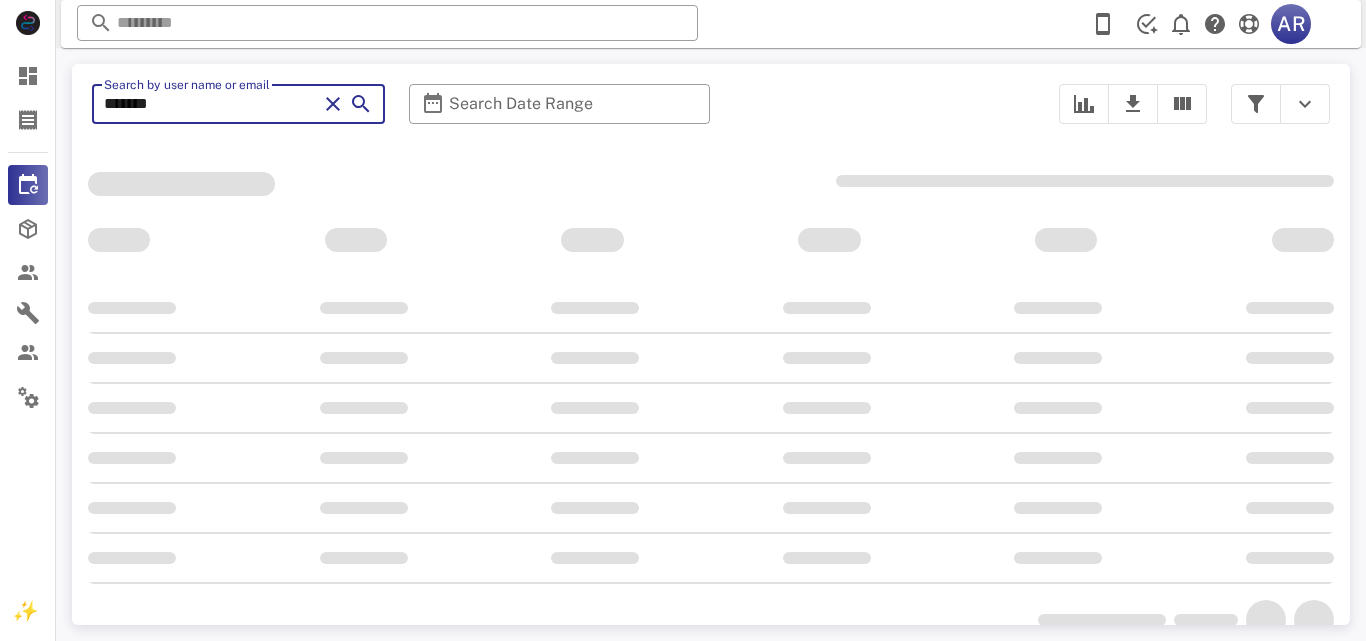 type on "******" 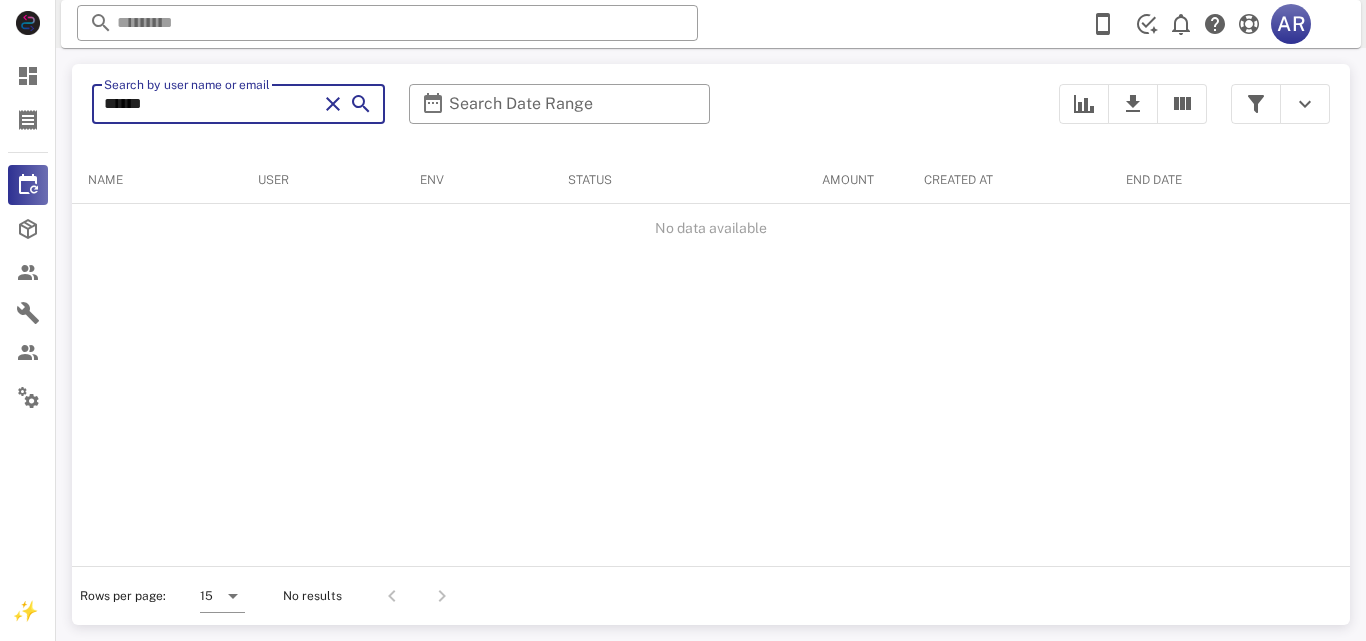 click at bounding box center (333, 104) 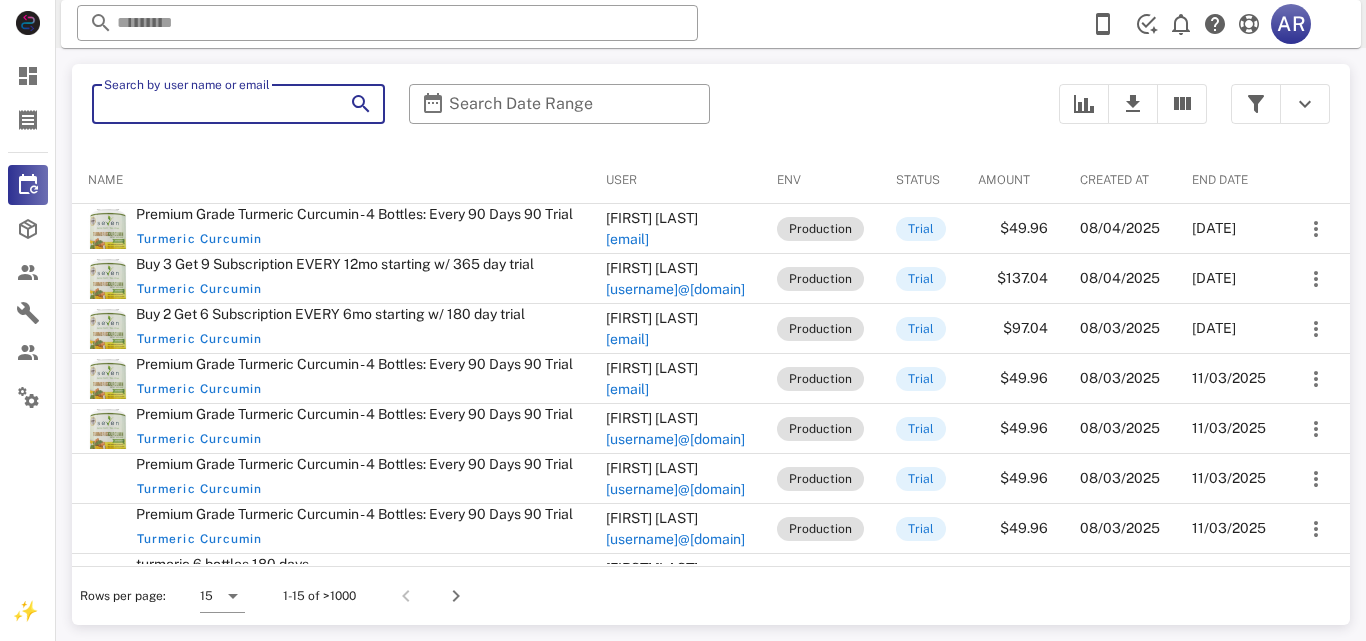 click on "Search by user name or email" at bounding box center [210, 104] 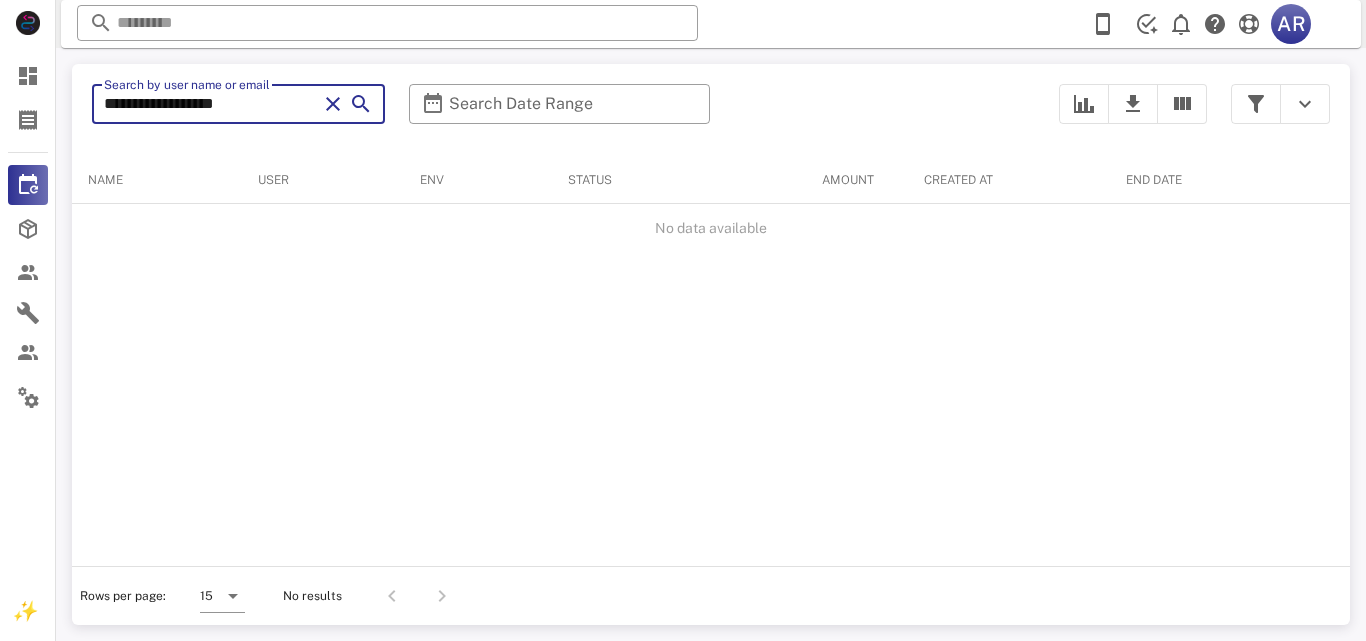 click on "**********" at bounding box center [210, 104] 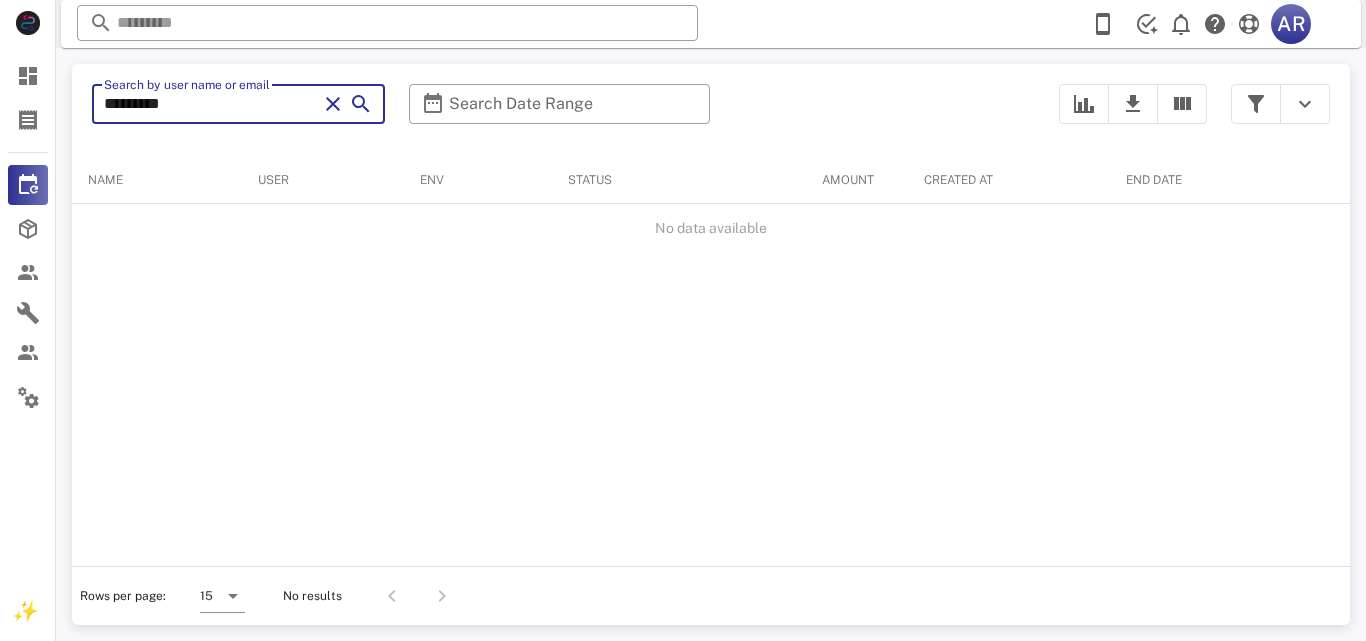 click on "*********" at bounding box center [210, 104] 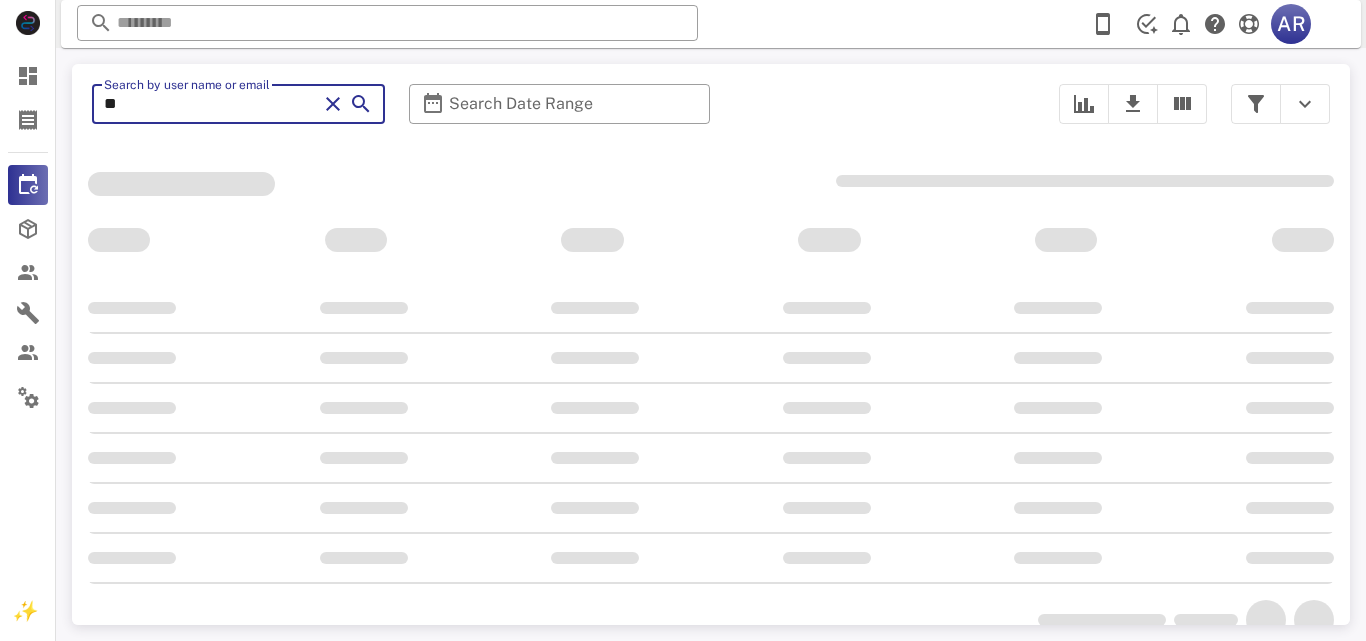 type on "*" 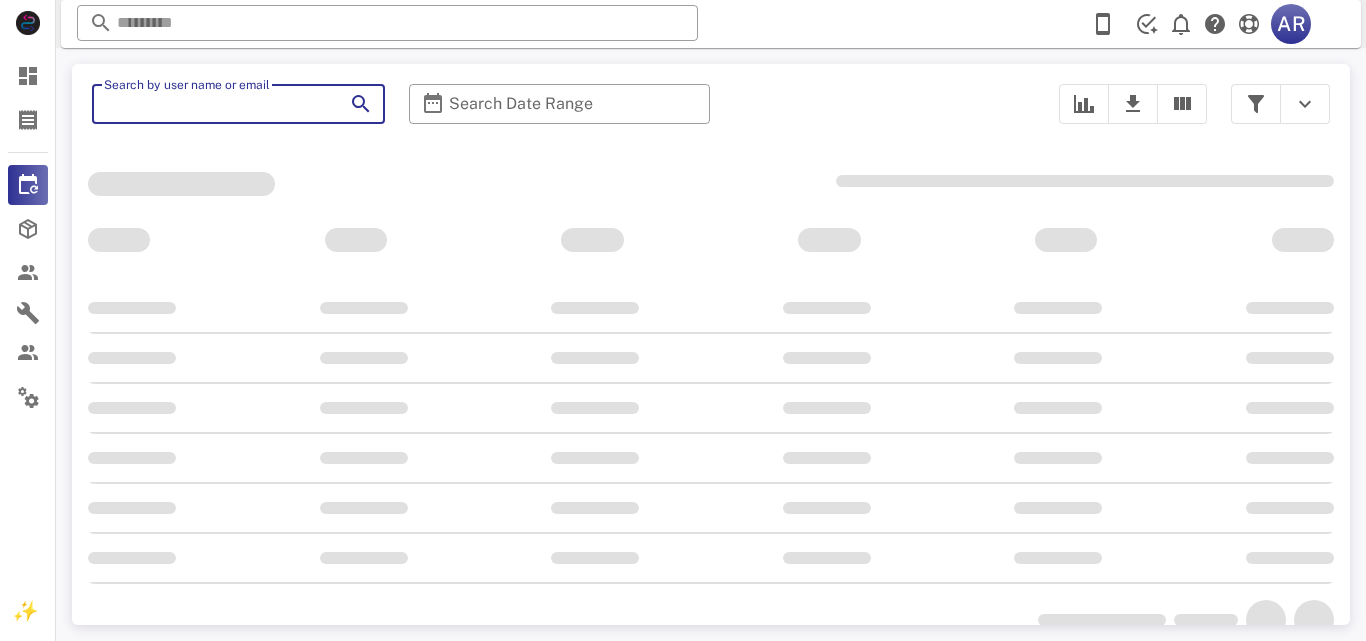 paste on "**********" 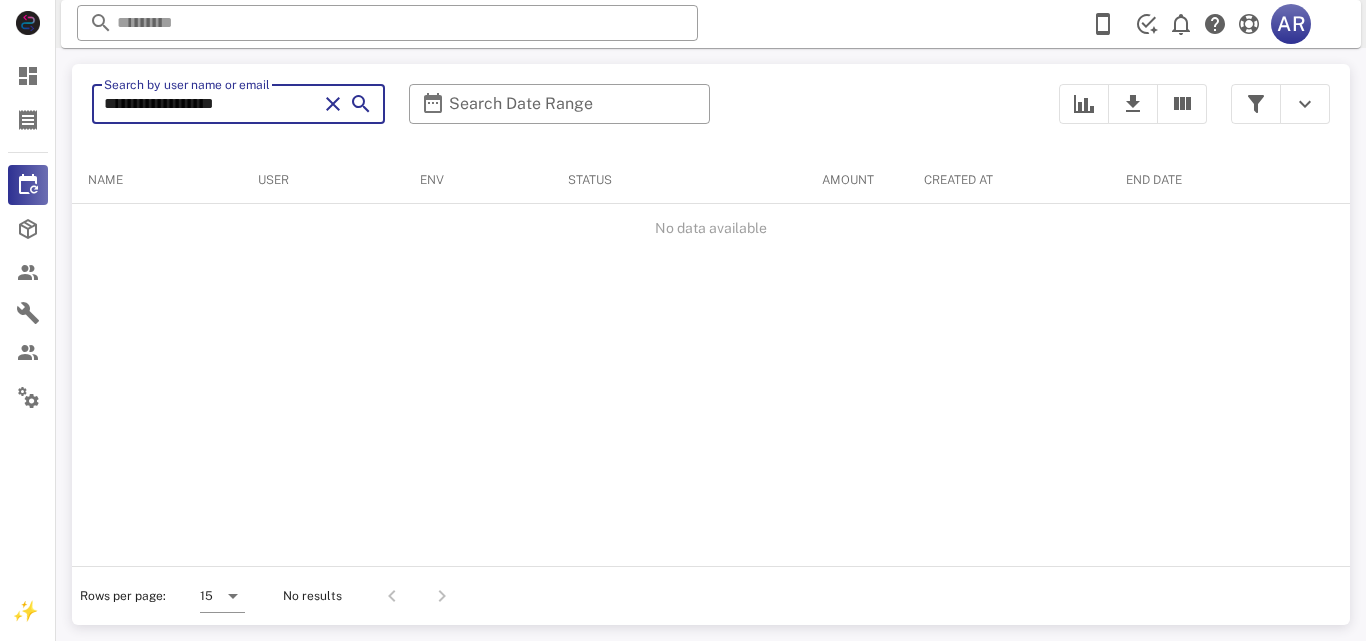 type on "**********" 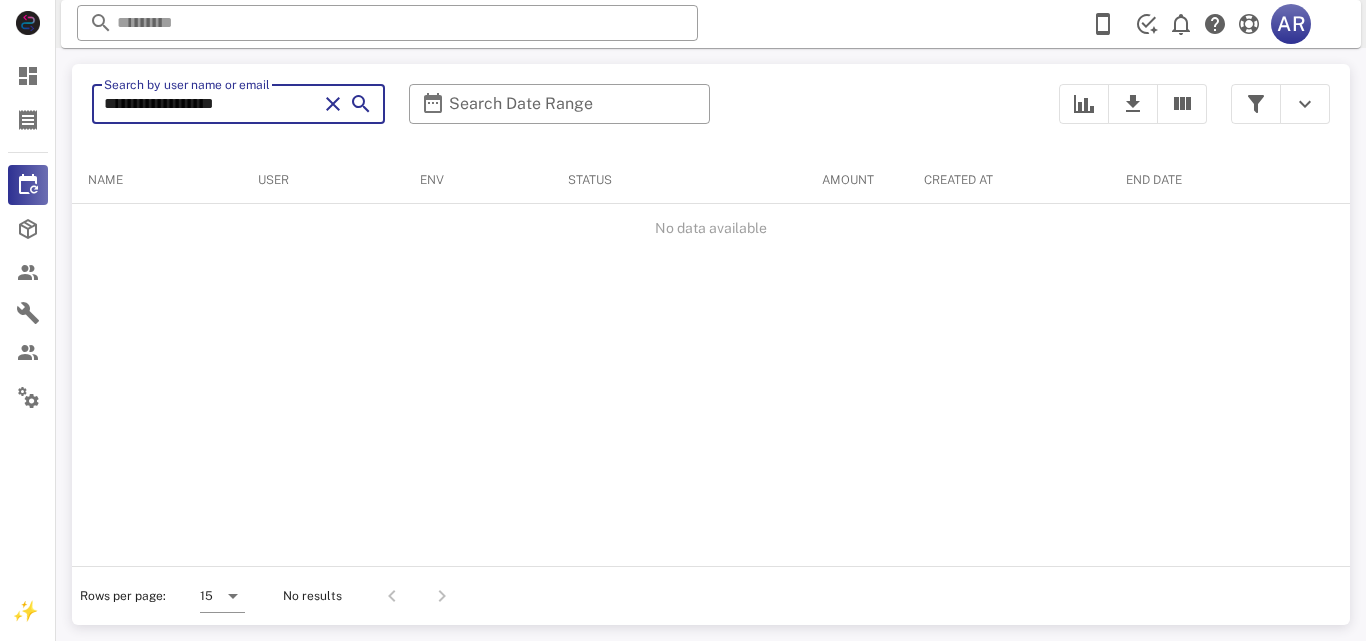 click at bounding box center (333, 104) 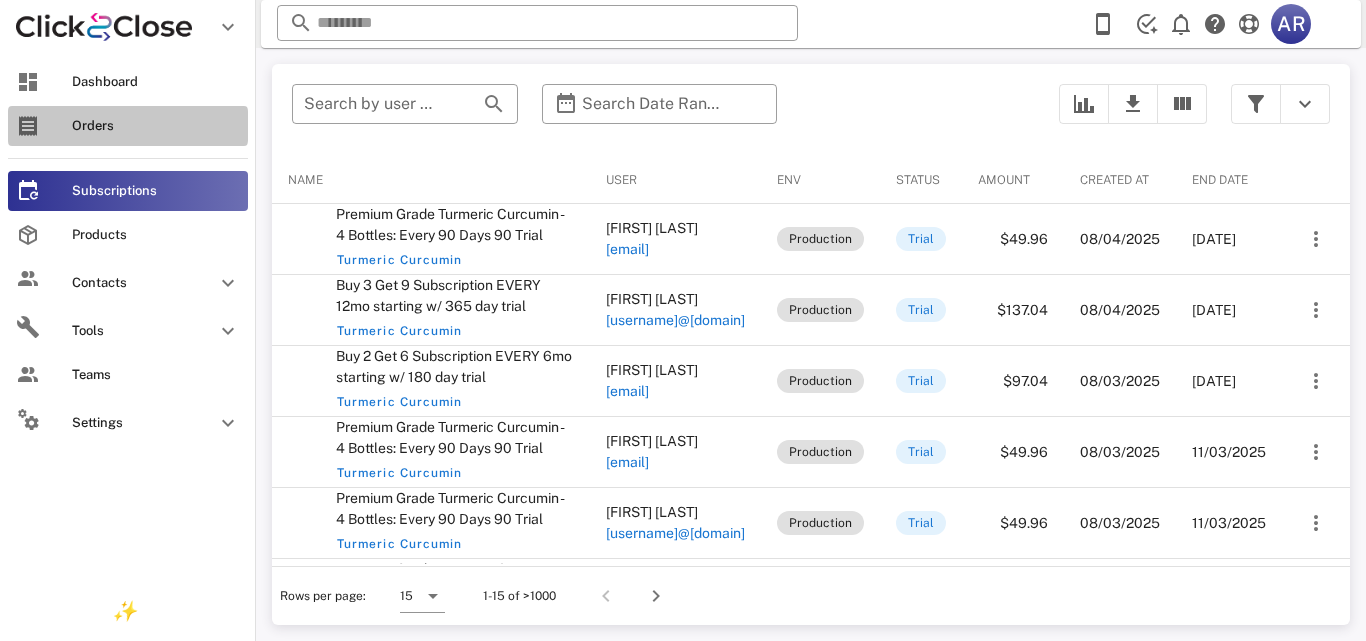 click on "Orders" at bounding box center (128, 126) 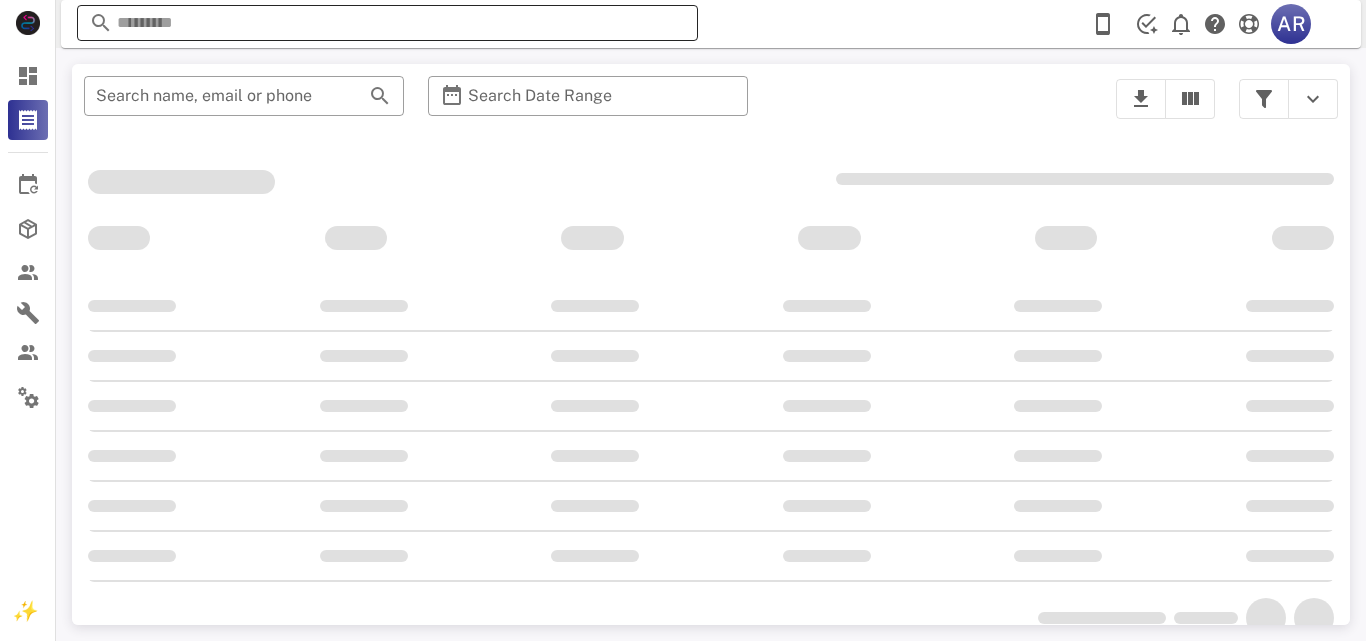 click at bounding box center [387, 23] 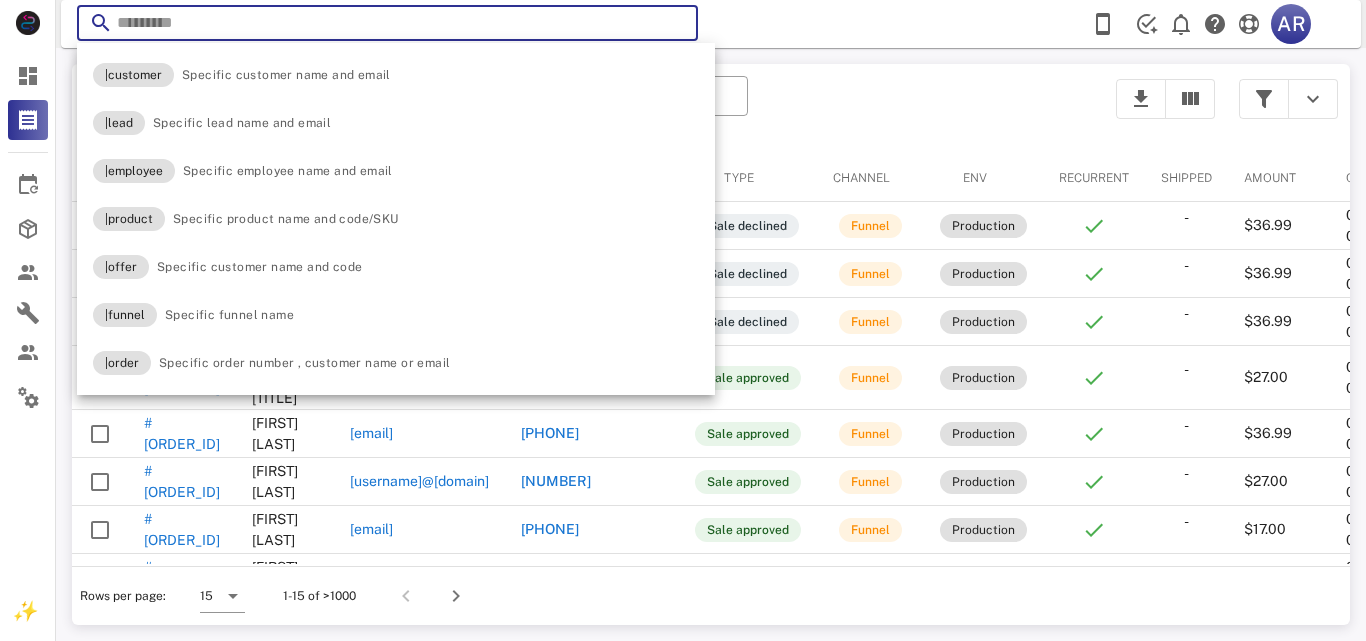 paste on "**********" 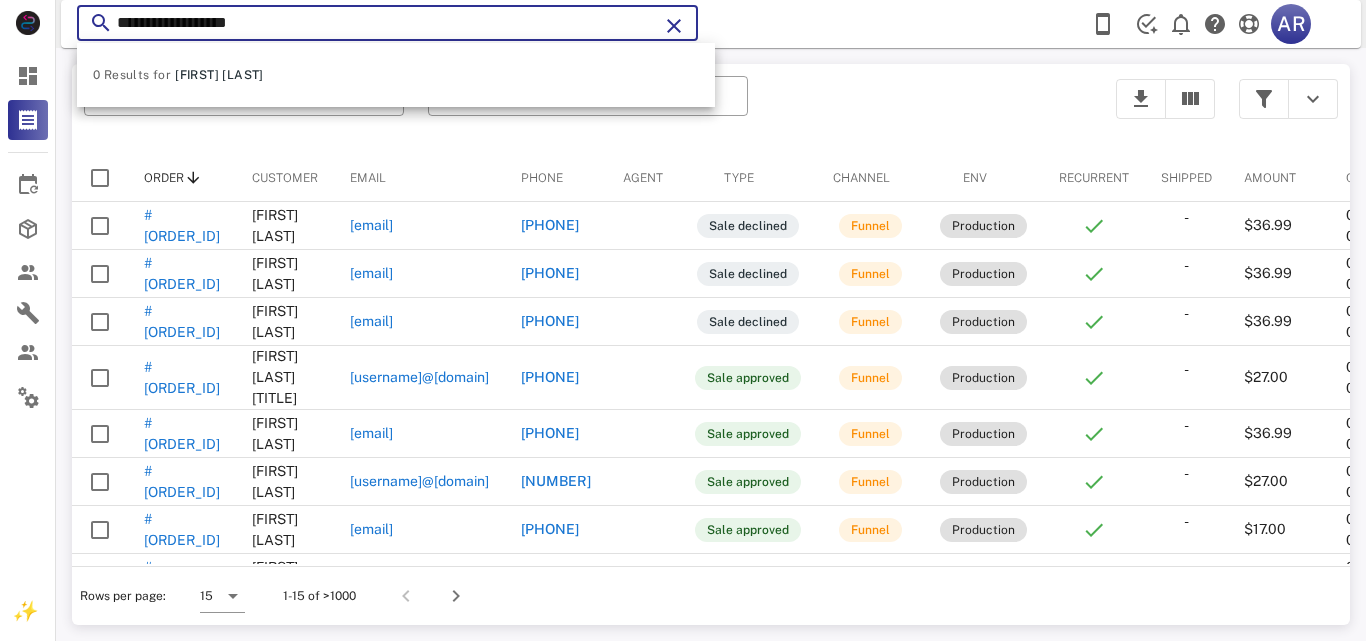 click on "**********" at bounding box center (387, 23) 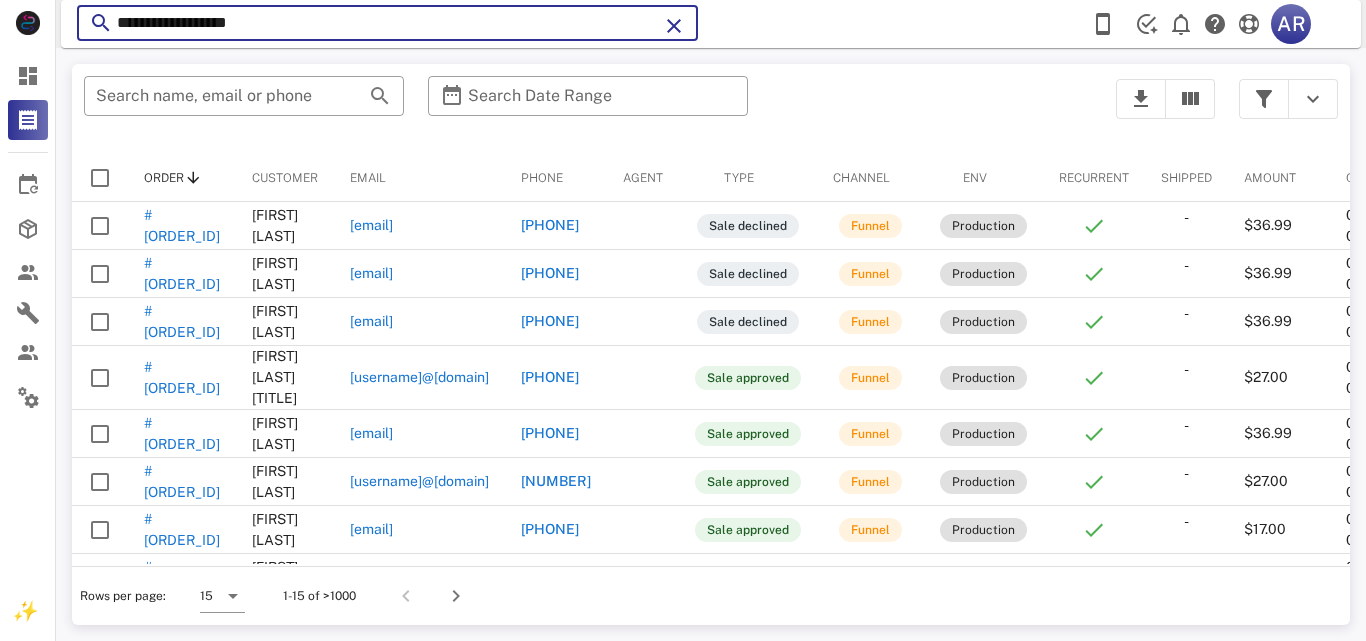 click on "**********" at bounding box center [387, 23] 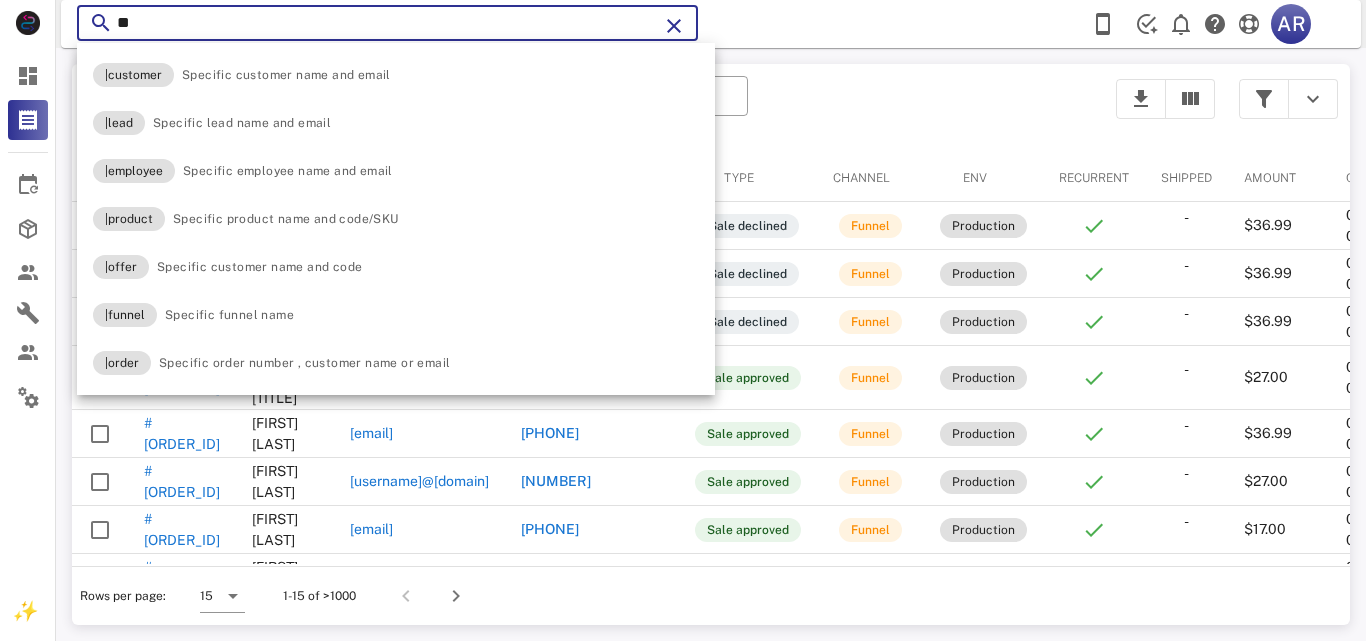 type on "*" 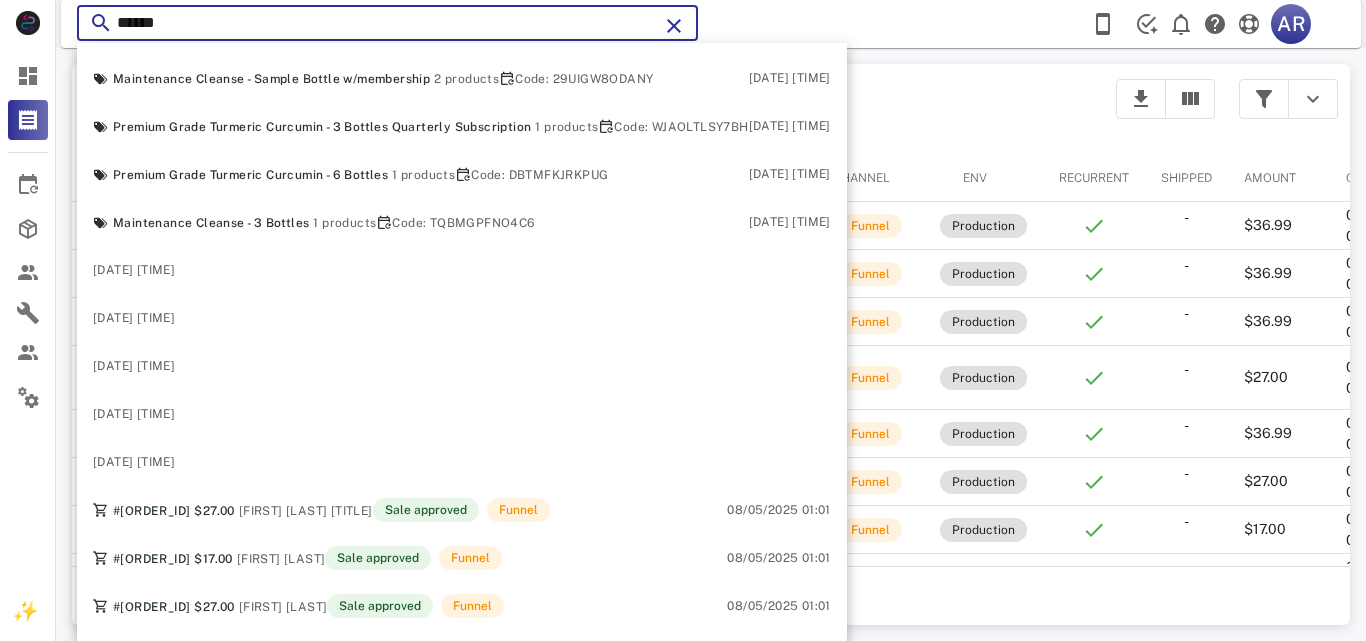 scroll, scrollTop: 1144, scrollLeft: 0, axis: vertical 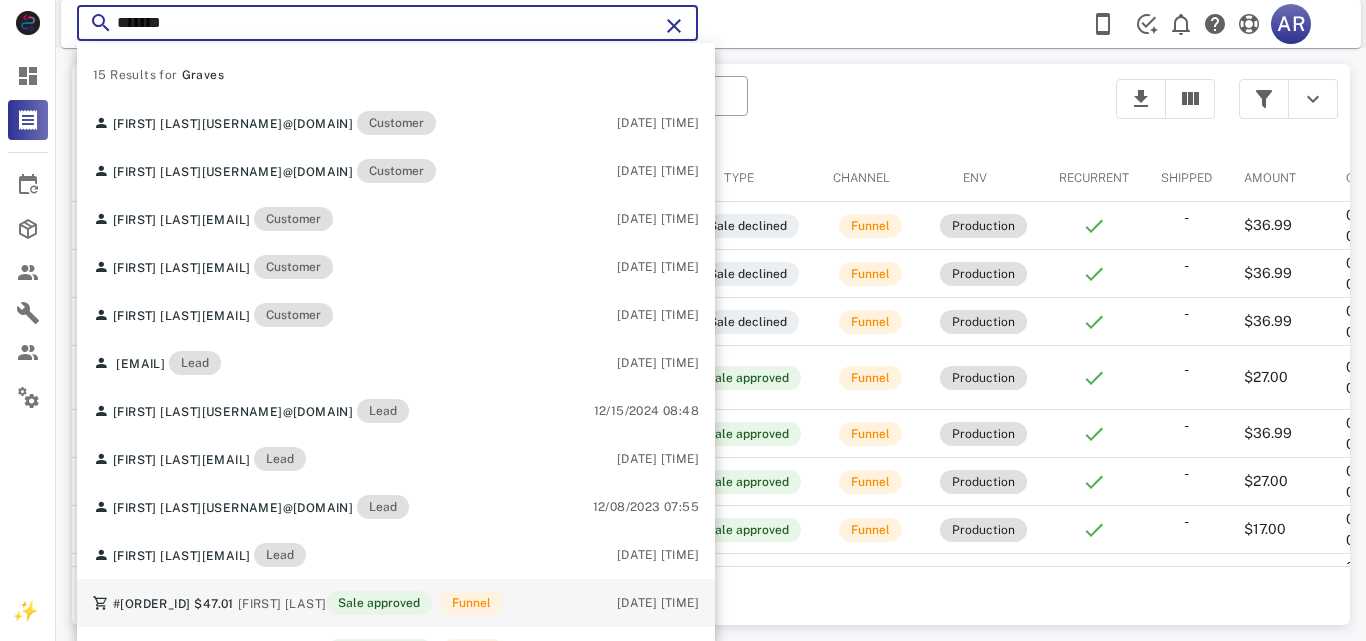 type on "******" 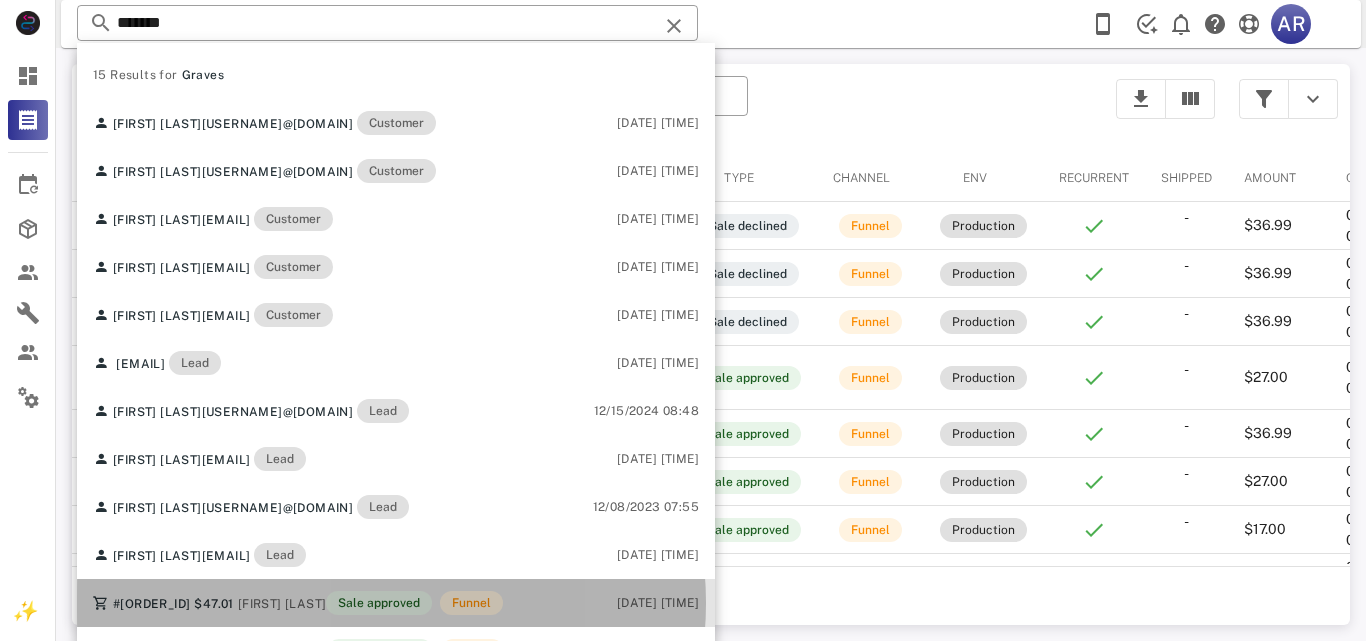 click on "#[ORDER_ID] $47.01 [FIRST] [LAST] Sale approved Funnel" at bounding box center (298, 603) 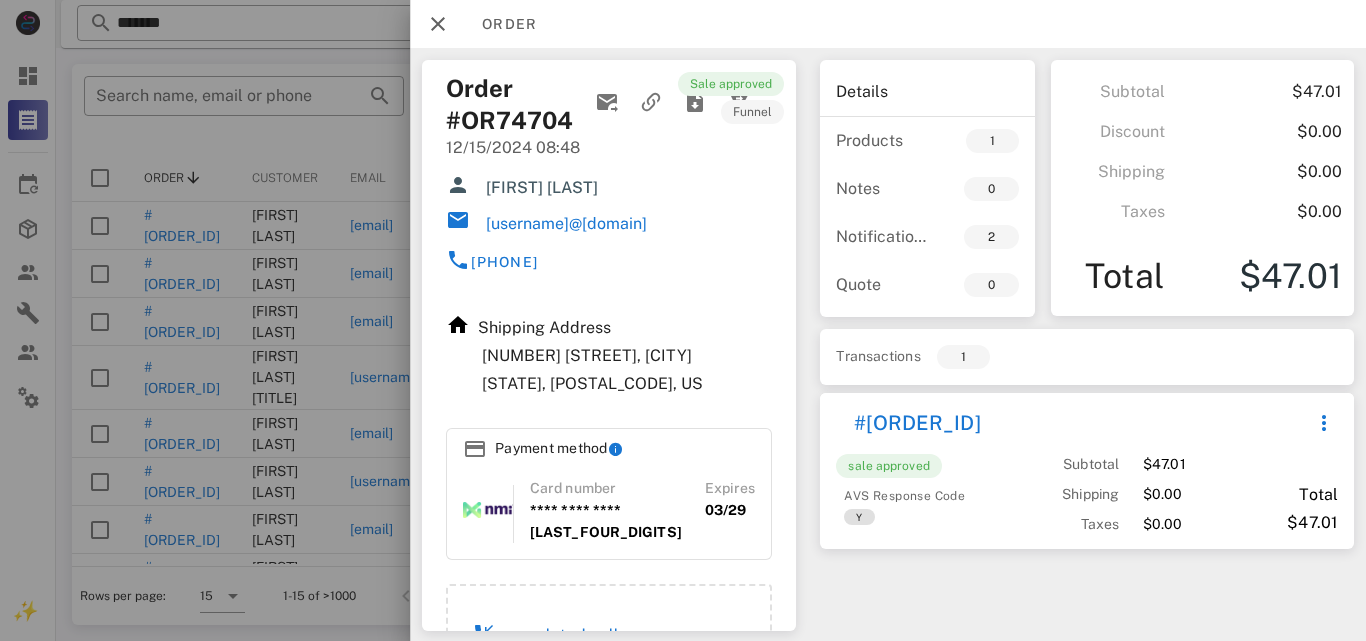 drag, startPoint x: 493, startPoint y: 188, endPoint x: 627, endPoint y: 187, distance: 134.00374 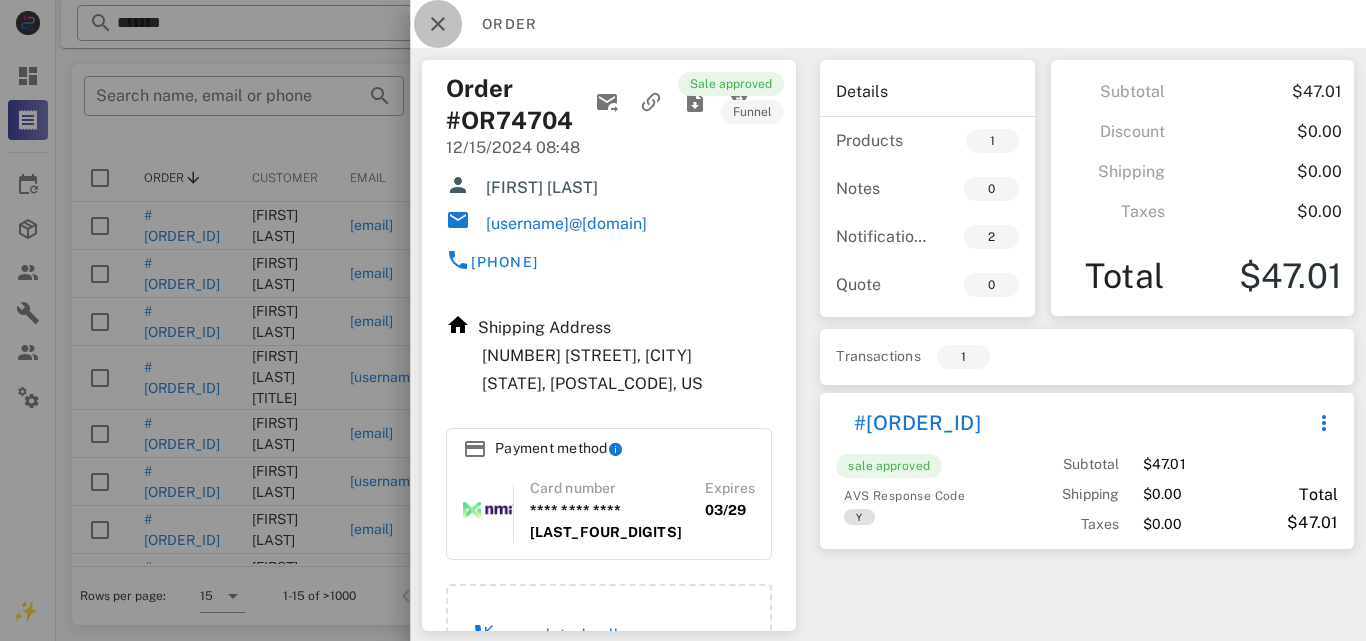 click at bounding box center [438, 24] 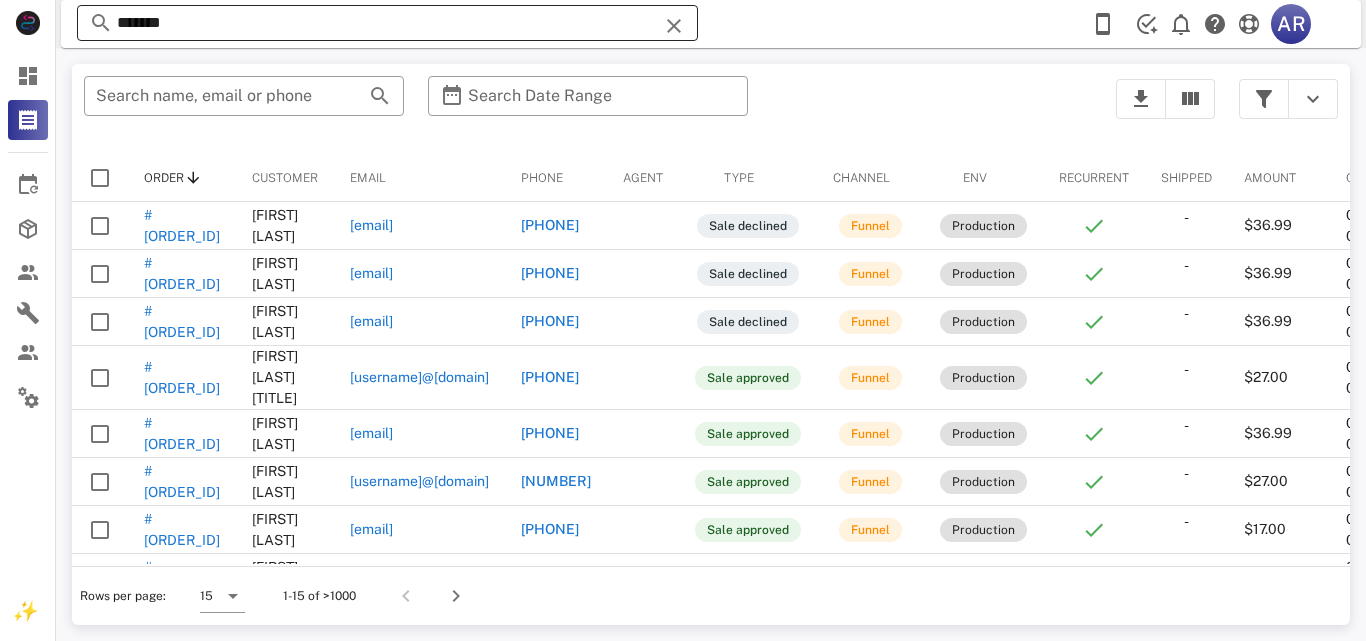 click at bounding box center [674, 26] 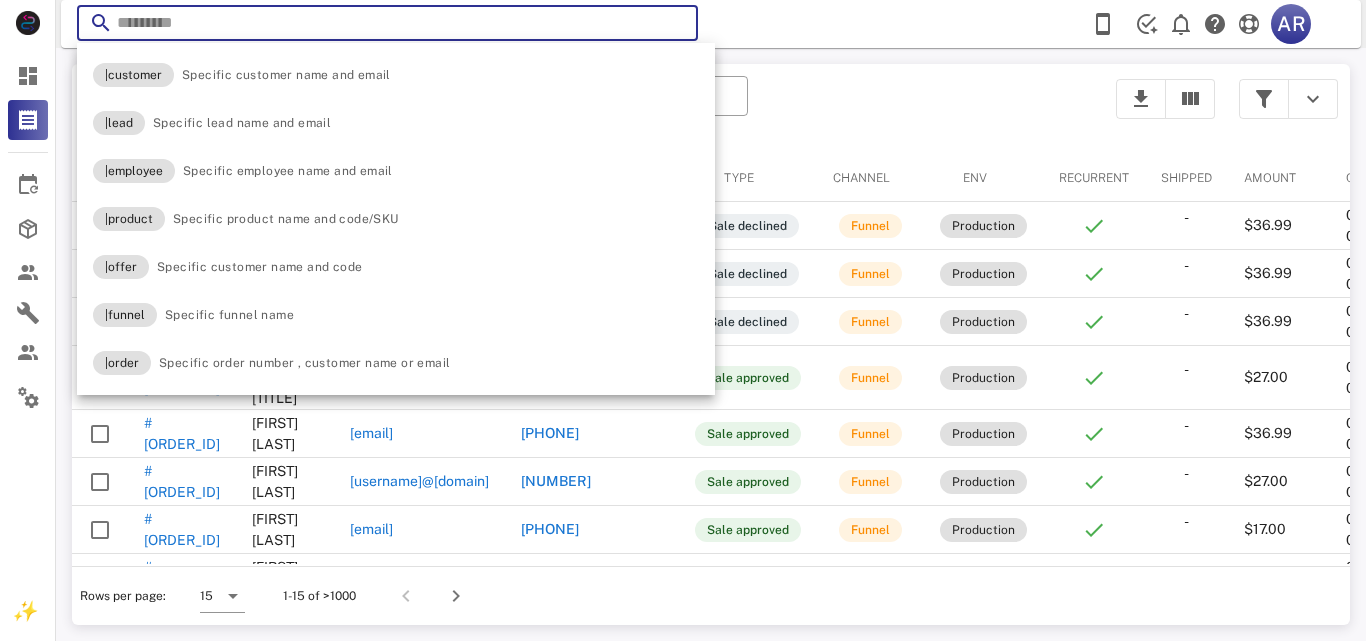 click on "​ AR Reload browser Accept" at bounding box center (711, 24) 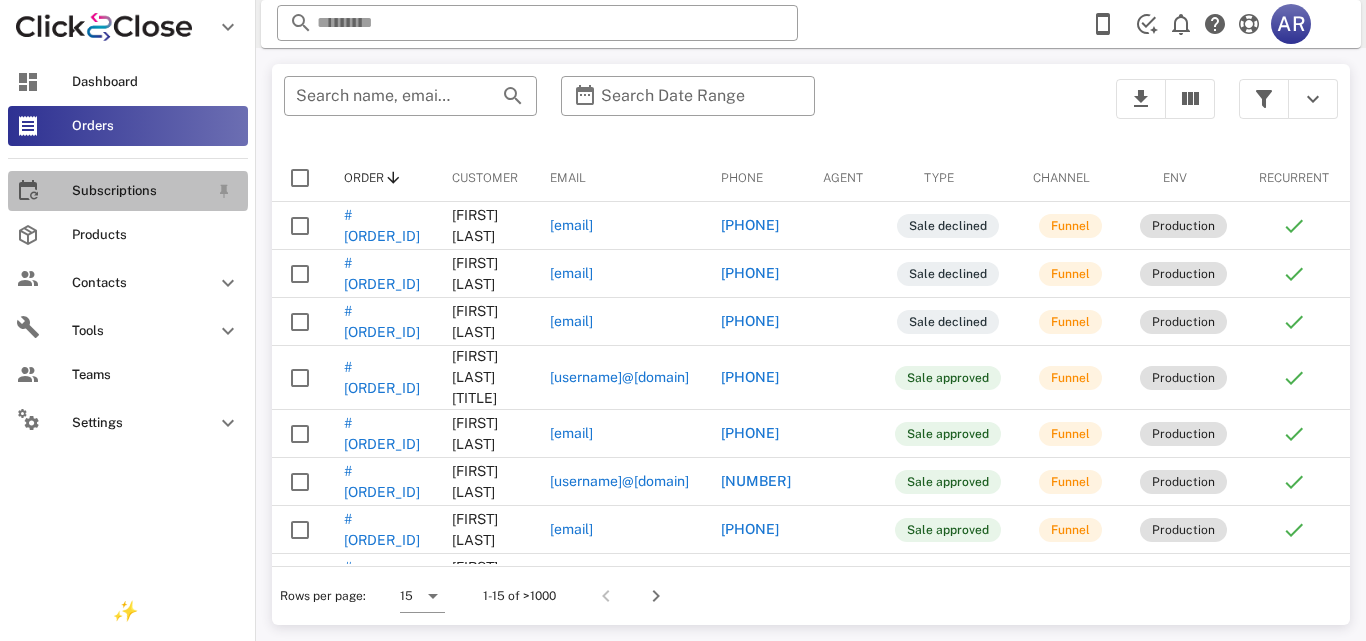 click on "Subscriptions" at bounding box center [140, 191] 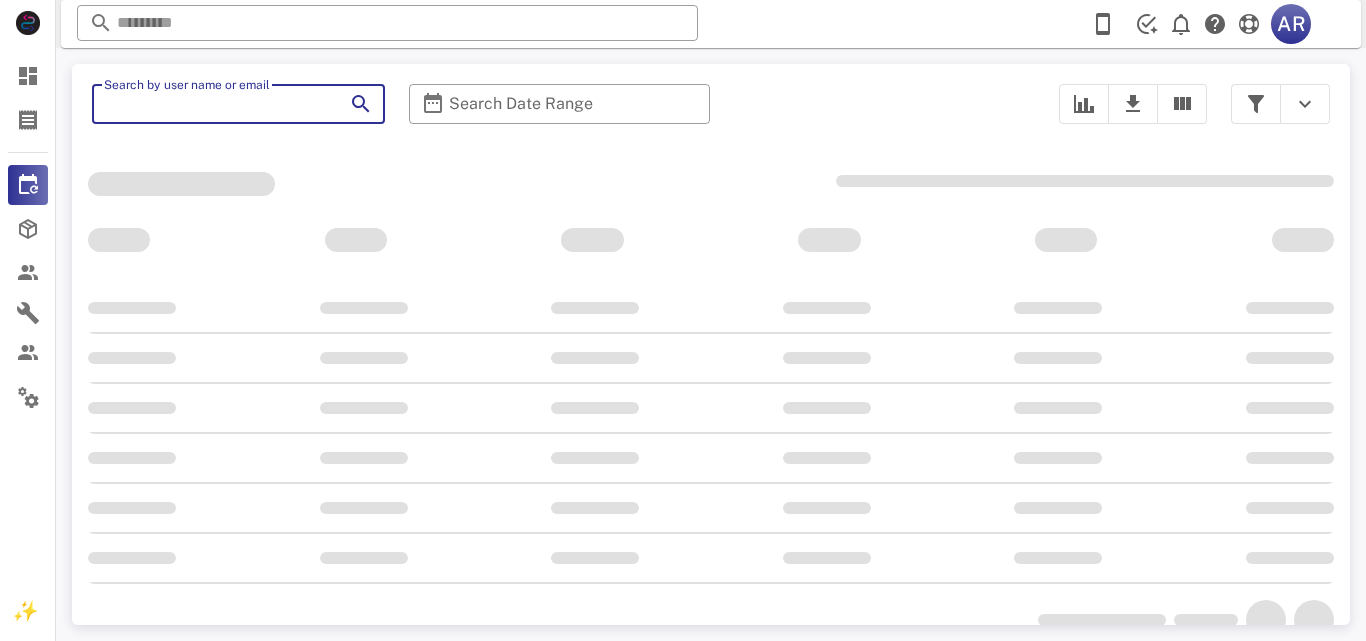 click on "Search by user name or email" at bounding box center (210, 104) 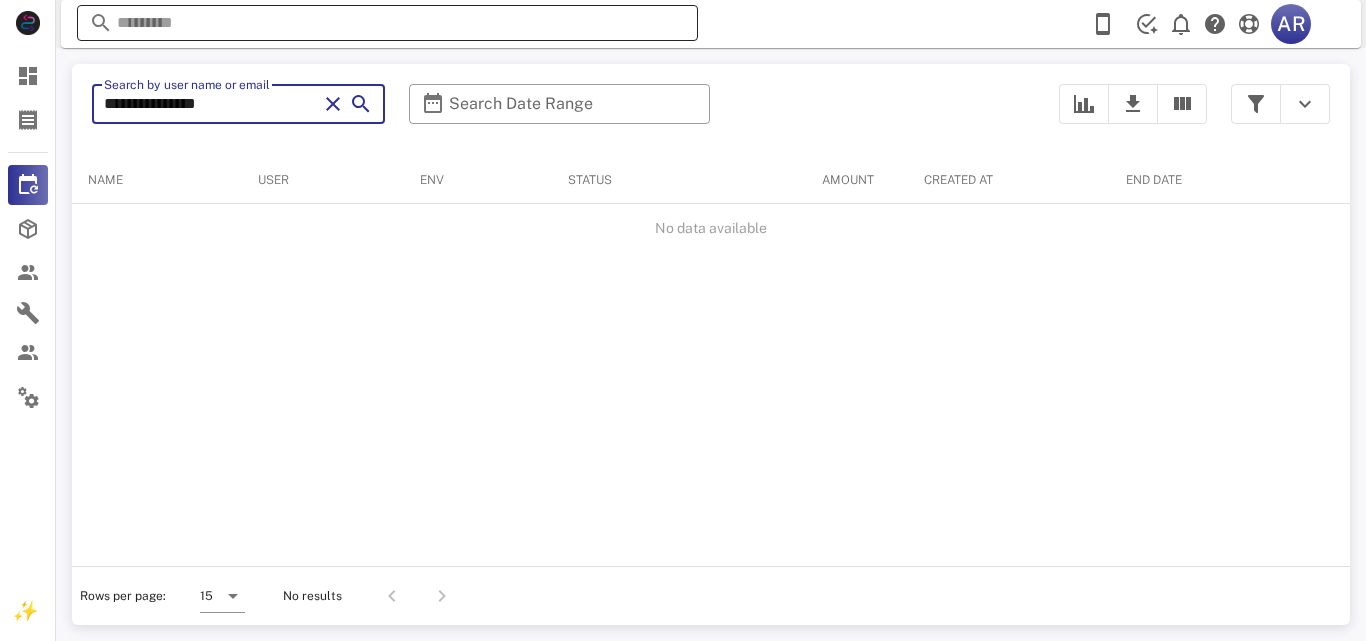 type on "**********" 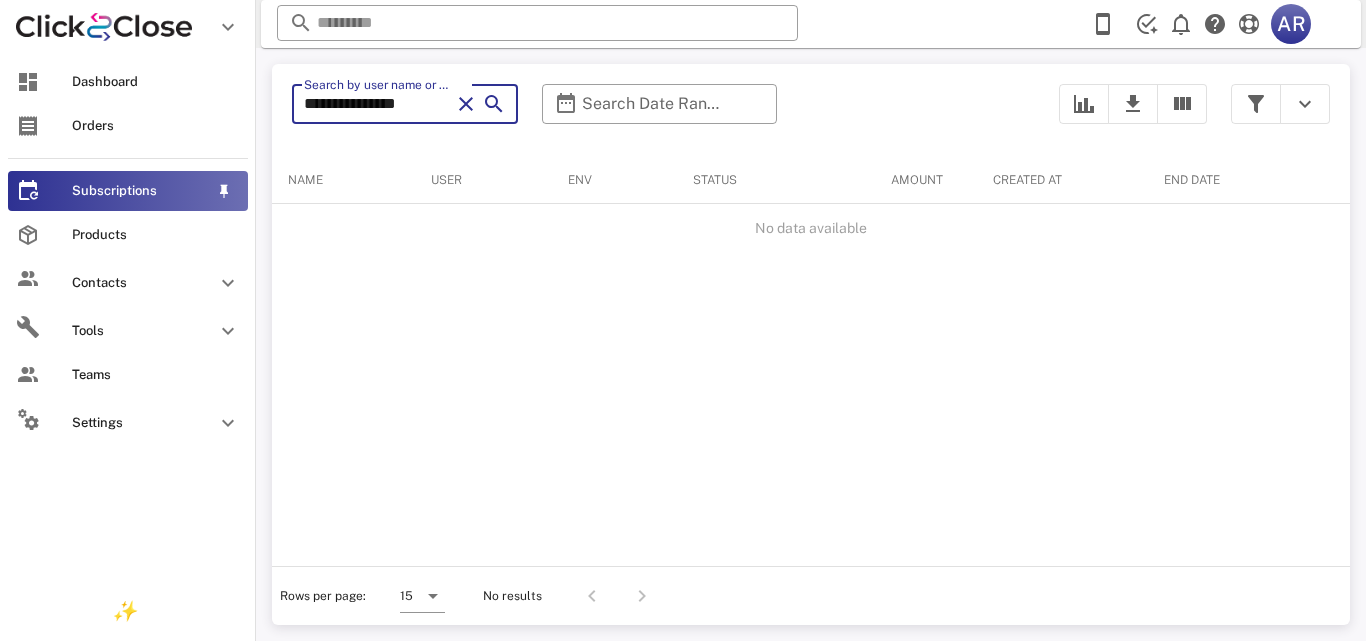 click on "Subscriptions" at bounding box center (140, 191) 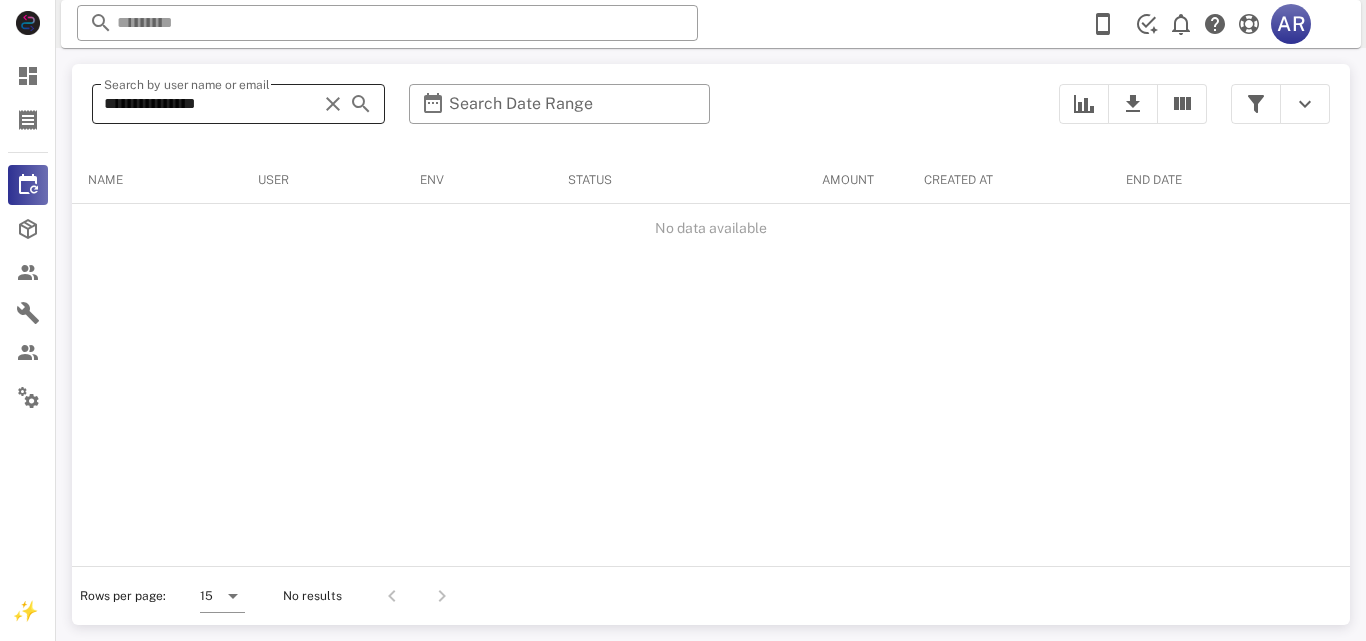 click at bounding box center (333, 104) 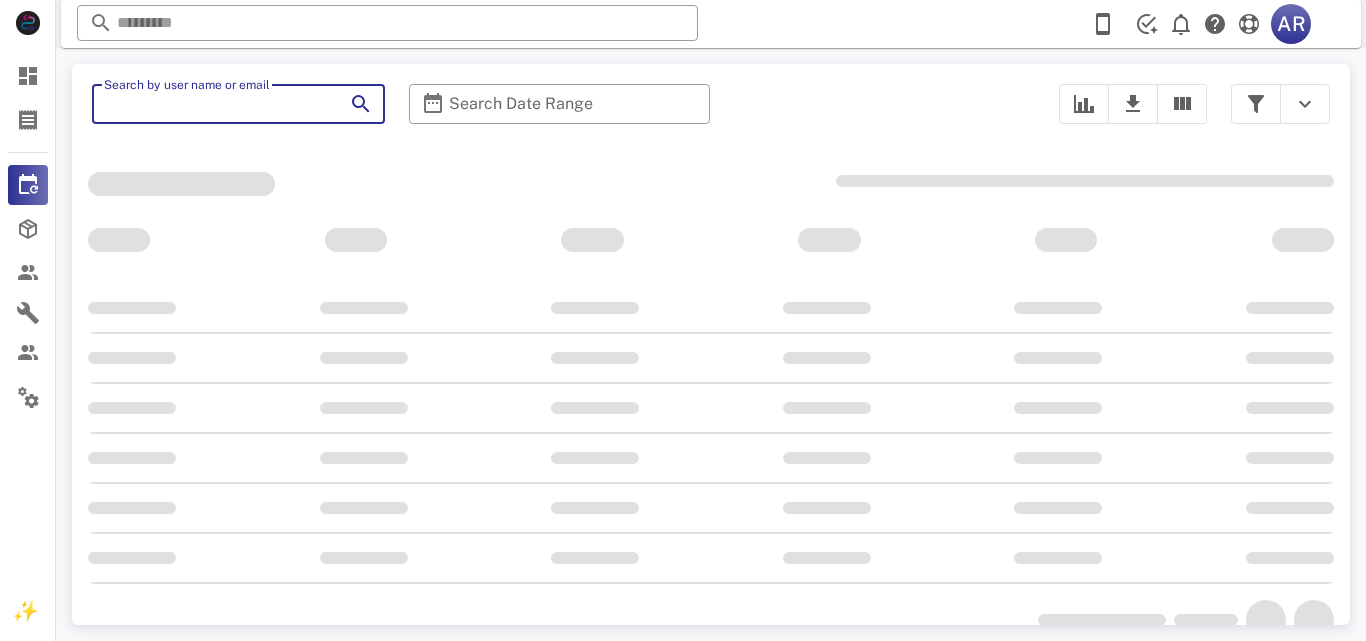 click on "Search by user name or email" at bounding box center [210, 104] 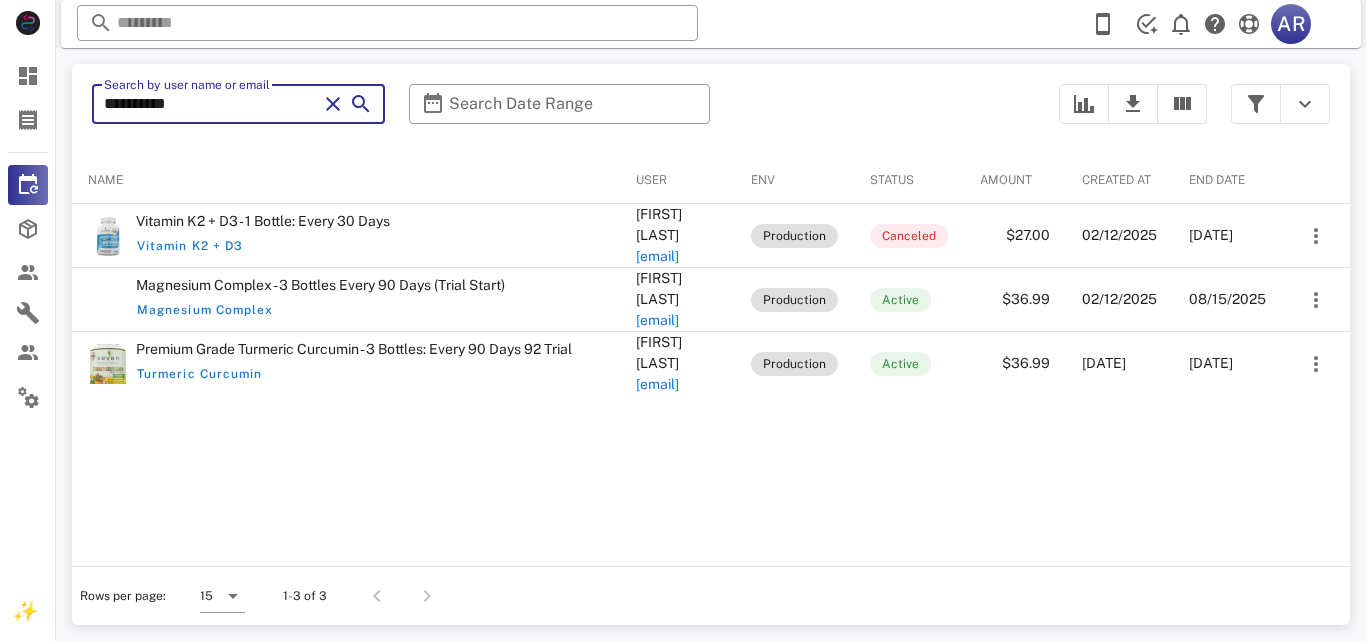 type on "**********" 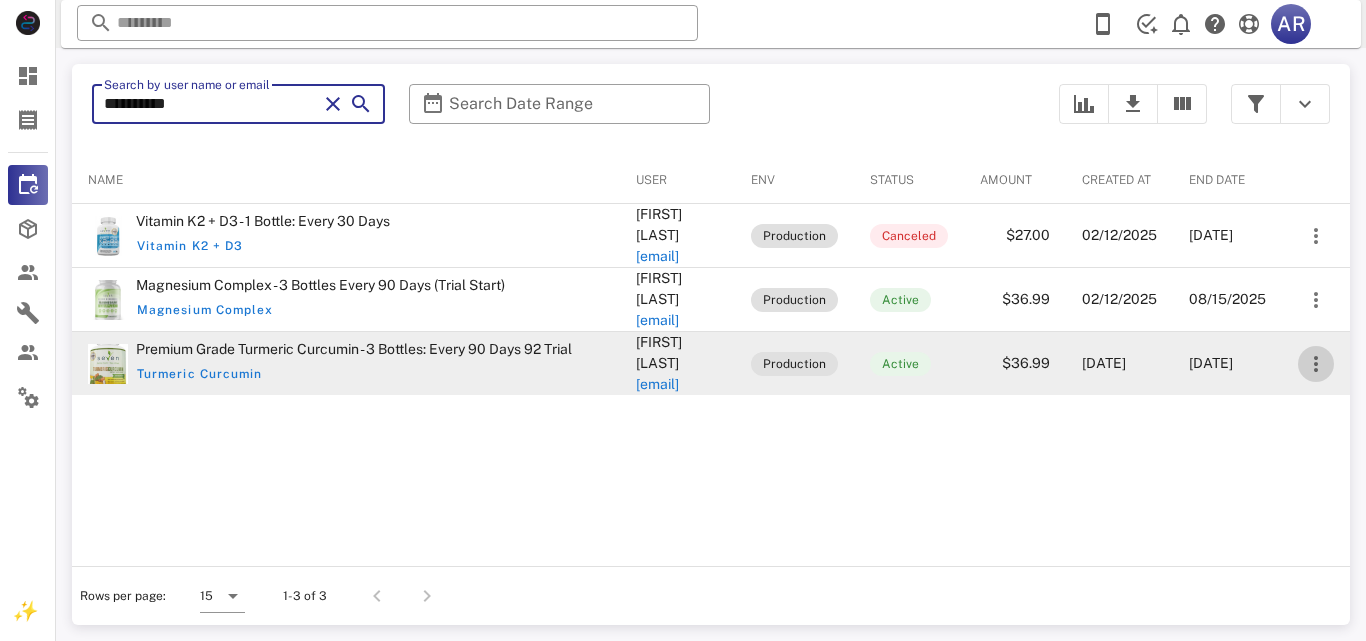 click at bounding box center [1316, 364] 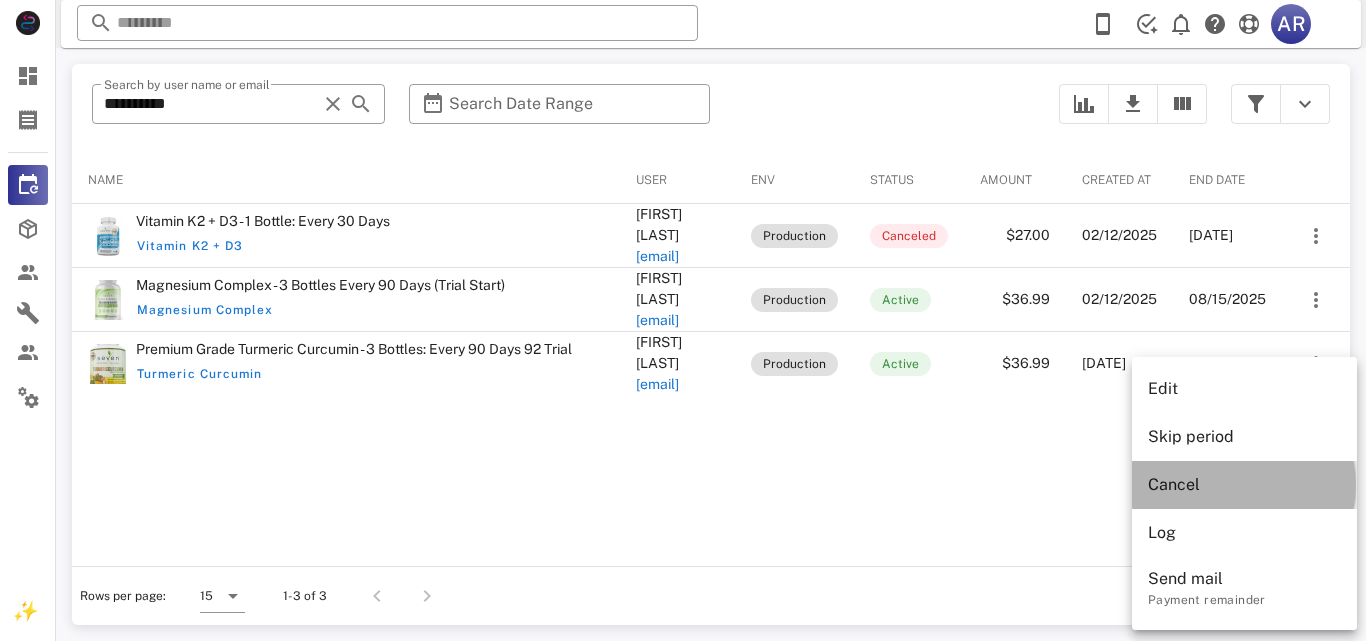 click on "Cancel" at bounding box center [1244, 484] 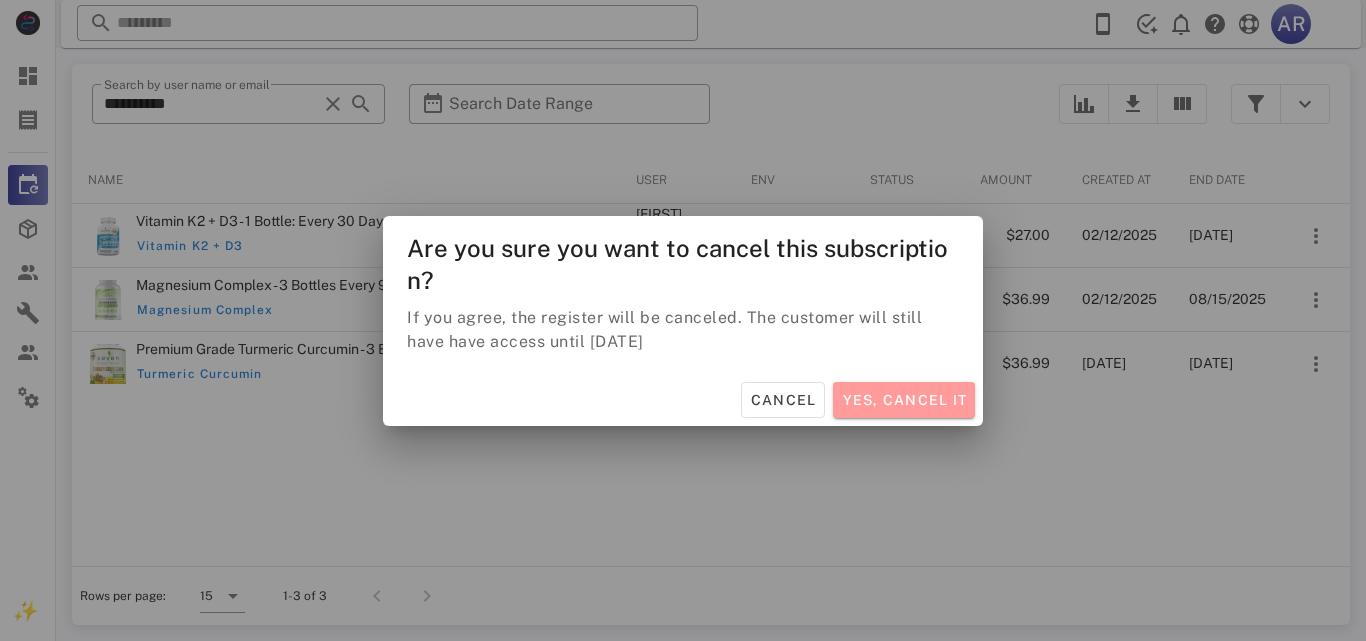 click on "Yes, cancel it" at bounding box center [904, 400] 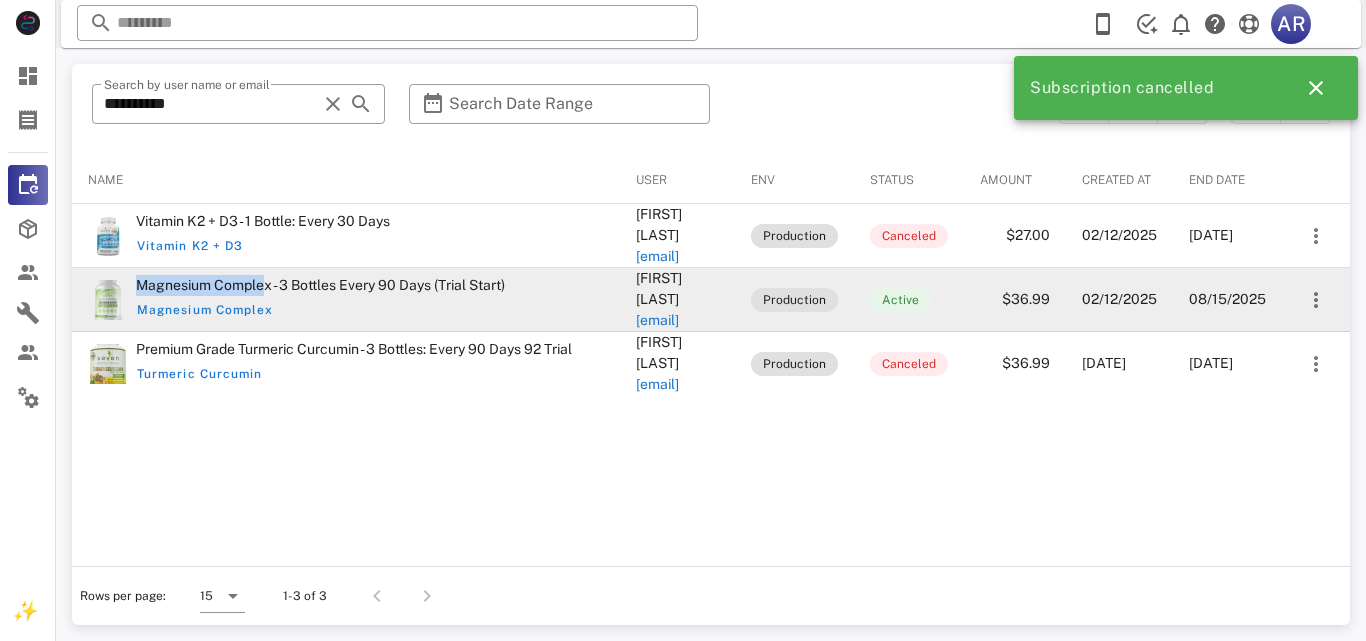 drag, startPoint x: 171, startPoint y: 260, endPoint x: 262, endPoint y: 265, distance: 91.13726 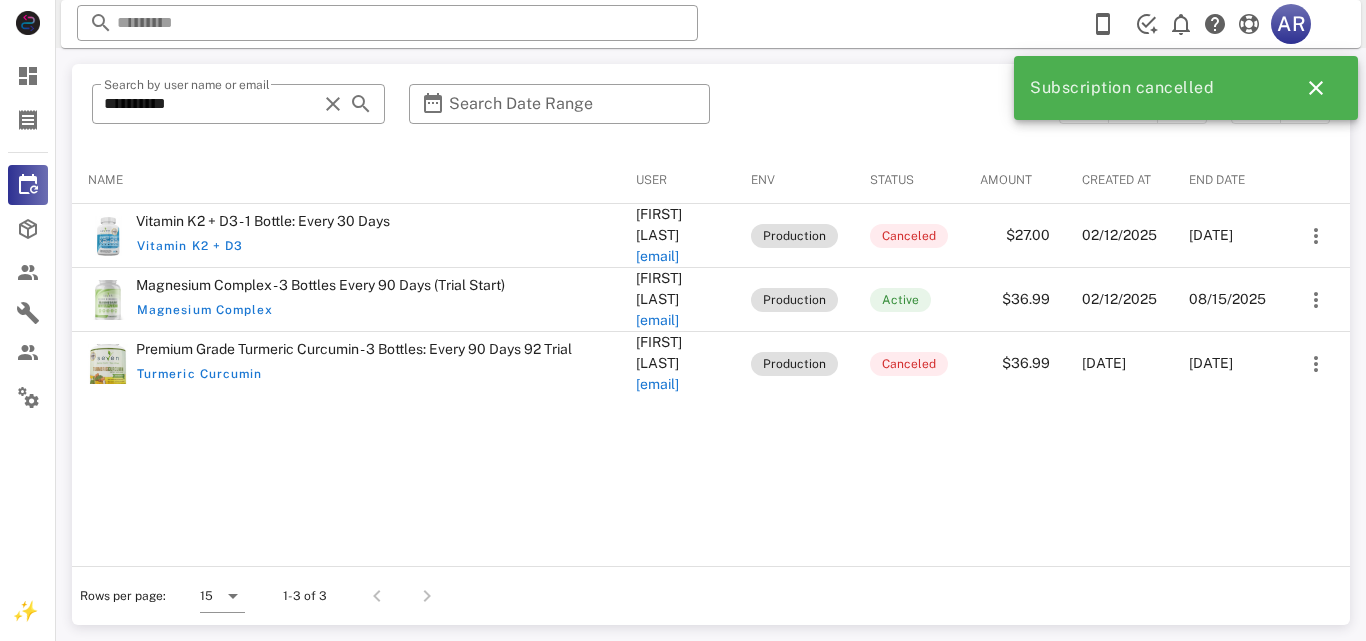 click on "Name User Env Status Amount Created at End date Vitamin K2 + D3 - 1 Bottle: Every 30 Days Vitamin K2 + D3 [FIRST] [LAST] [USERNAME]@[DOMAIN] Production Canceled $27.00 [DATE] [DATE] Magnesium Complex - 3 Bottles Every 90 Days (Trial Start) Magnesium Complex [FIRST] [LAST] [USERNAME]@[DOMAIN] Production Active $36.99 [DATE] [DATE] Premium Grade Turmeric Curcumin - 3 Bottles: Every 90 Days 92 Trial Turmeric Curcumin [FIRST] [LAST] [USERNAME]@[DOMAIN] Production Canceled $36.99 [DATE] [DATE]" at bounding box center [711, 360] 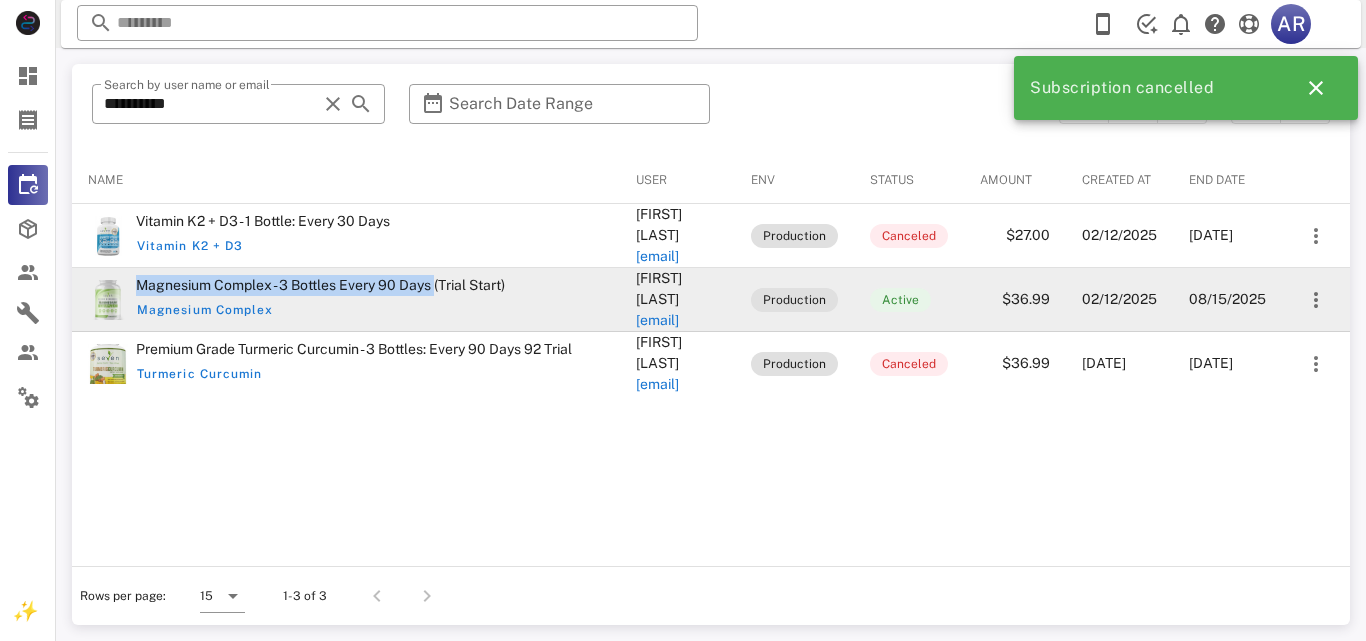 drag, startPoint x: 133, startPoint y: 260, endPoint x: 438, endPoint y: 262, distance: 305.00656 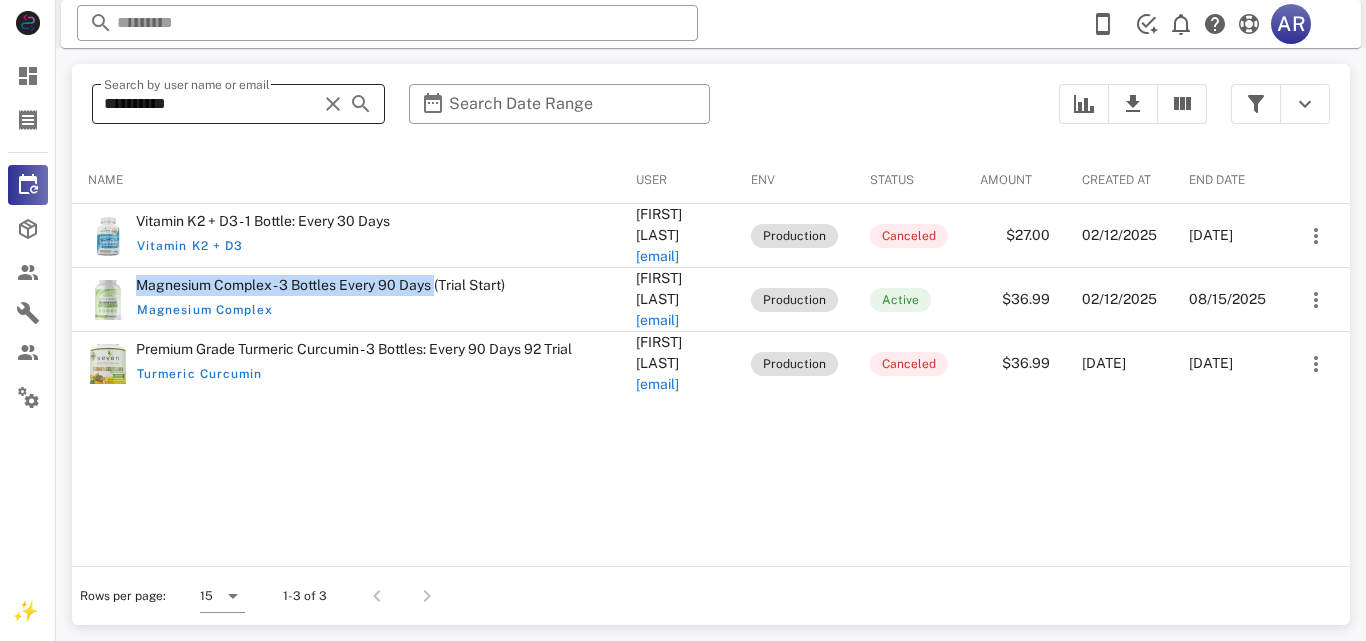 click at bounding box center (333, 104) 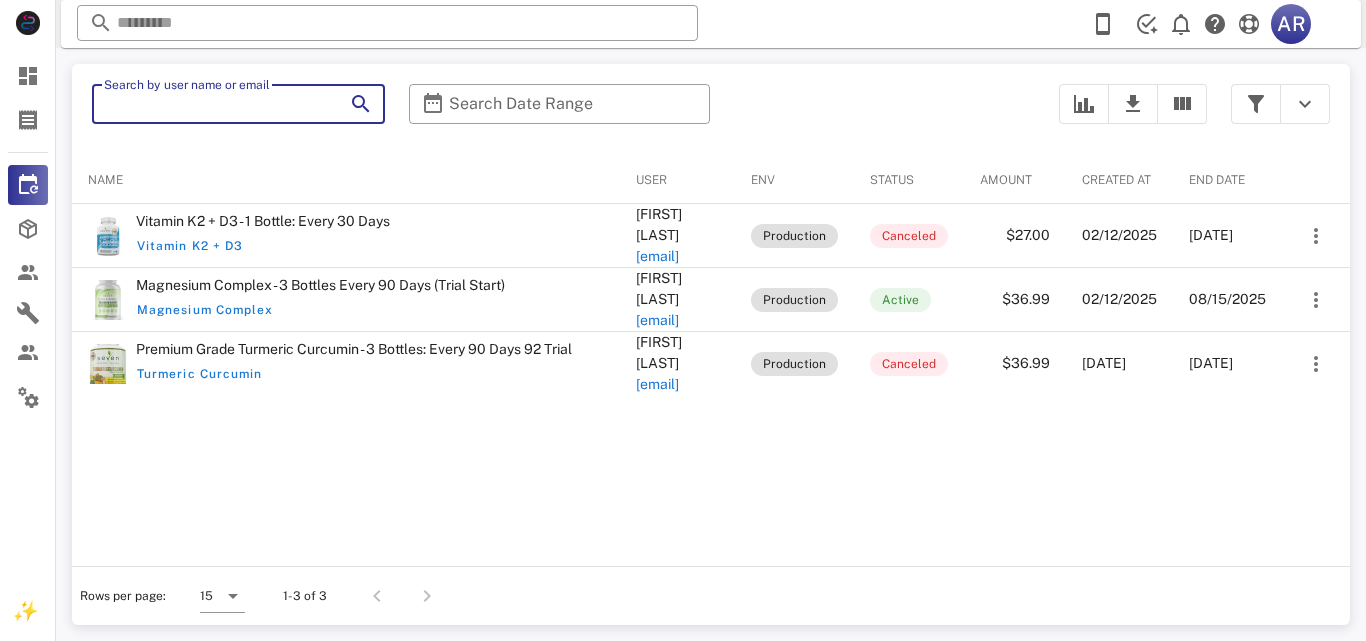 click on "Search by user name or email" at bounding box center (210, 104) 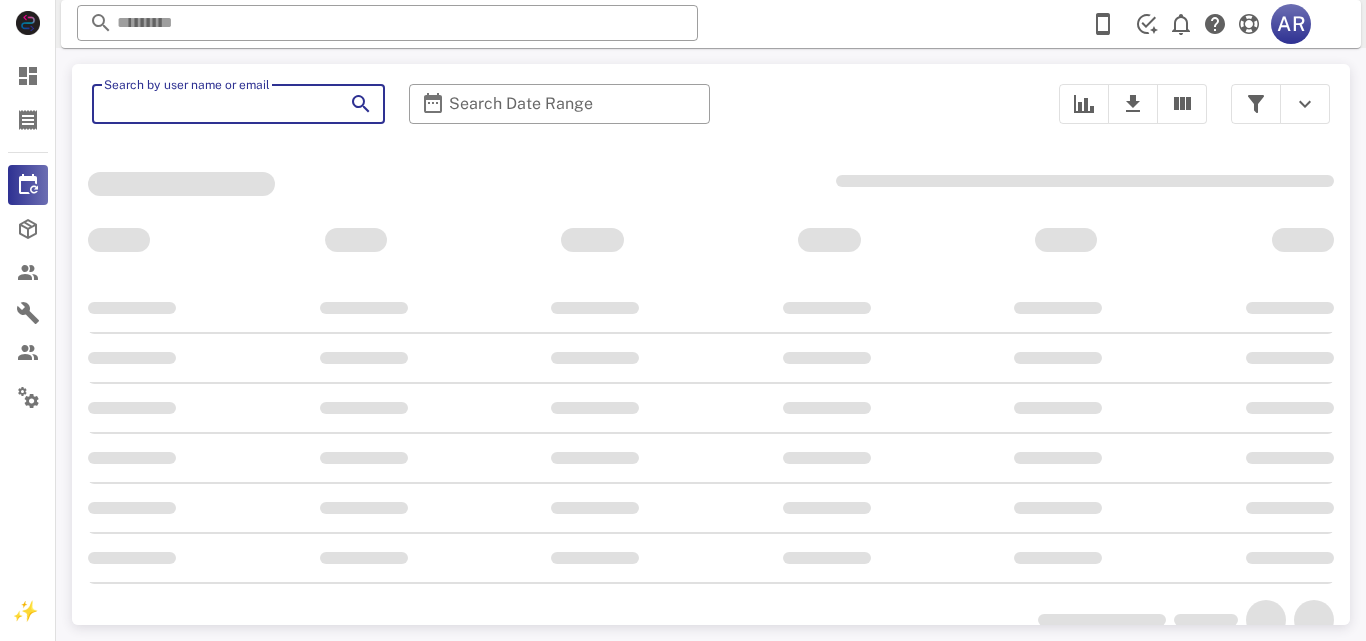 paste on "**********" 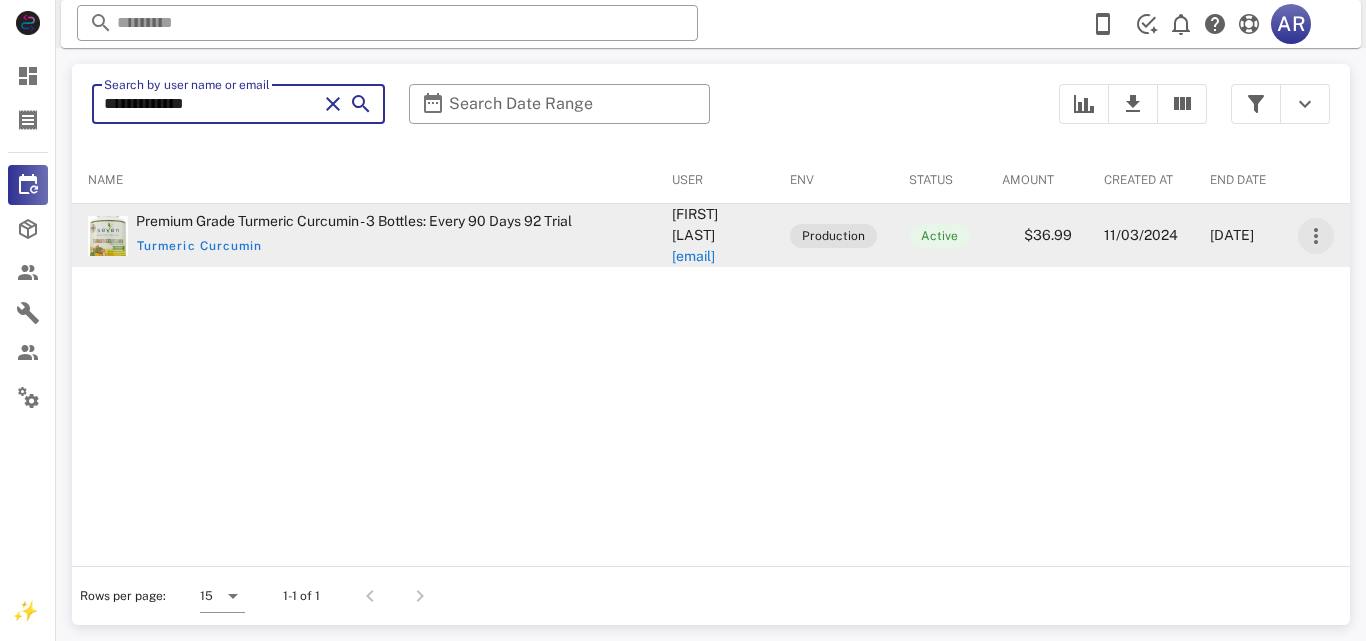 type on "**********" 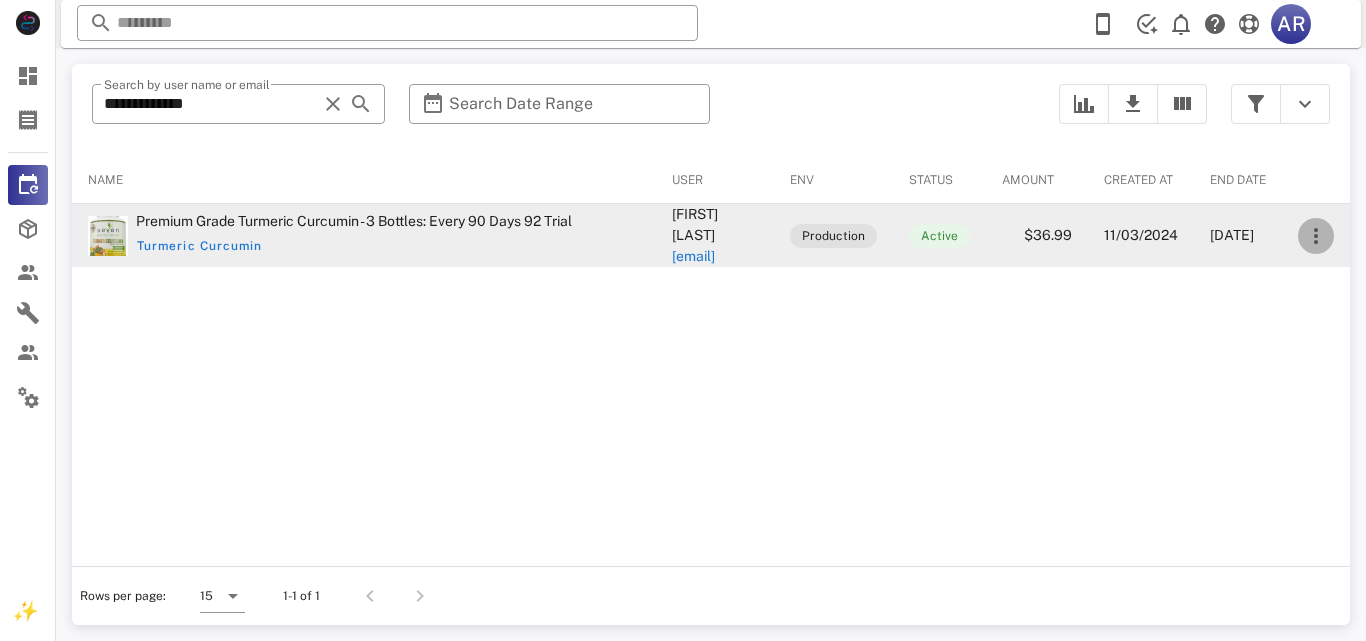 click at bounding box center (1316, 236) 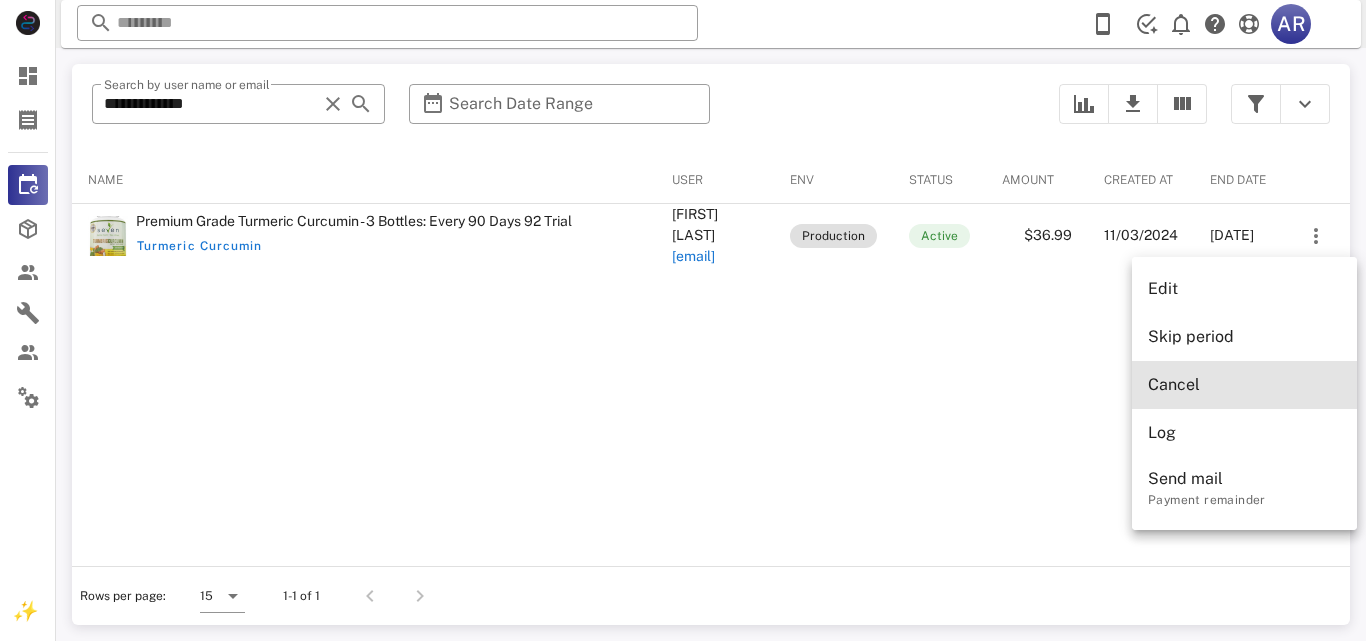 click on "Cancel" at bounding box center [1244, 384] 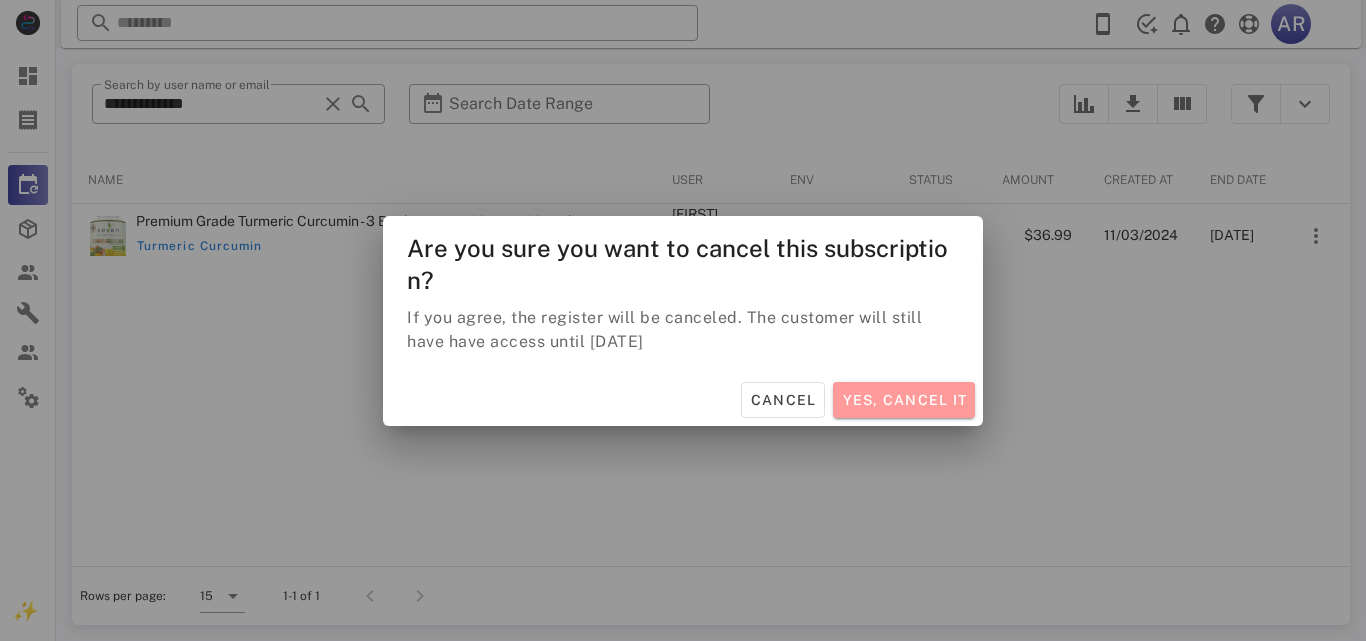 click on "Yes, cancel it" at bounding box center (904, 400) 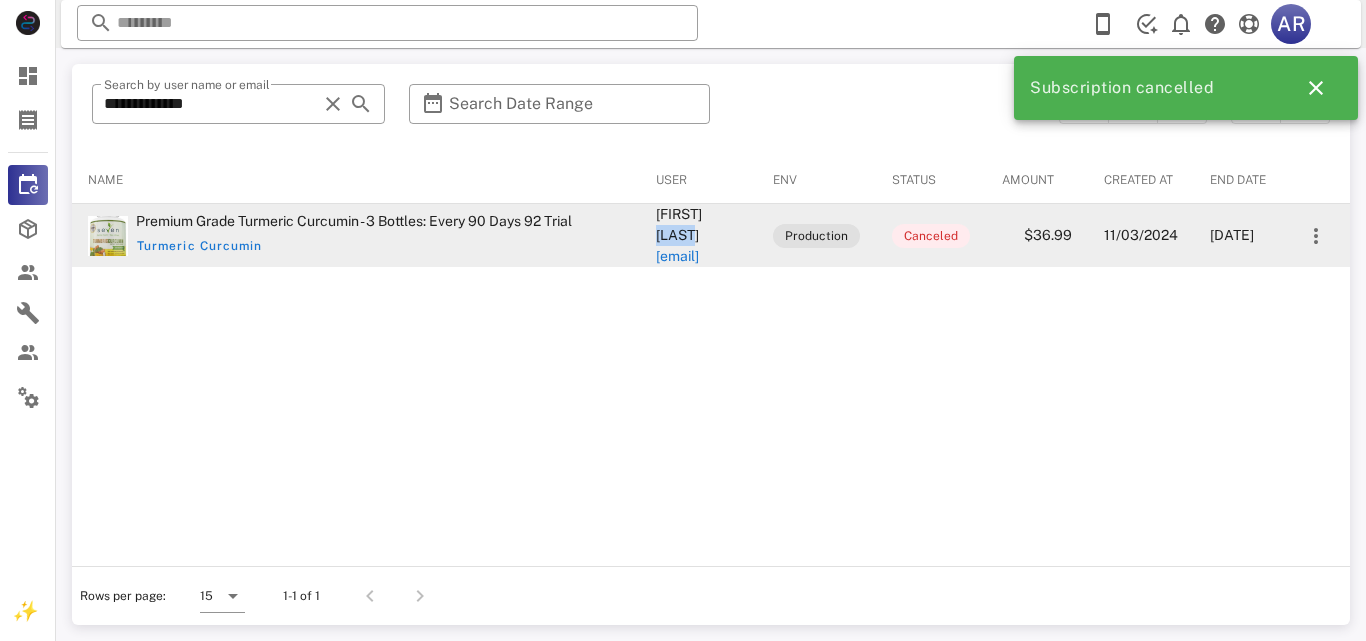 drag, startPoint x: 596, startPoint y: 230, endPoint x: 663, endPoint y: 223, distance: 67.36468 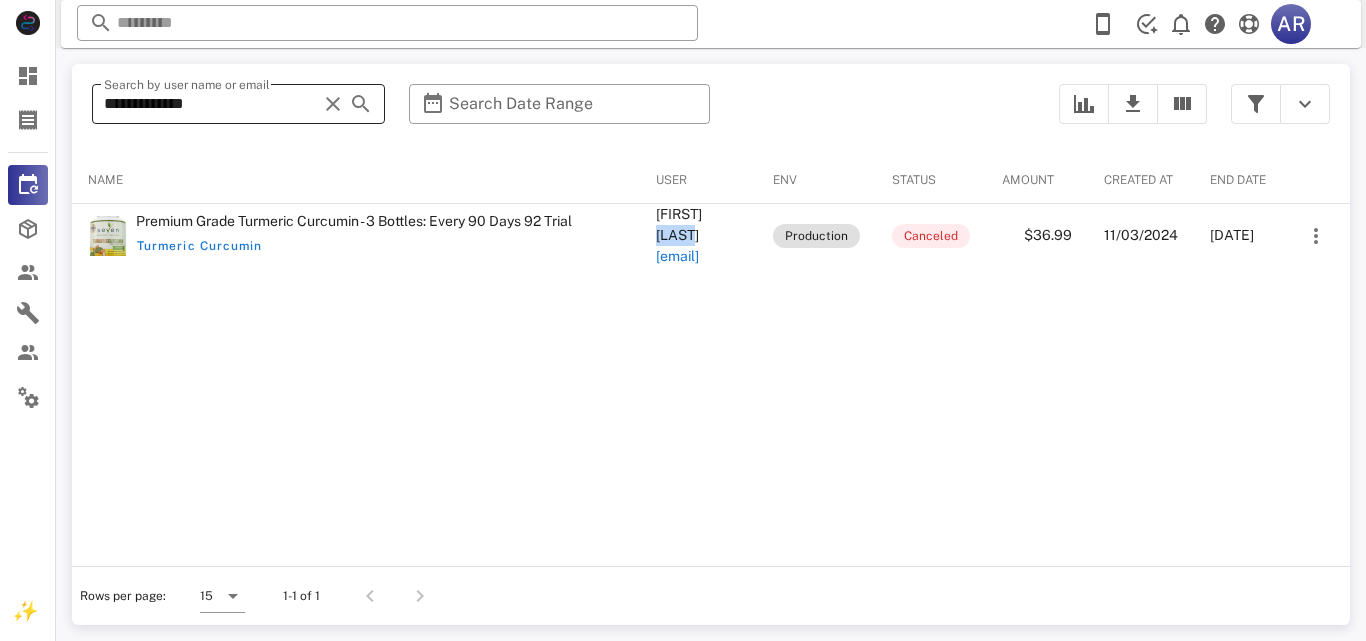 click at bounding box center (333, 104) 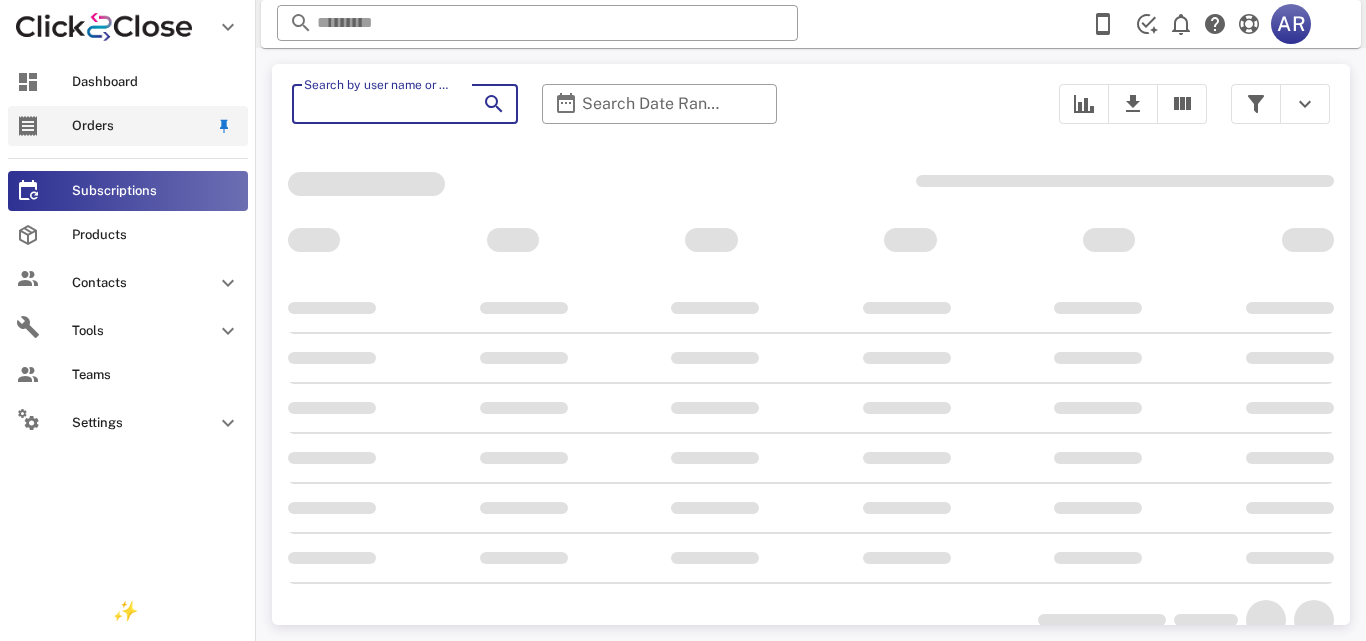 click on "Orders" at bounding box center [128, 126] 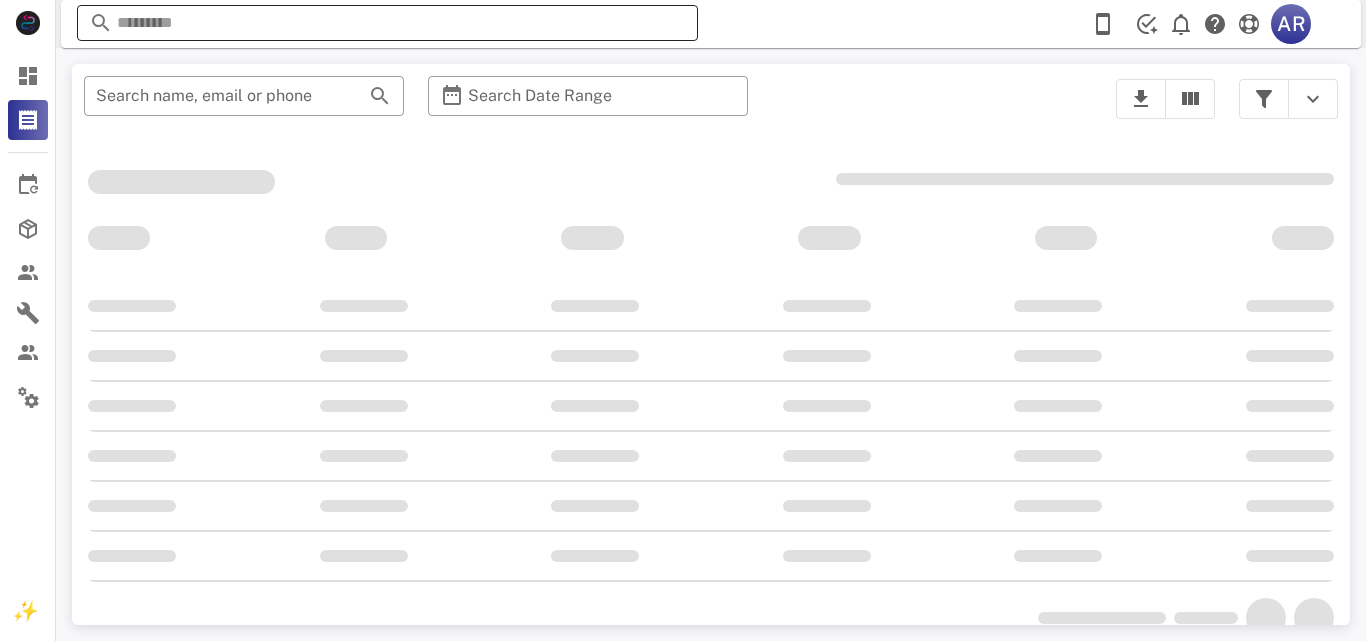 click at bounding box center [387, 23] 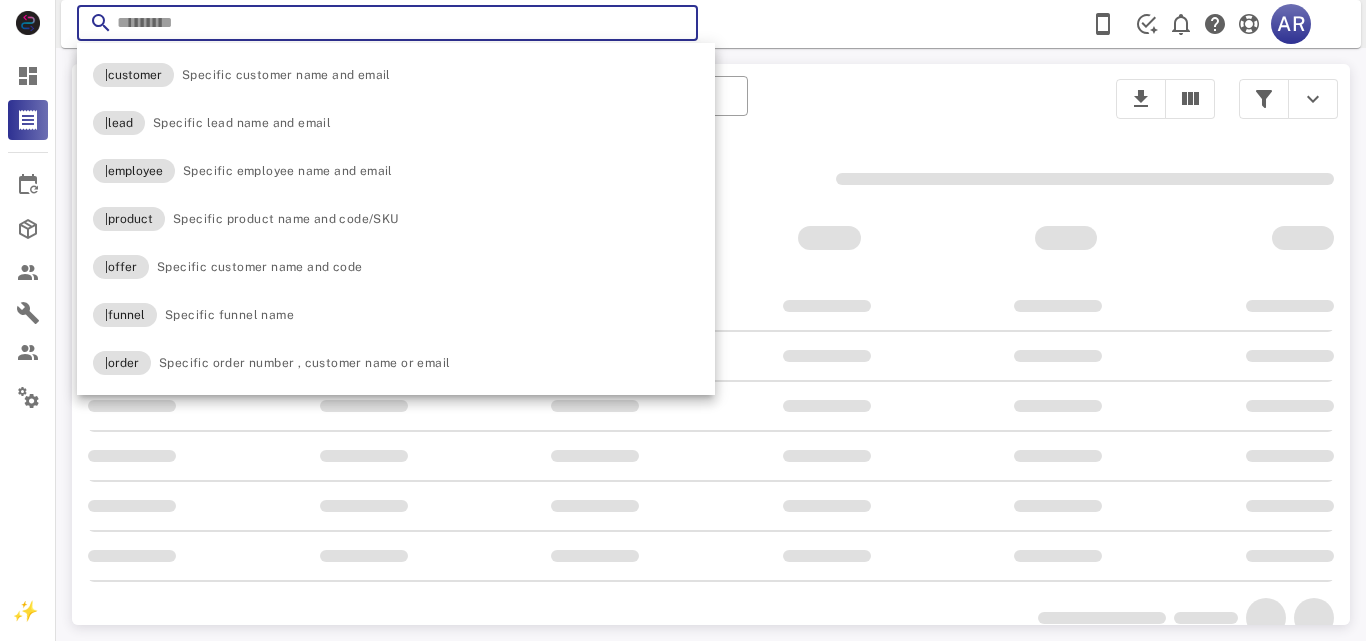 paste on "**********" 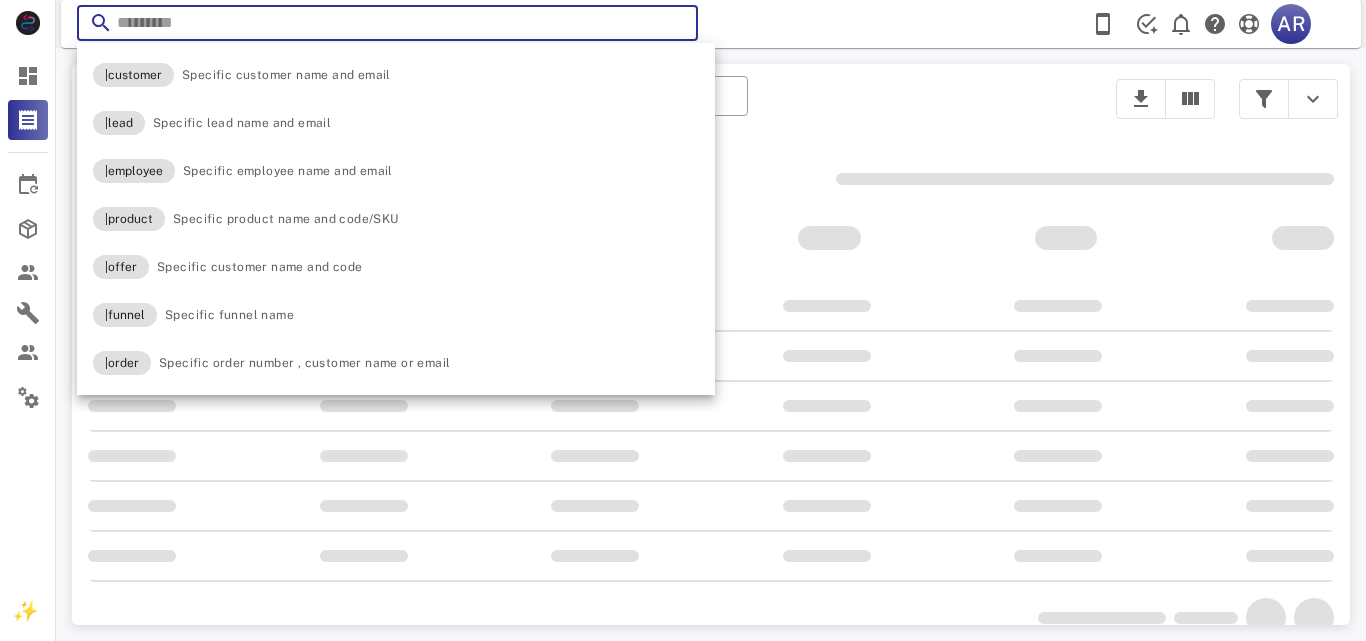 type on "**********" 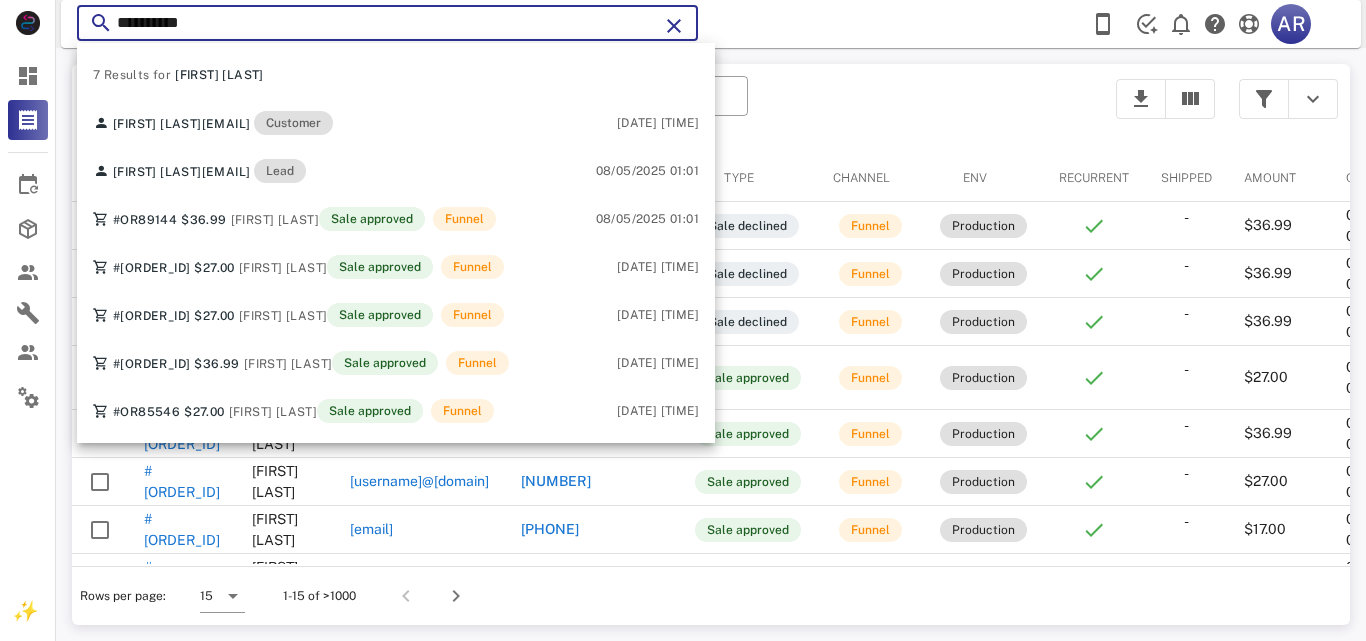 click on "**********" at bounding box center (387, 23) 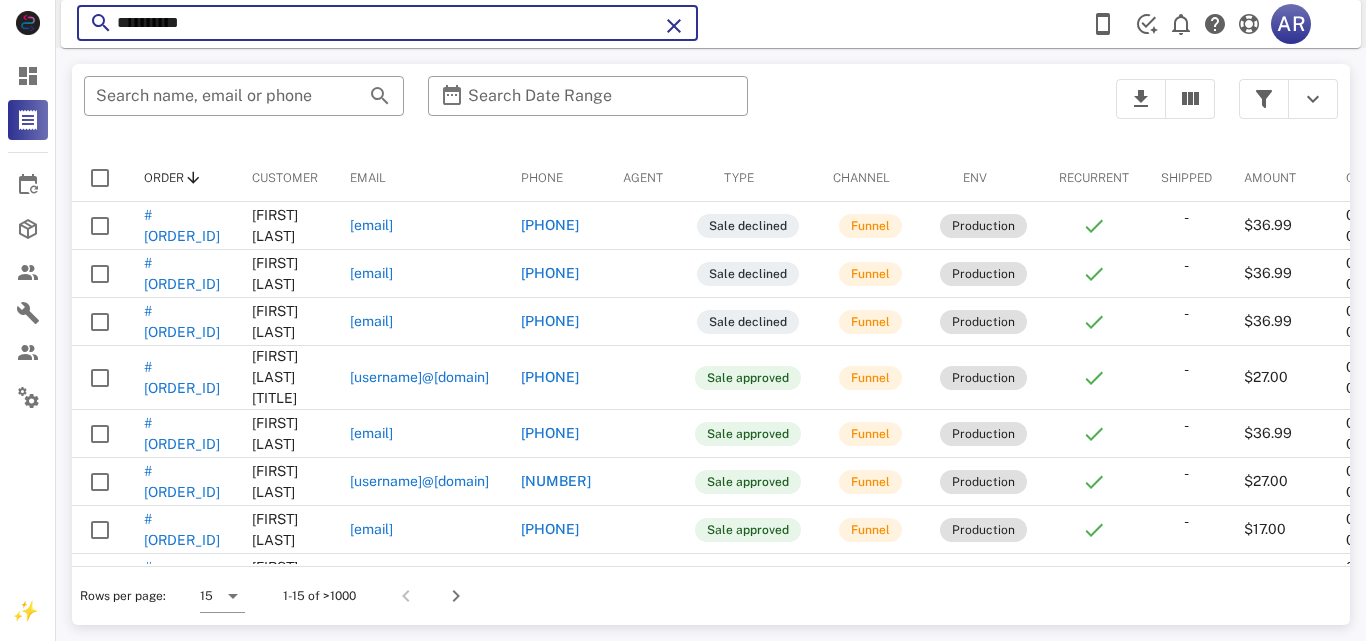 click on "**********" at bounding box center (387, 23) 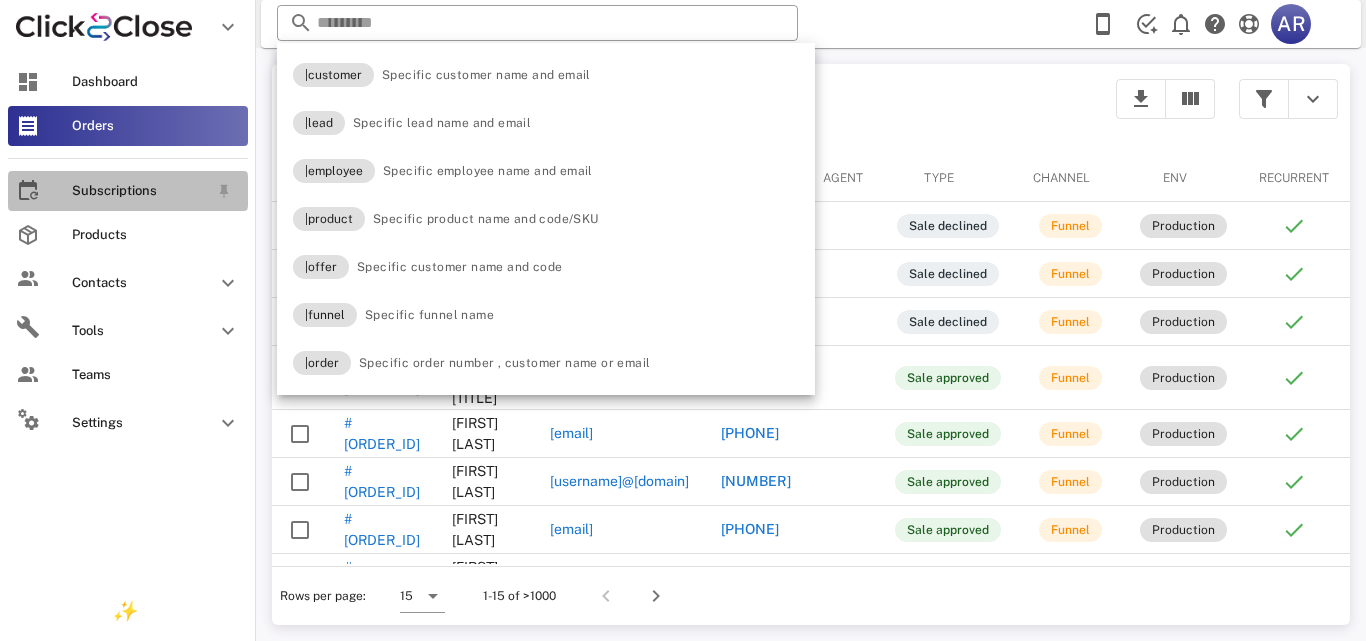 click at bounding box center [28, 191] 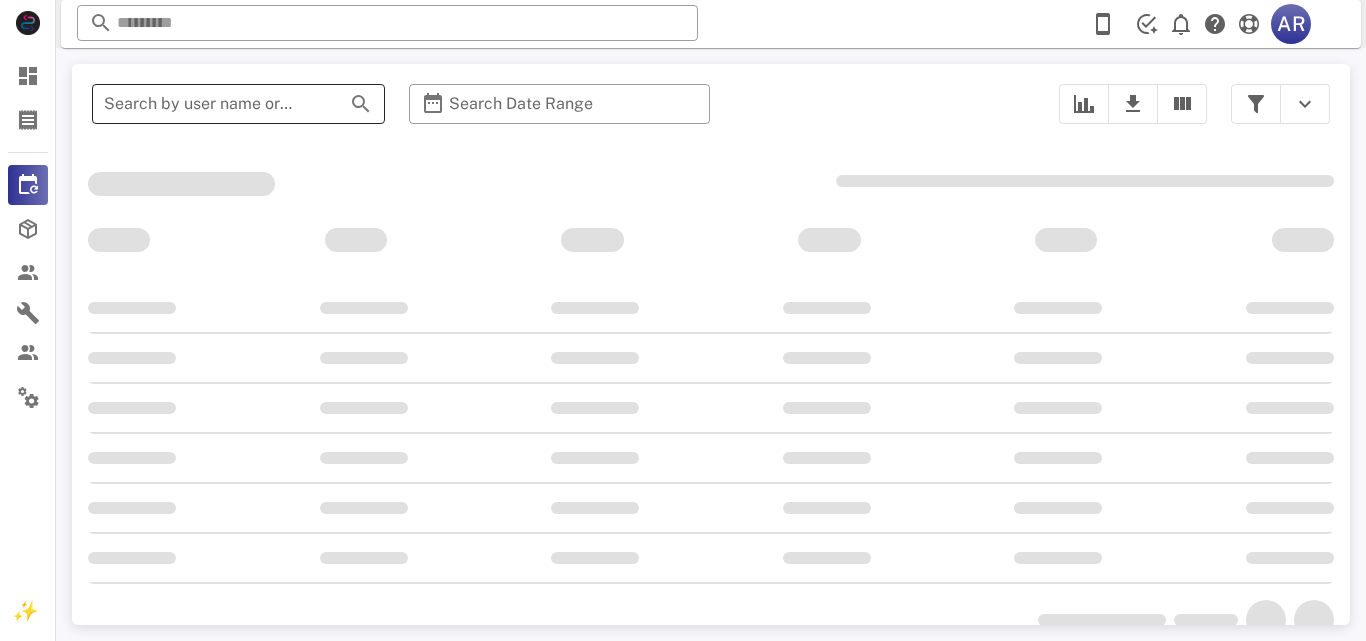click on "Search by user name or email" at bounding box center (210, 104) 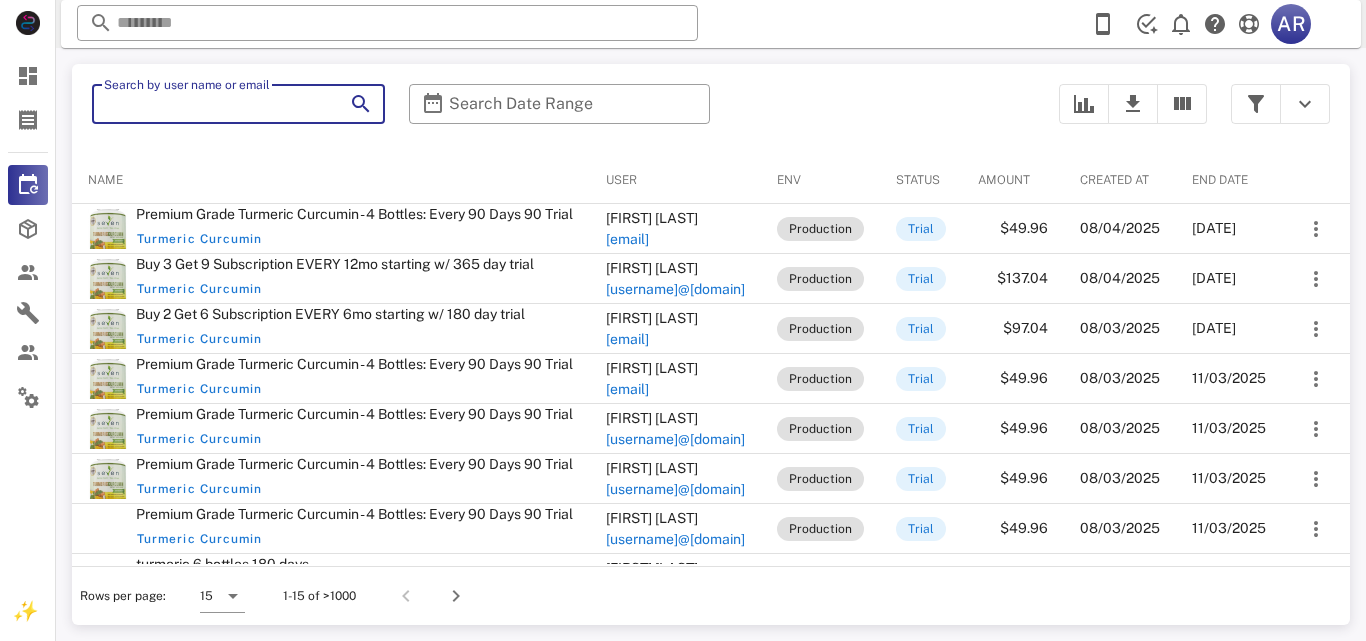 paste on "**********" 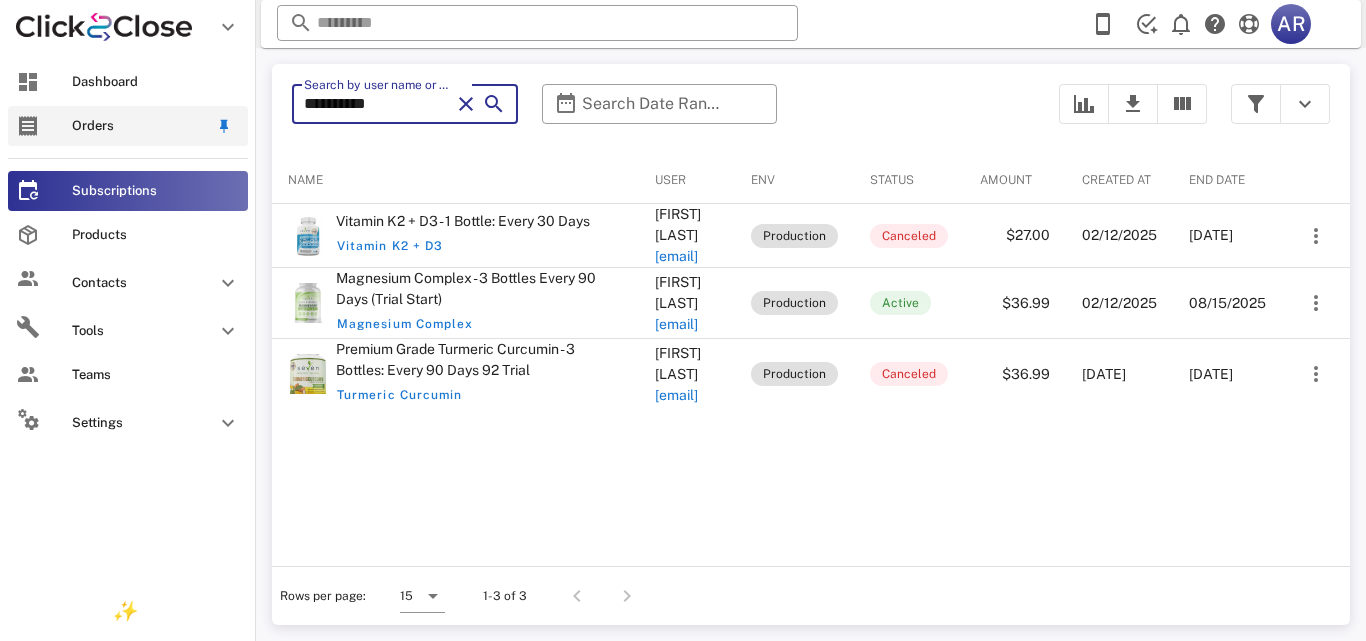 type on "**********" 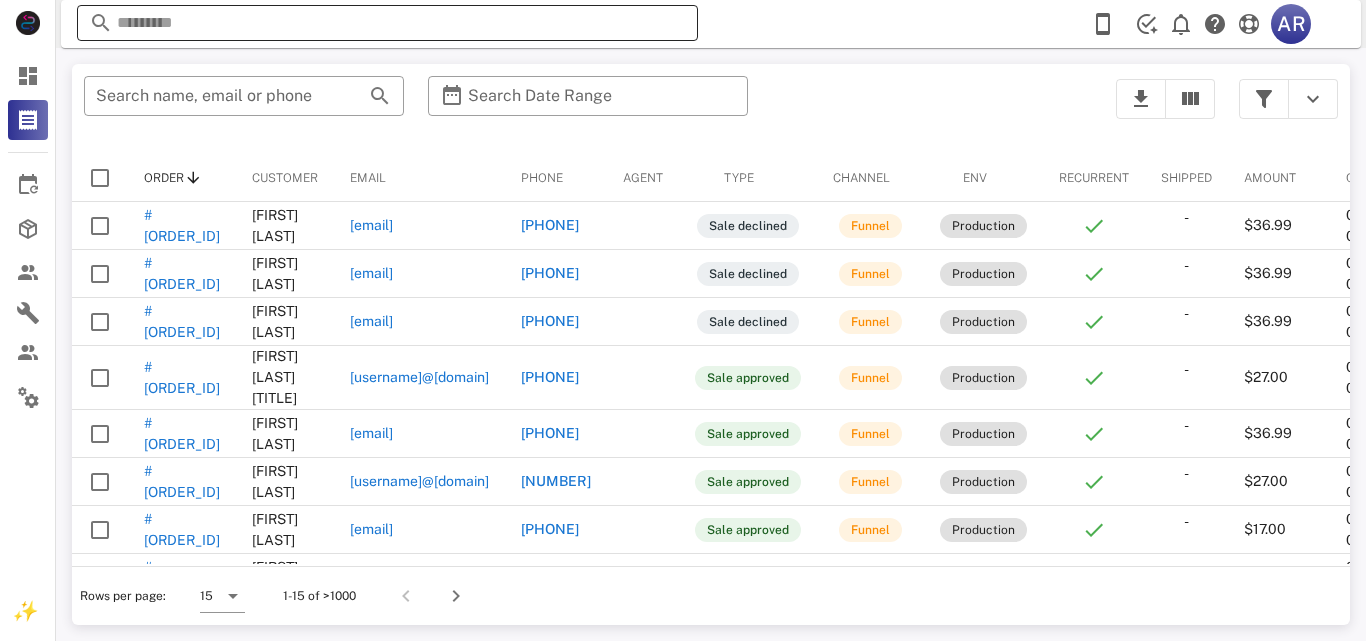 click at bounding box center (387, 23) 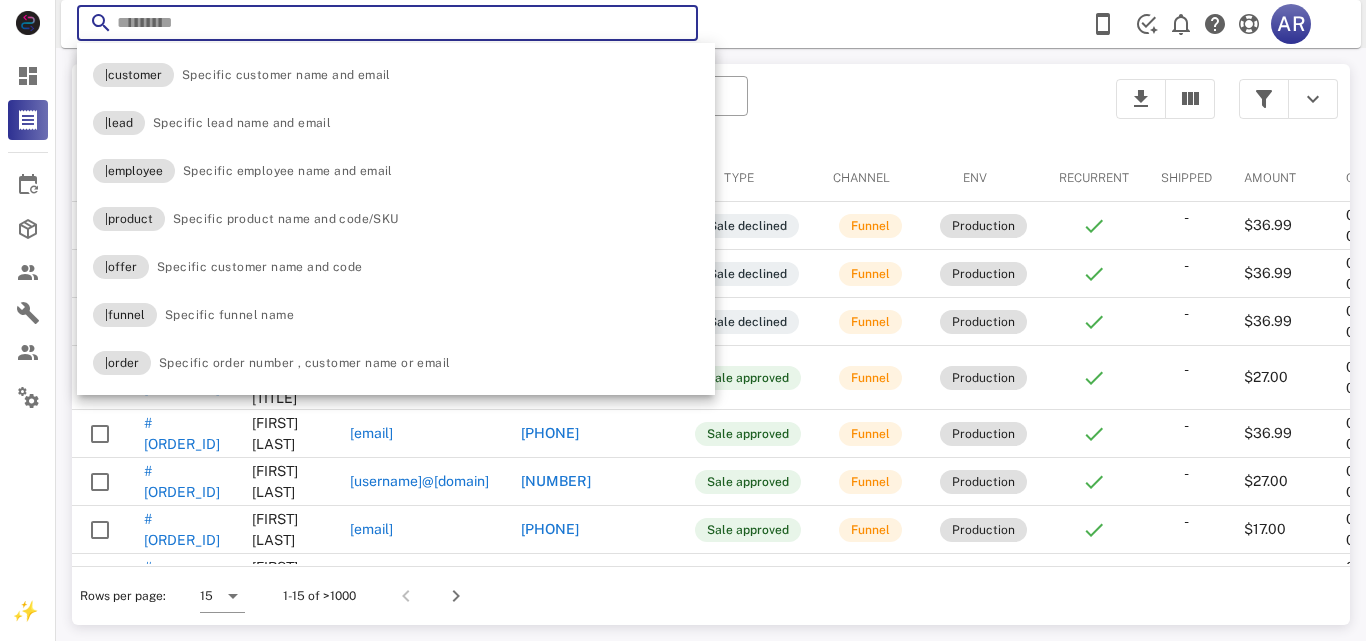 paste on "**********" 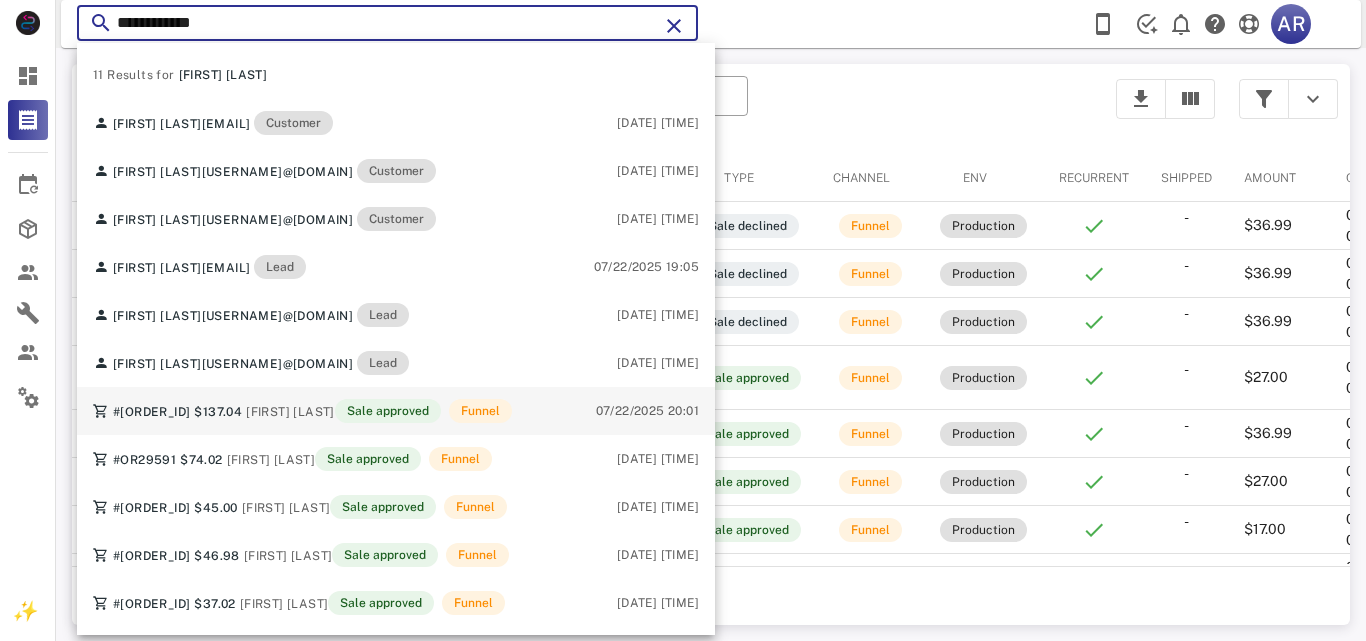 type on "**********" 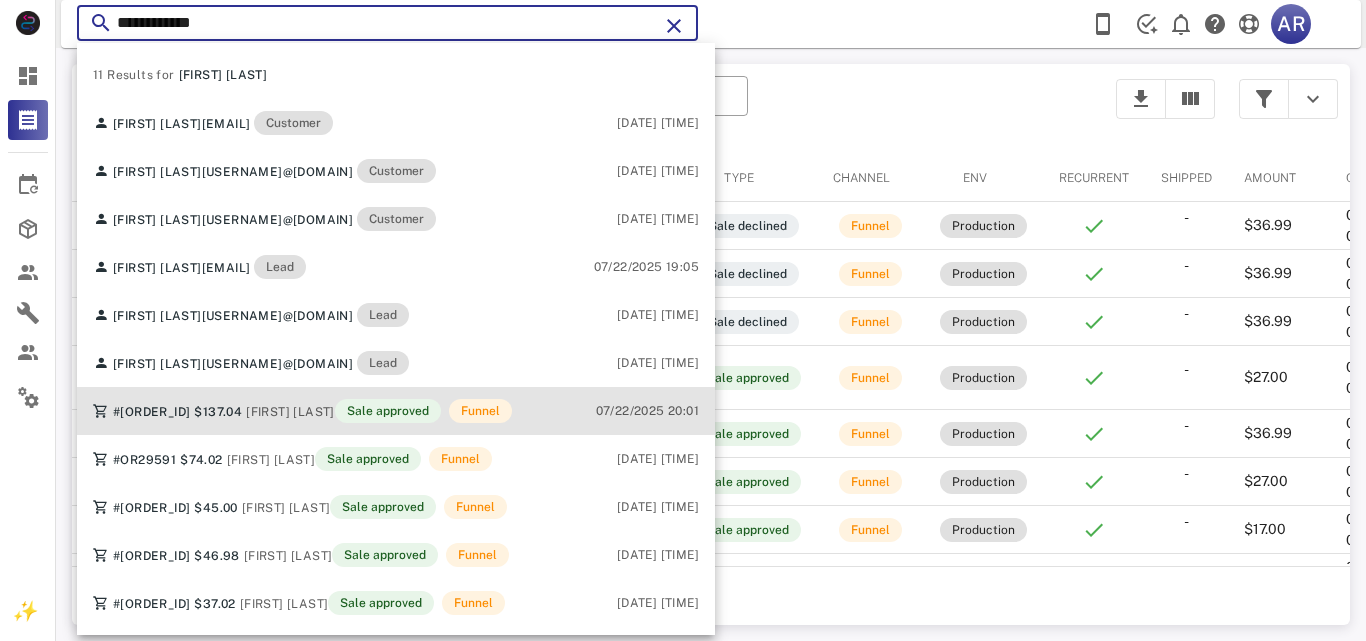 click on "#[ORDER_ID] $137.04 [FIRST] [LAST] Sale approved Funnel [DATE] [TIME]" at bounding box center [396, 411] 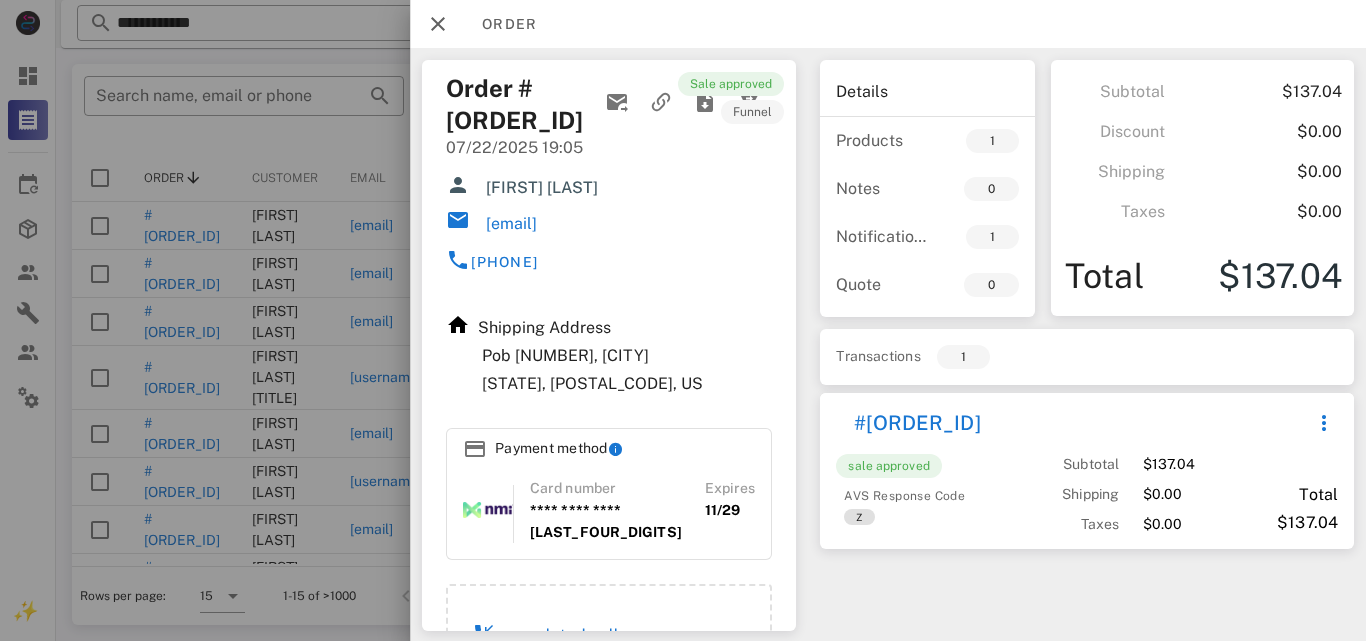 scroll, scrollTop: 177, scrollLeft: 0, axis: vertical 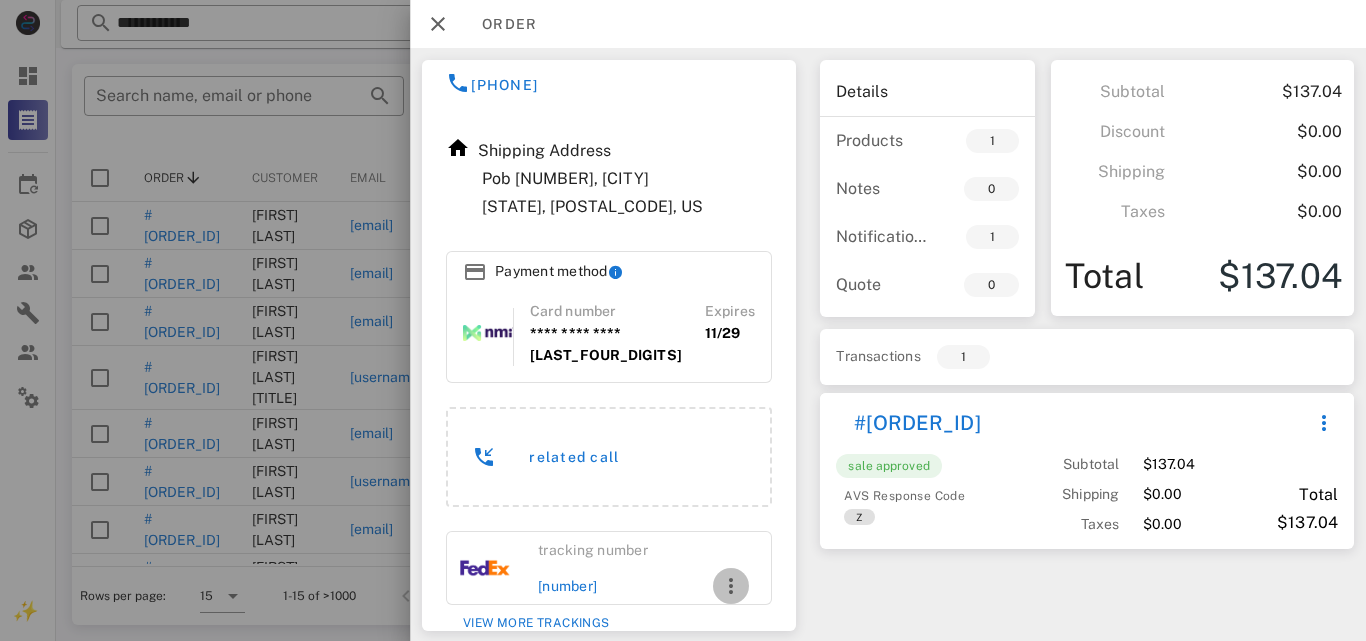 click at bounding box center (731, 586) 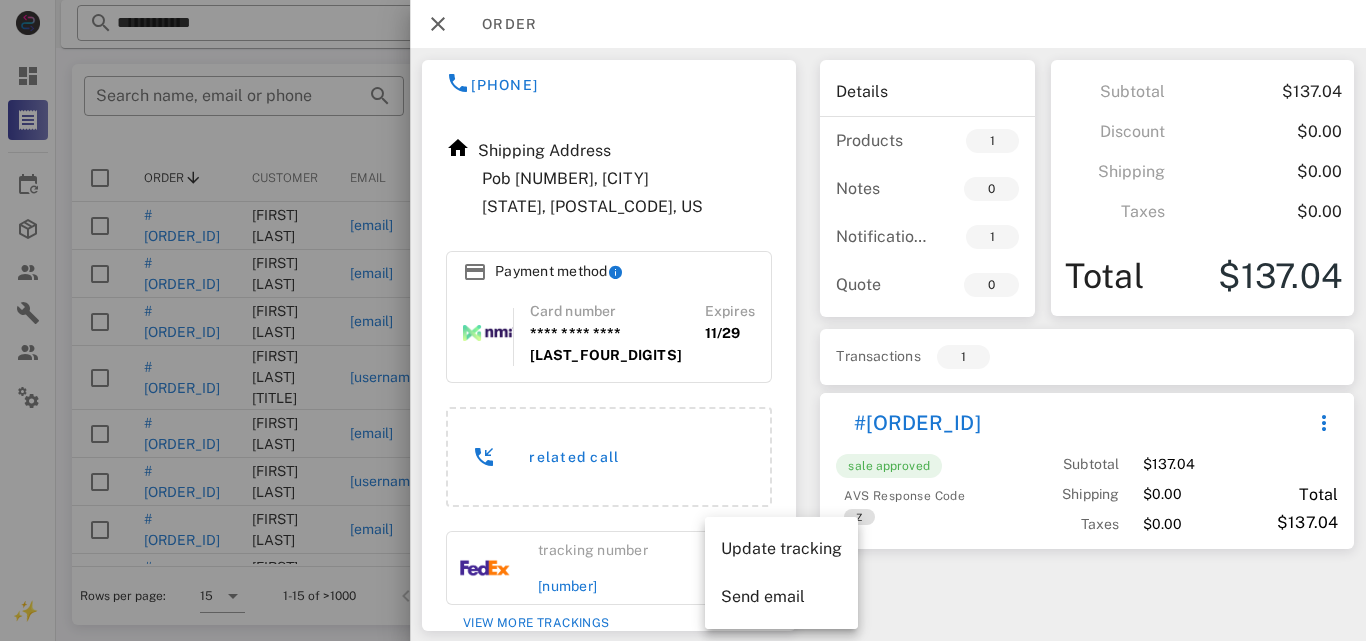 drag, startPoint x: 533, startPoint y: 564, endPoint x: 654, endPoint y: 560, distance: 121.0661 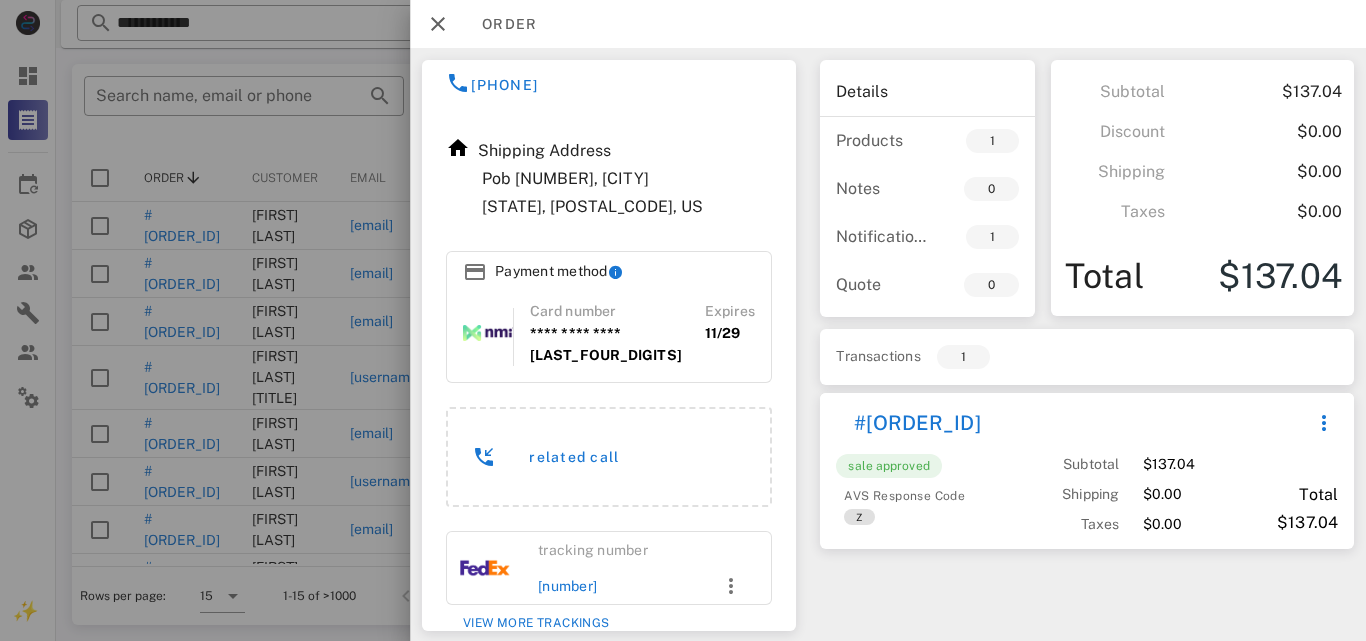 copy on "[NUMBER]" 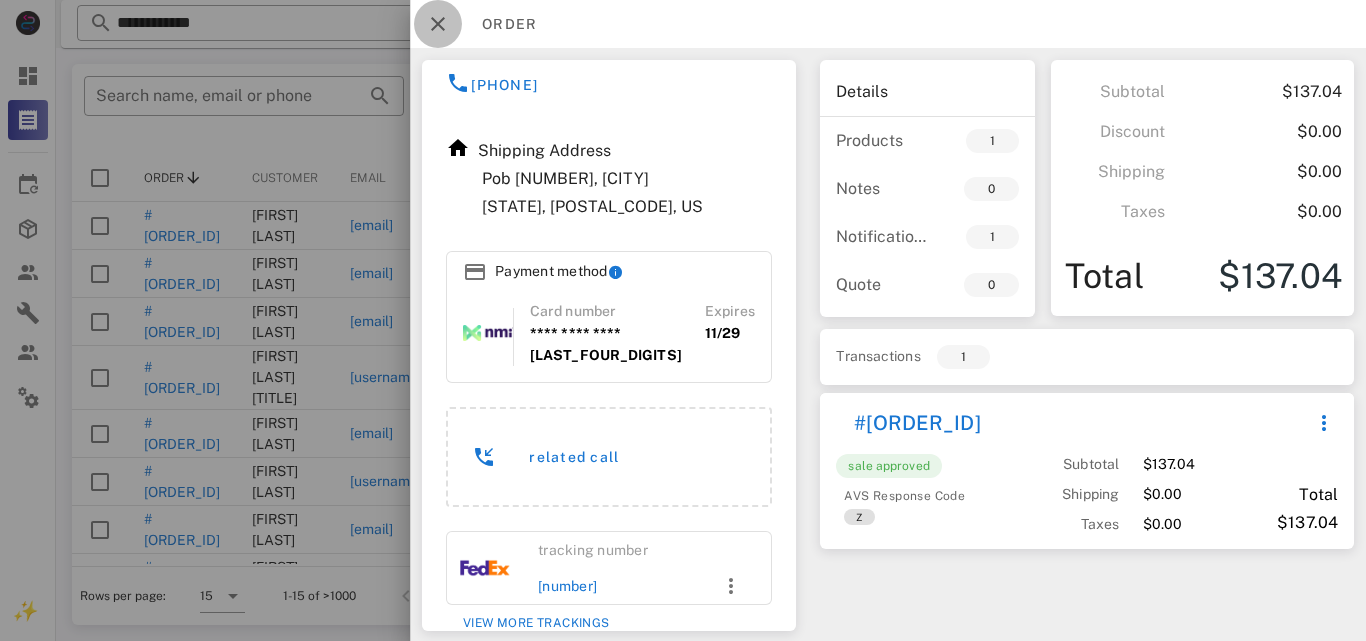 click at bounding box center (438, 24) 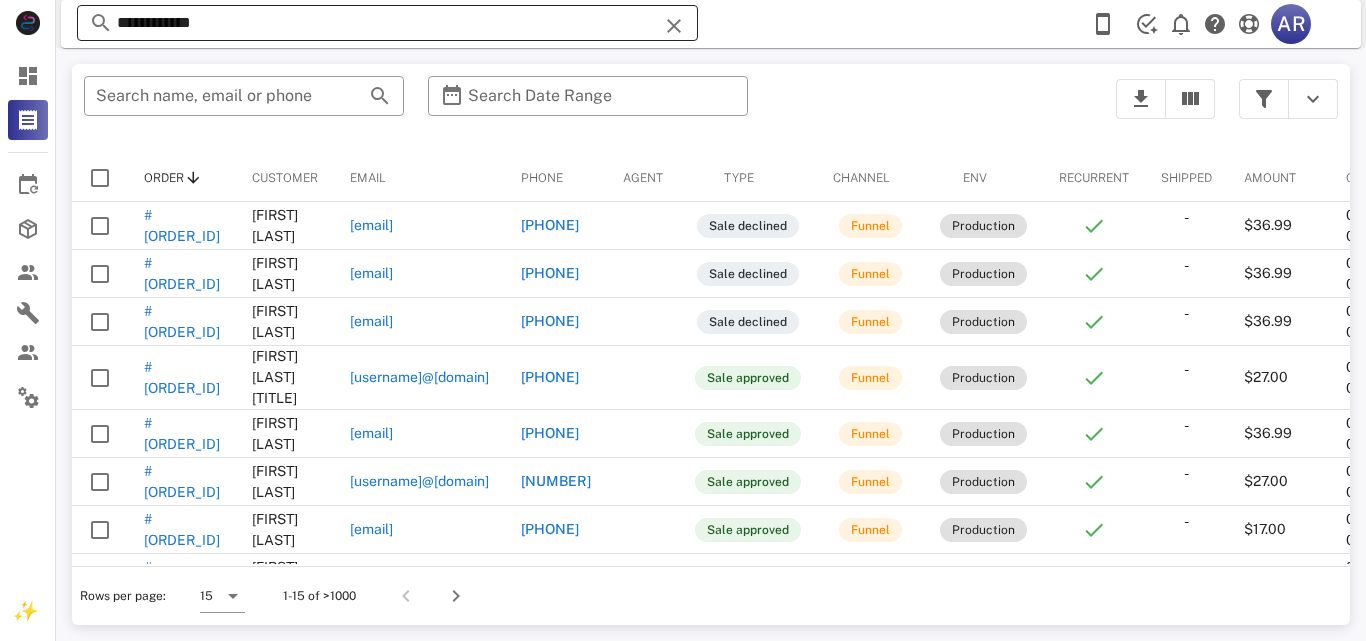 click at bounding box center [674, 26] 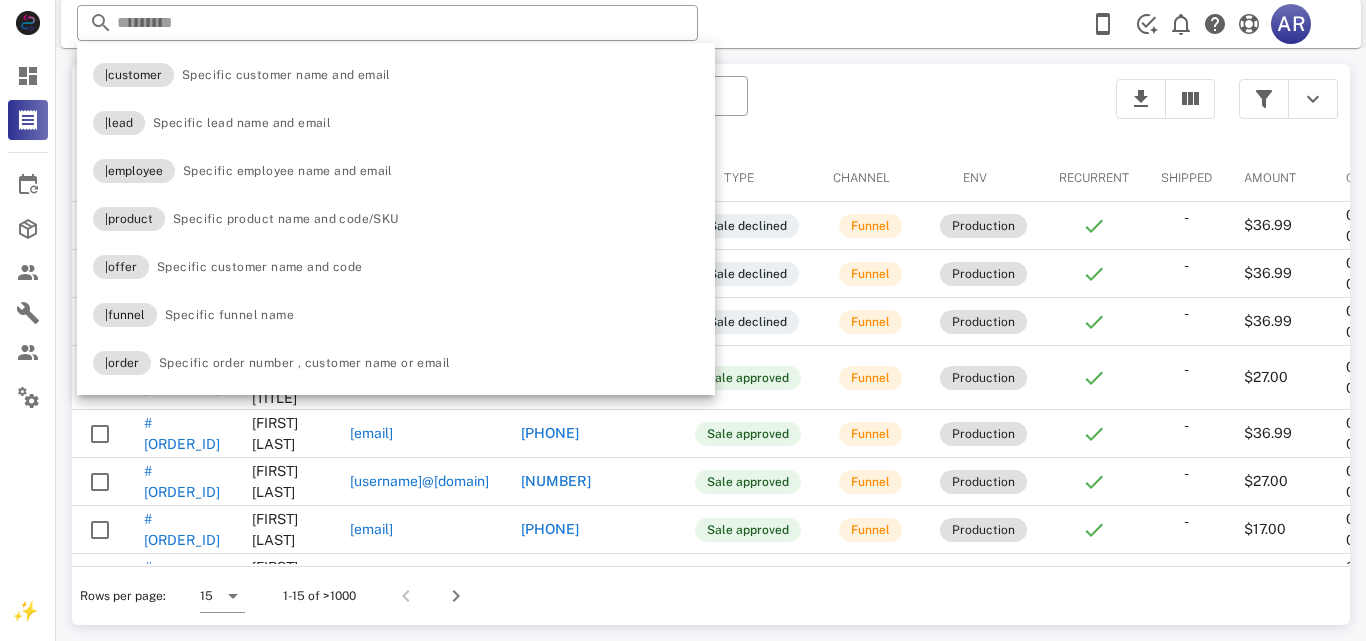 click on "​ Search name, email or phone ​ Search Date Range" at bounding box center [588, 109] 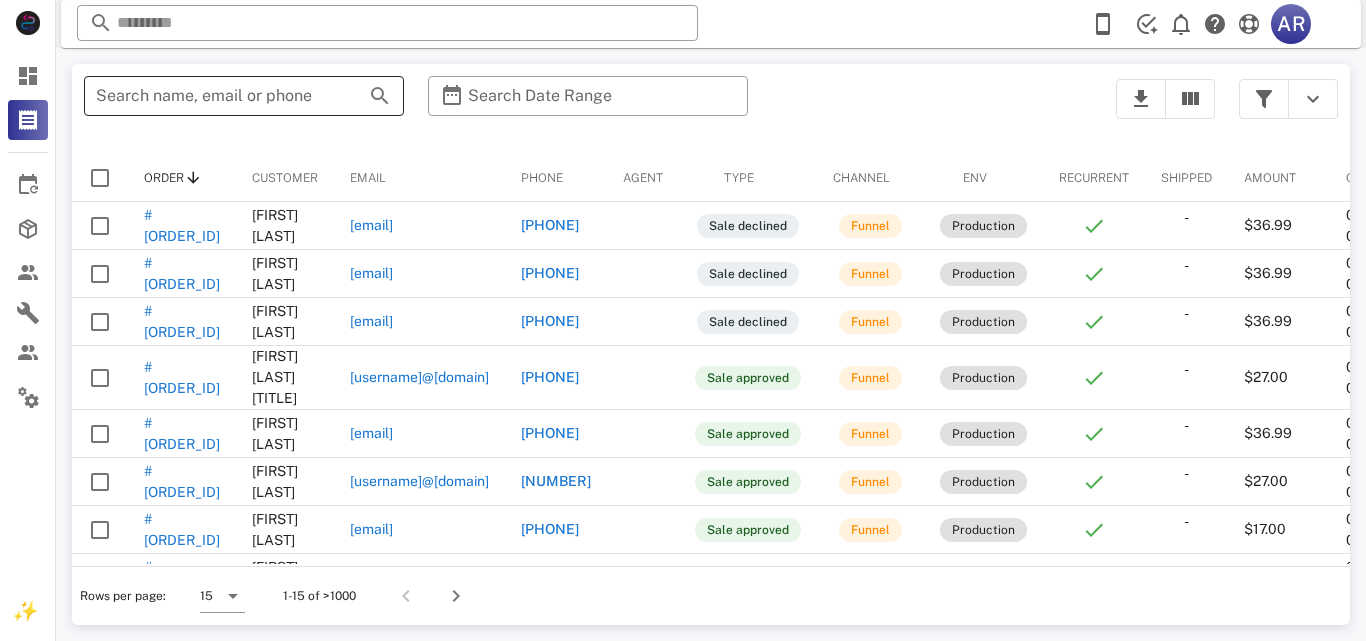 click on "Search name, email or phone" at bounding box center [216, 96] 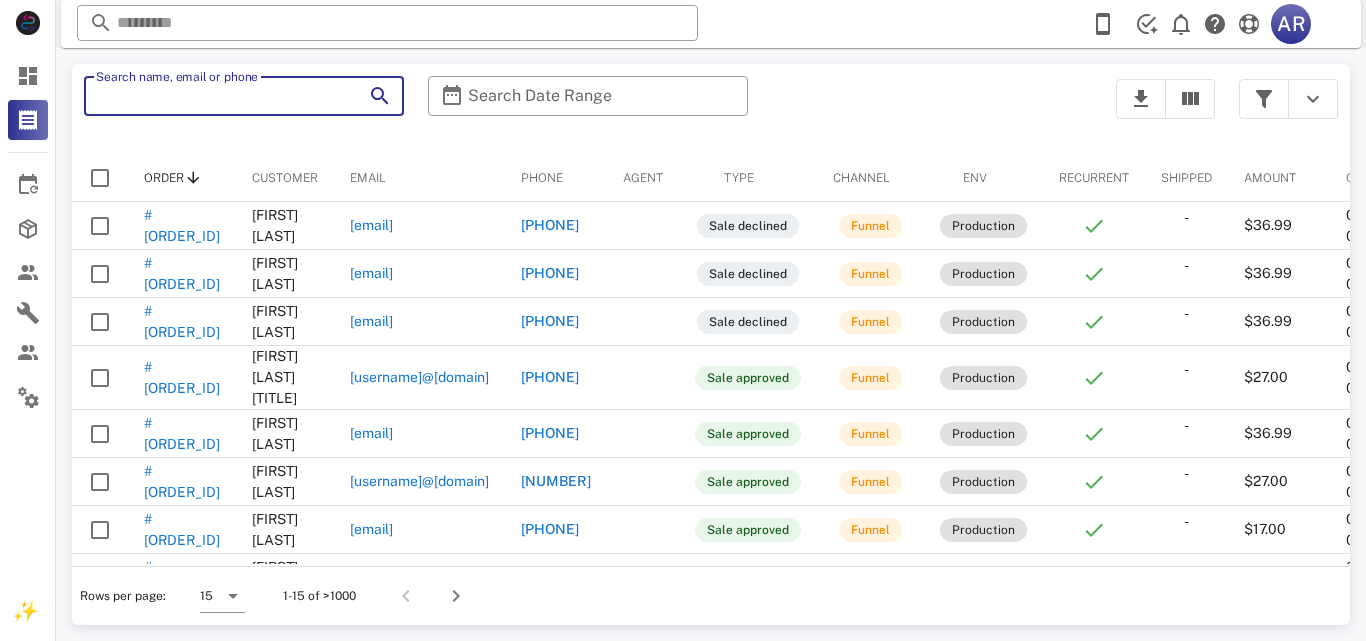 paste on "**********" 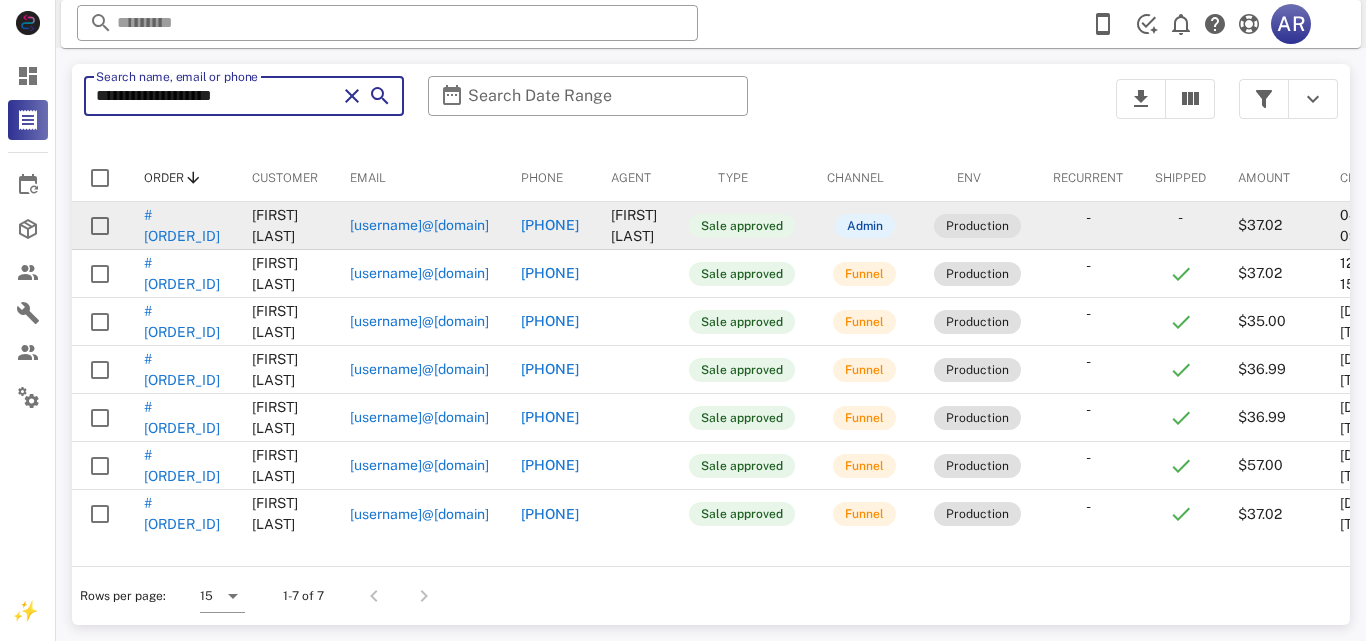 type on "**********" 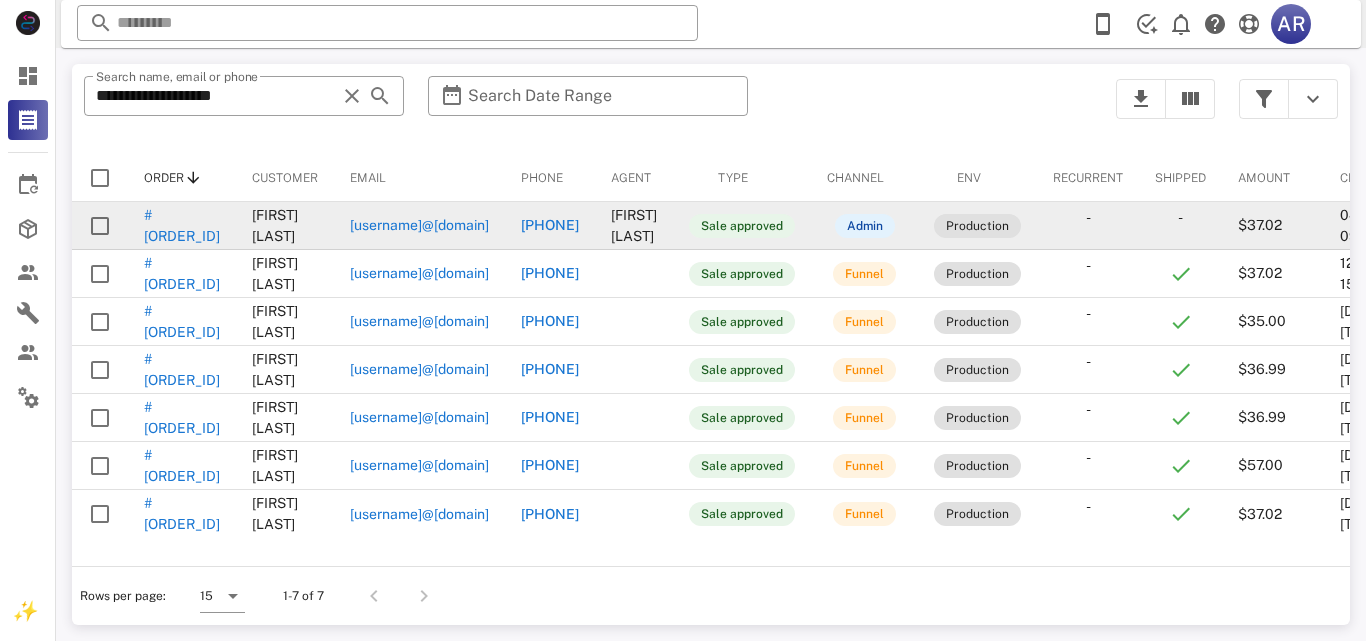 click on "[USERNAME]@[DOMAIN]" at bounding box center [419, 225] 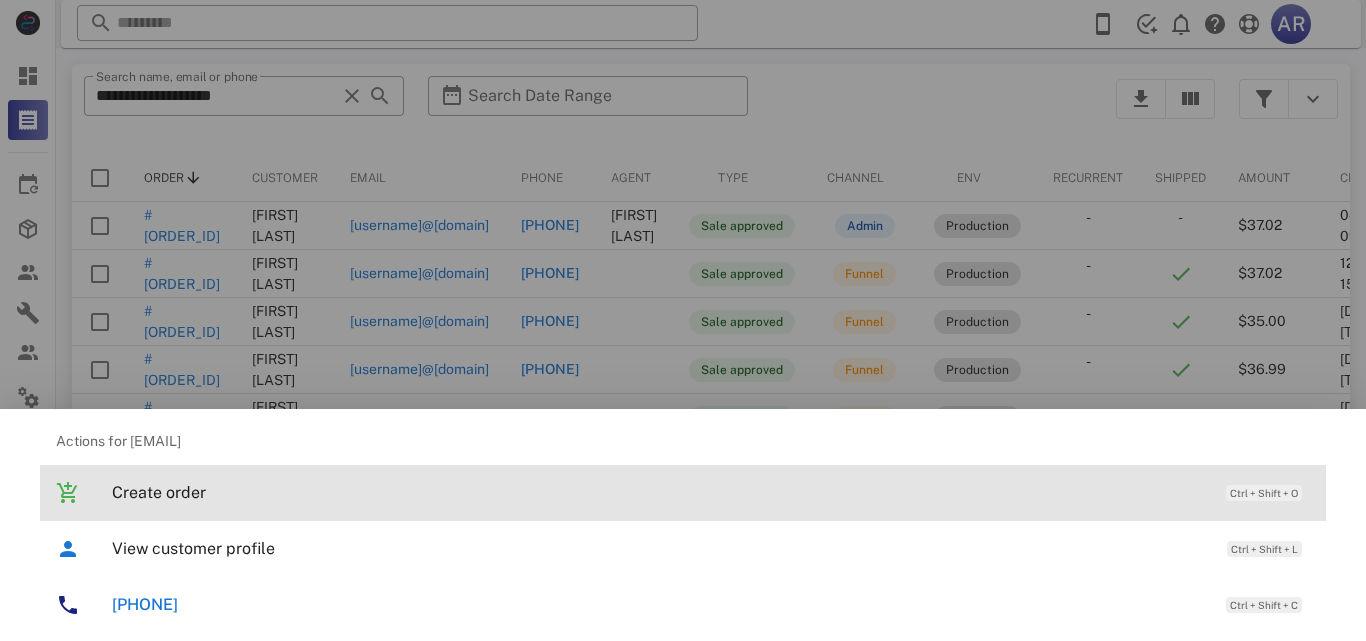 click on "Create order Ctrl + Shift + O" at bounding box center [711, 492] 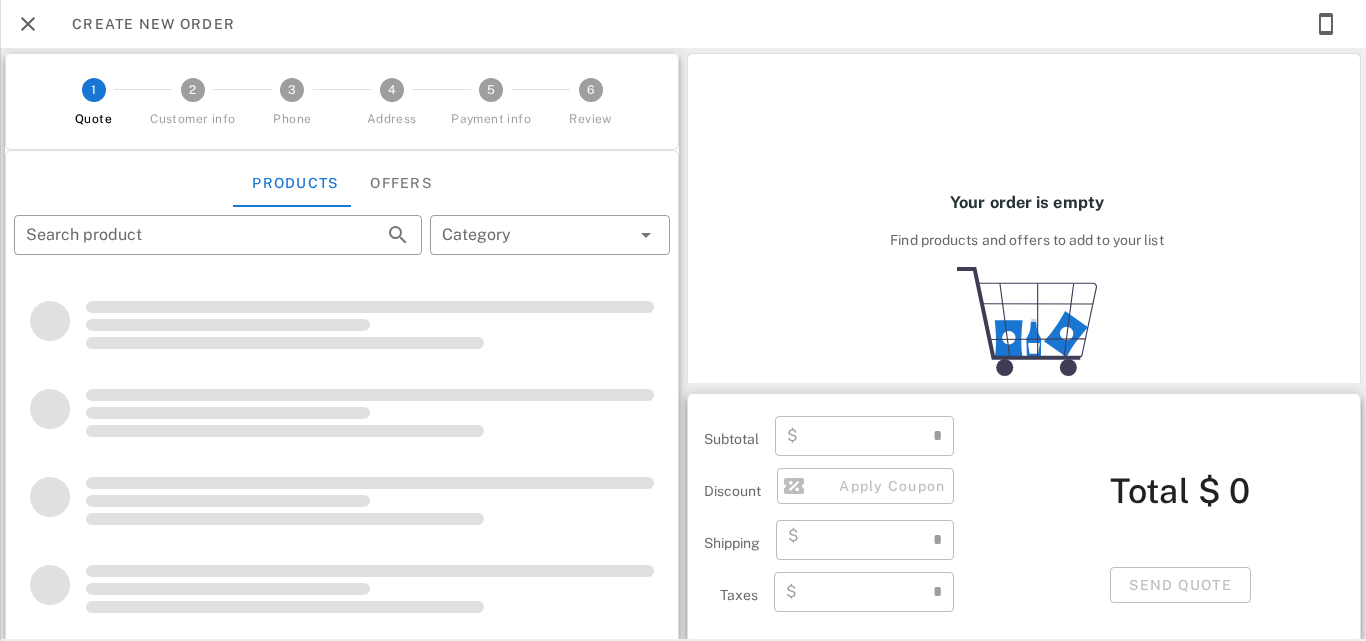 type on "**********" 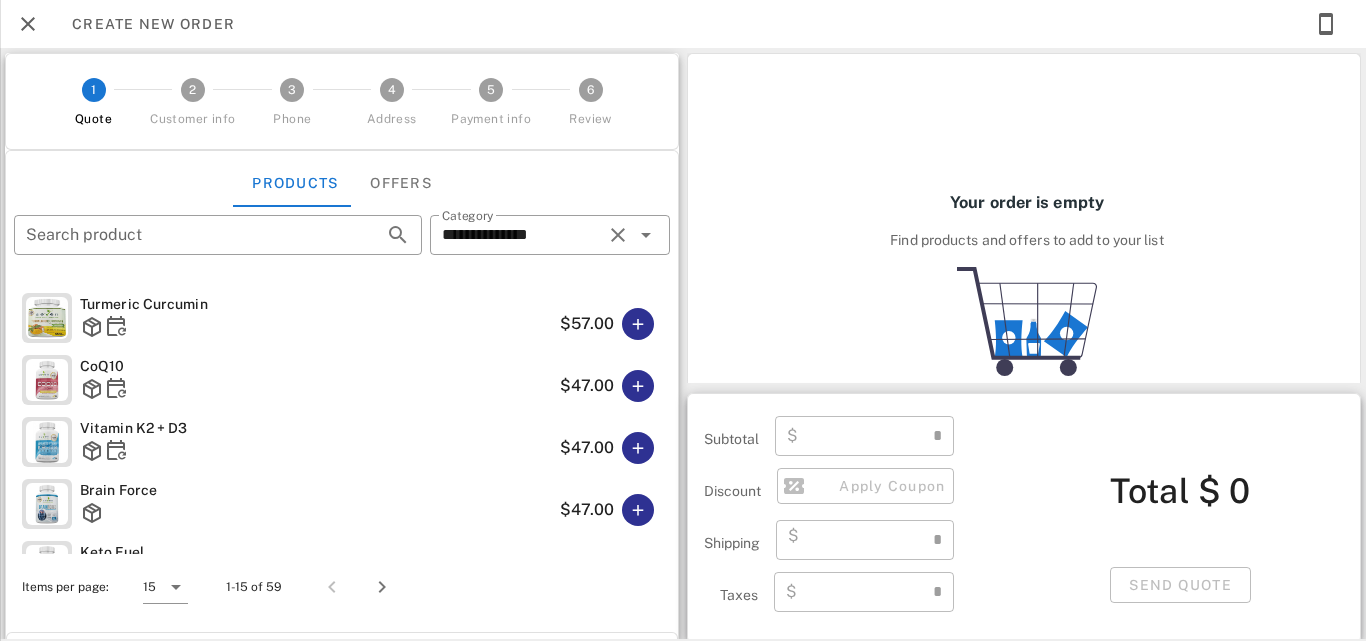 type on "****" 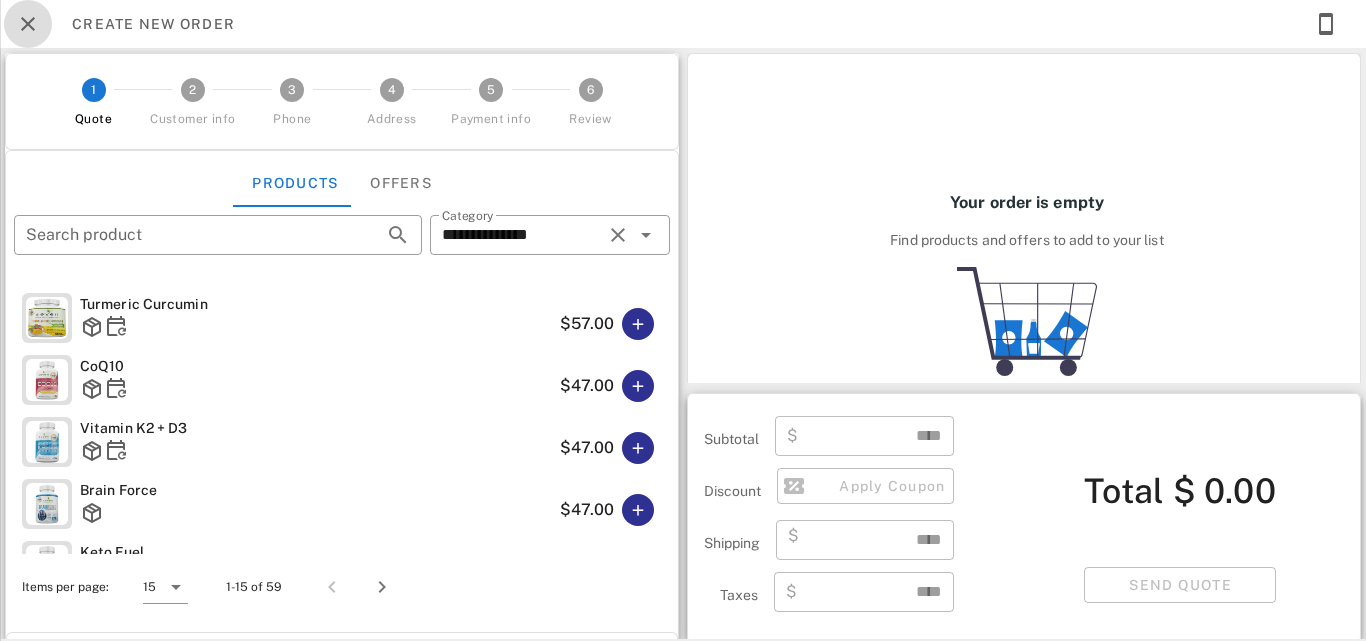 click at bounding box center (28, 24) 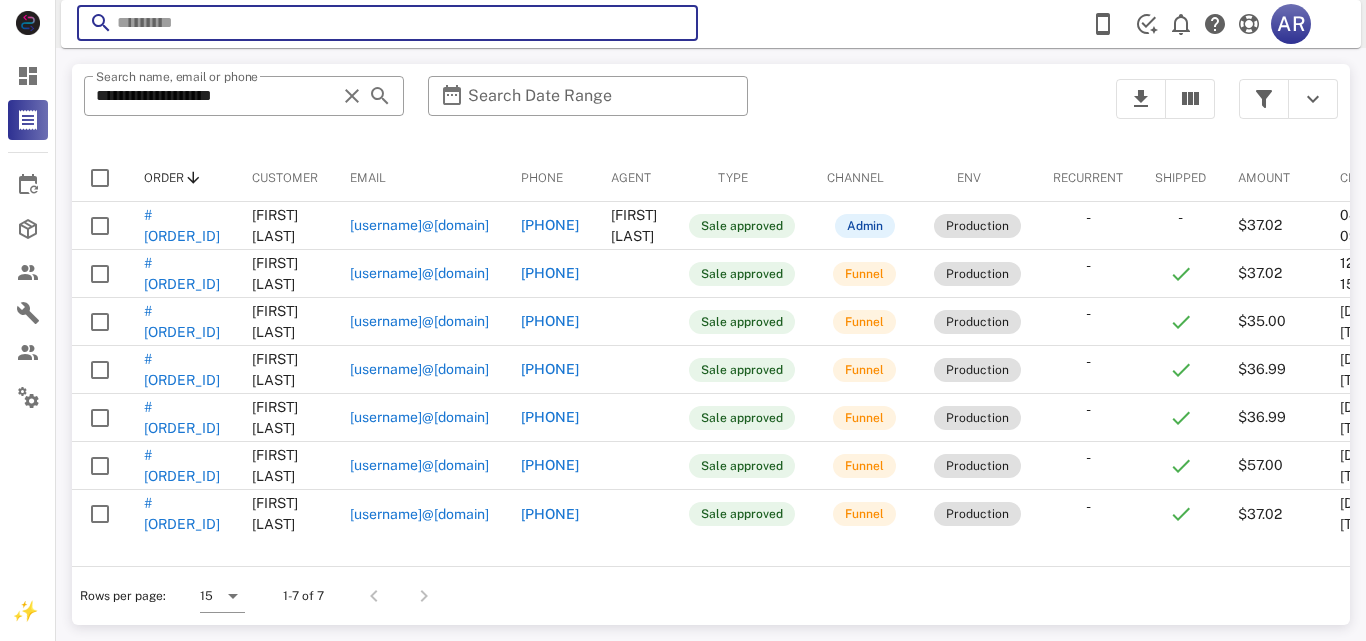 click at bounding box center [387, 23] 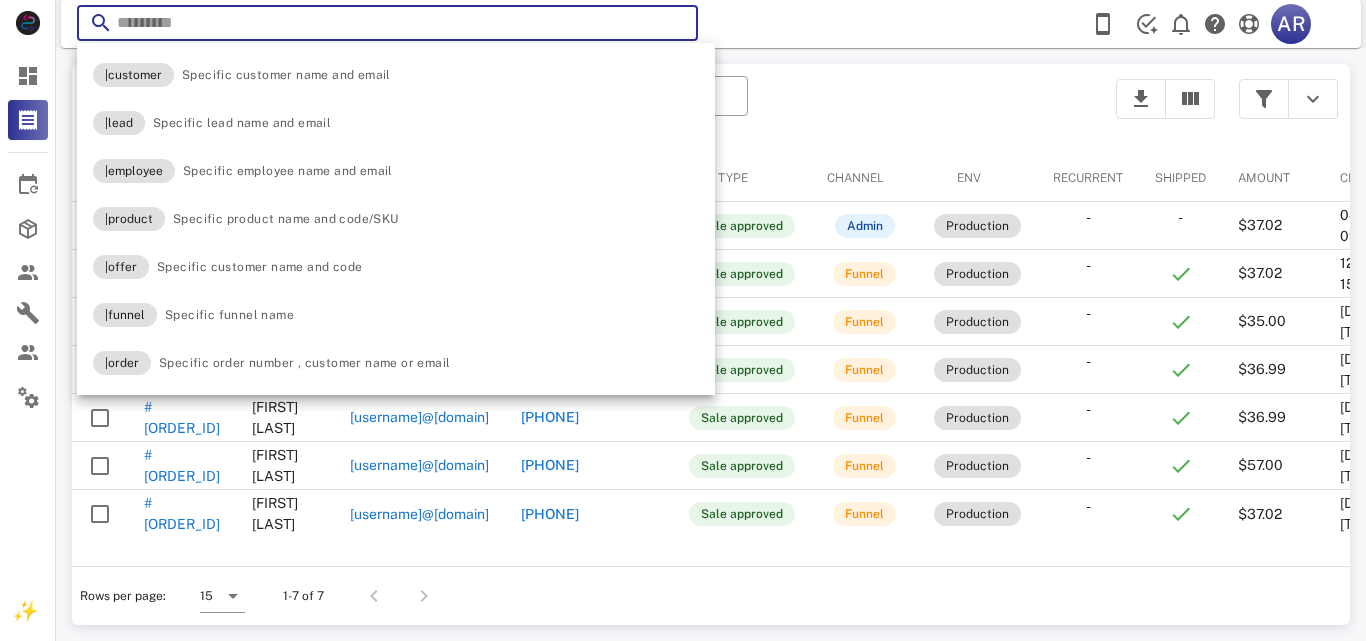 paste on "**********" 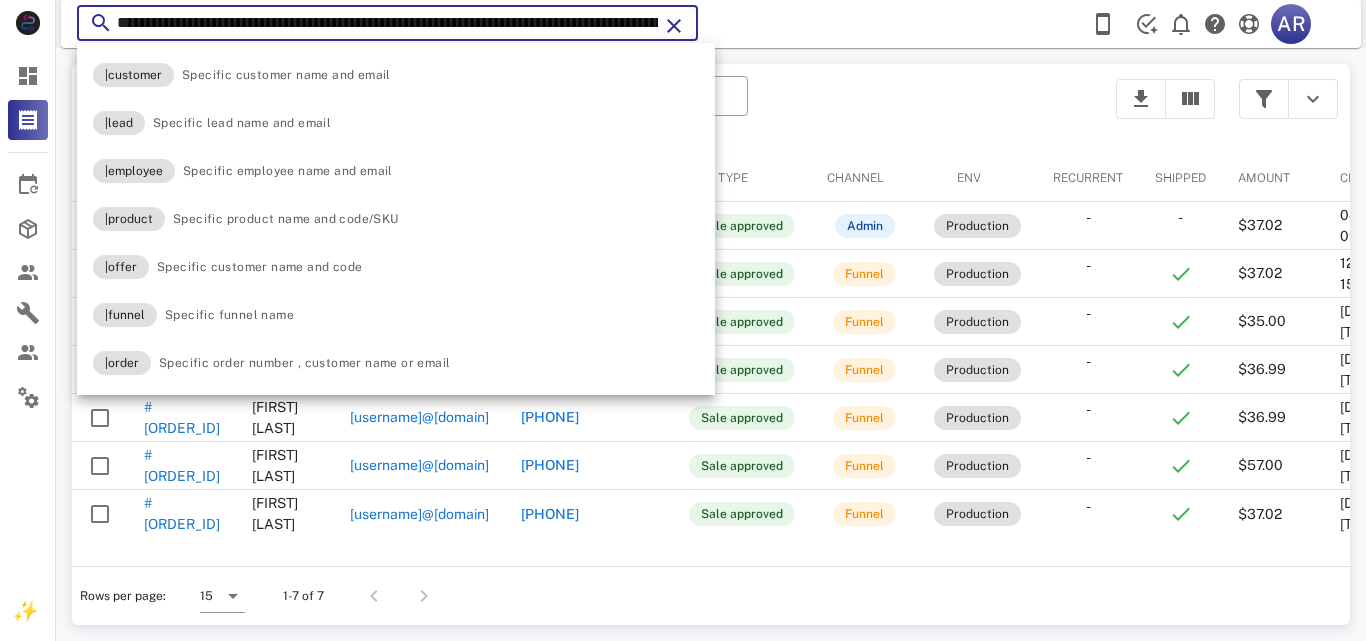 scroll, scrollTop: 0, scrollLeft: 351, axis: horizontal 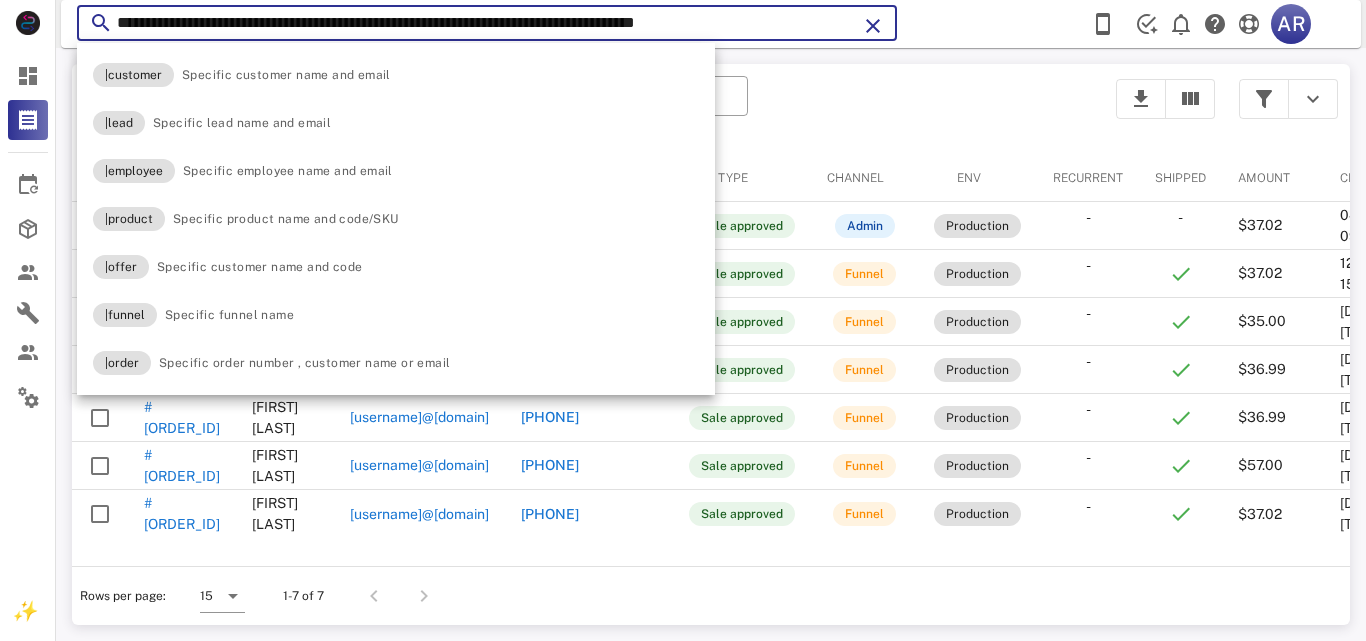 type on "**********" 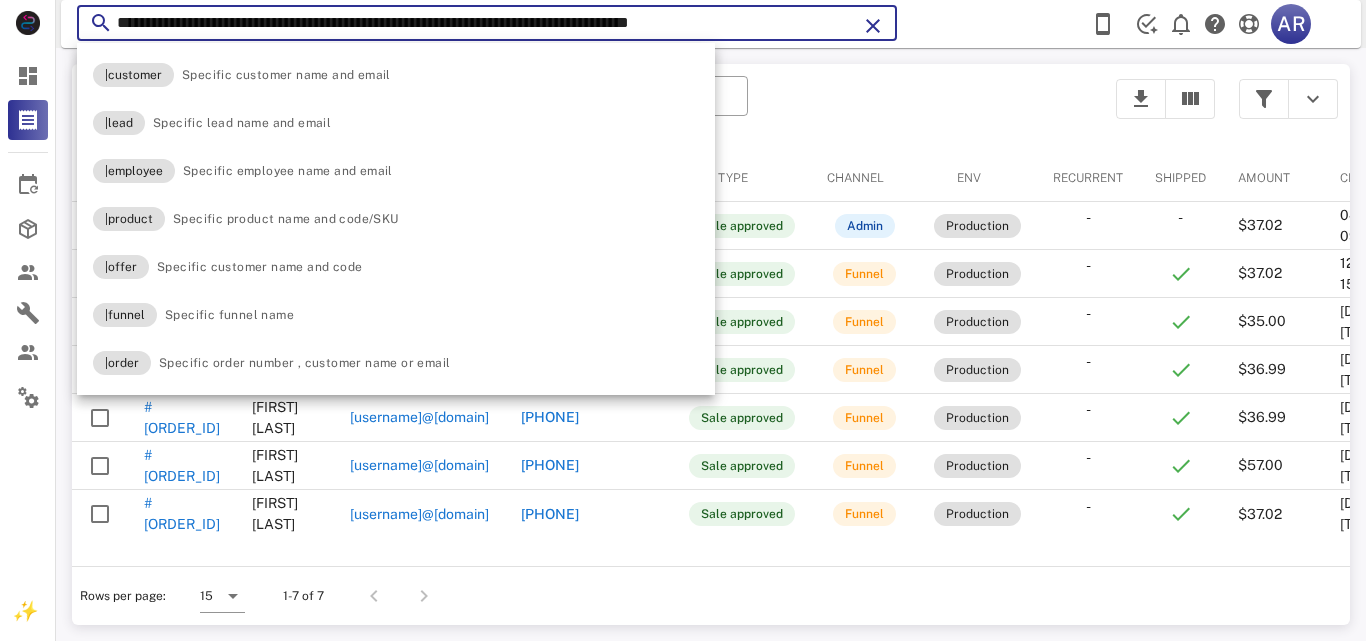 scroll, scrollTop: 0, scrollLeft: 94, axis: horizontal 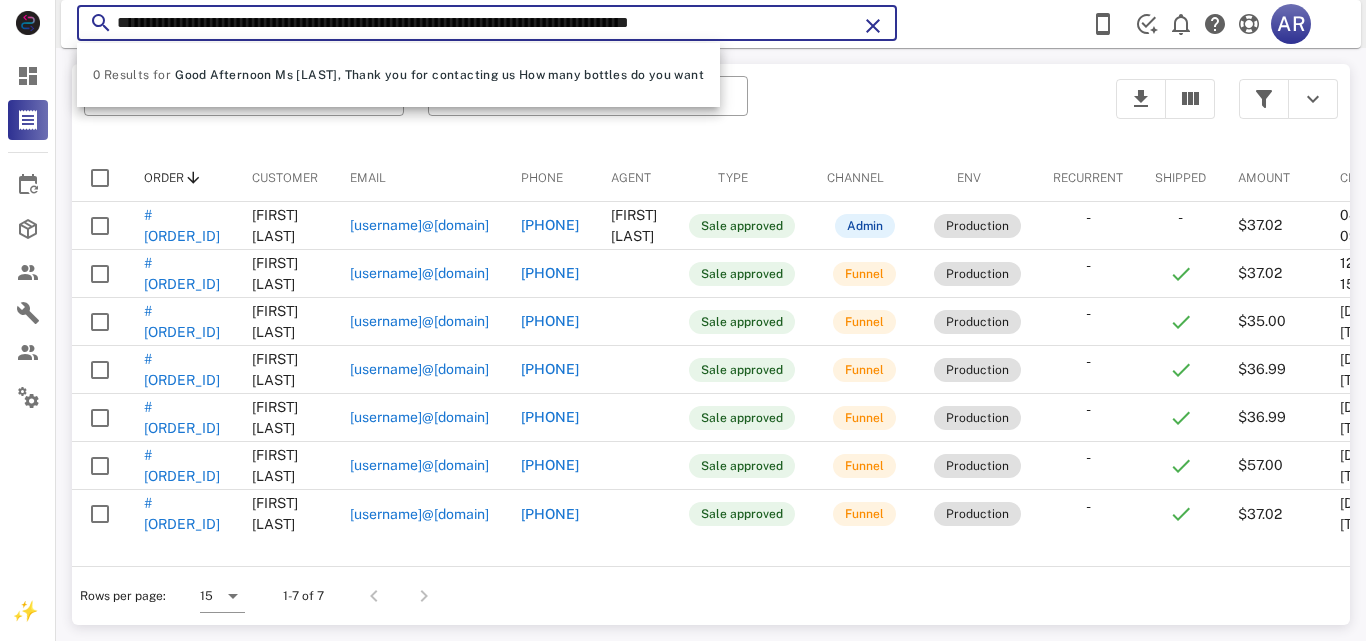 click at bounding box center [873, 26] 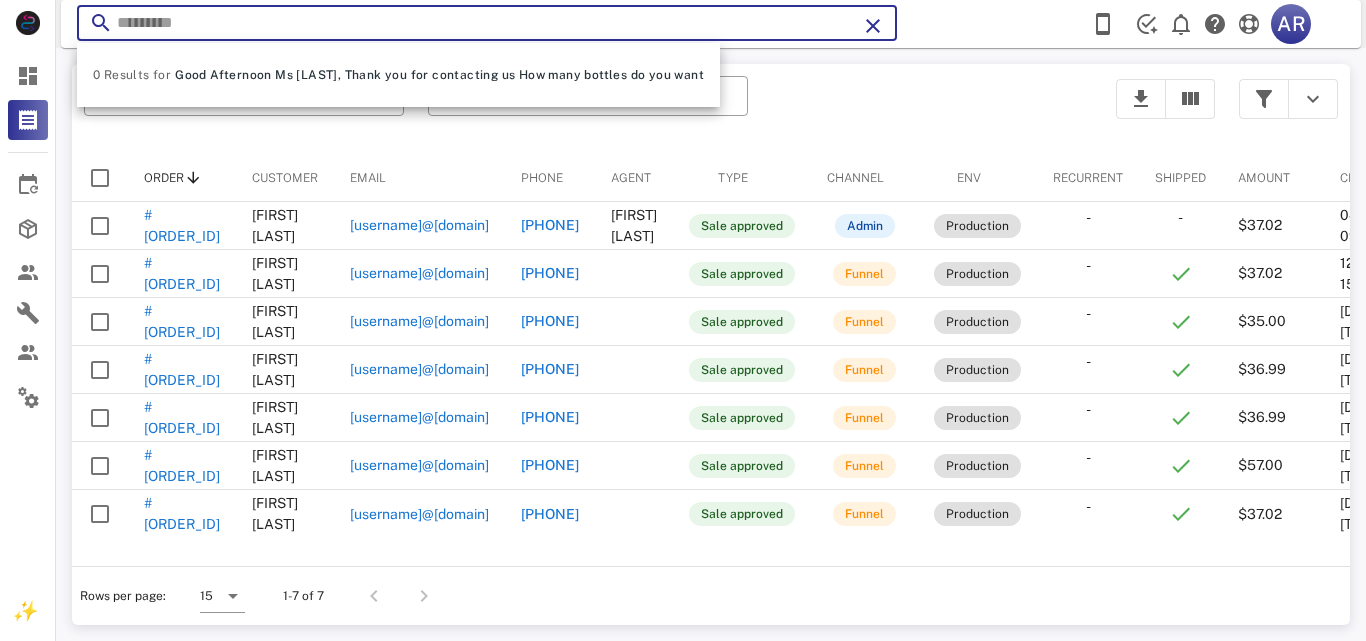 scroll, scrollTop: 0, scrollLeft: 0, axis: both 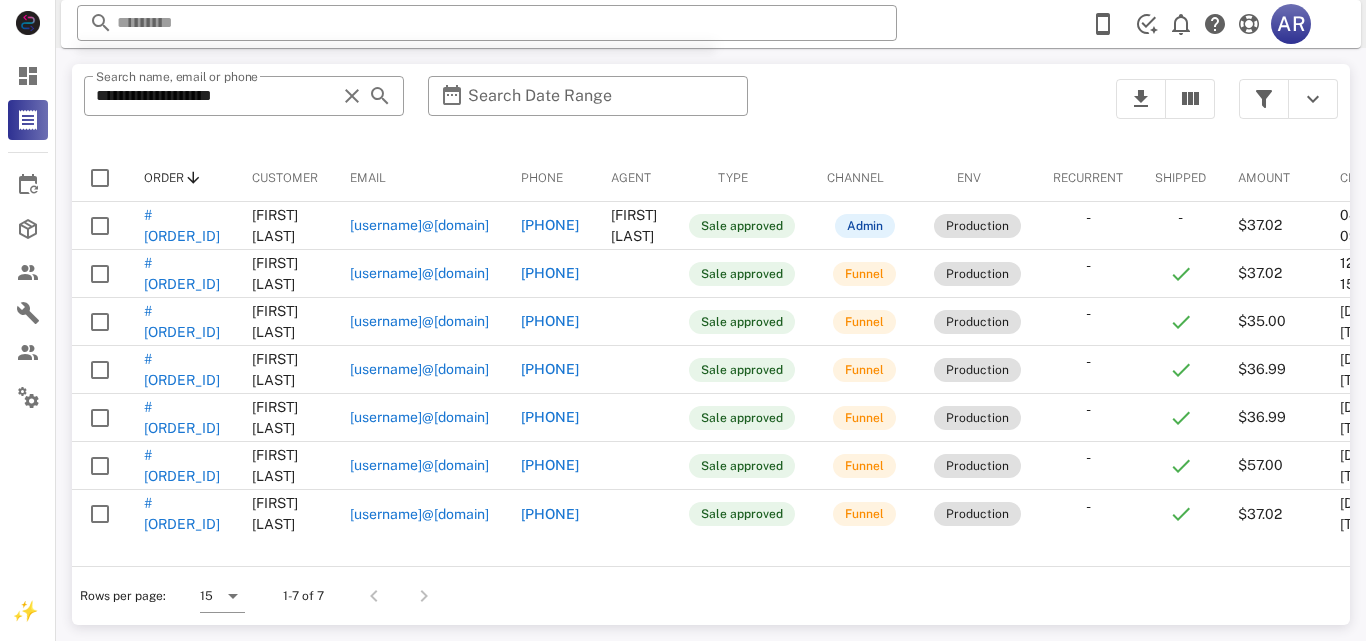 click on "**********" at bounding box center (588, 109) 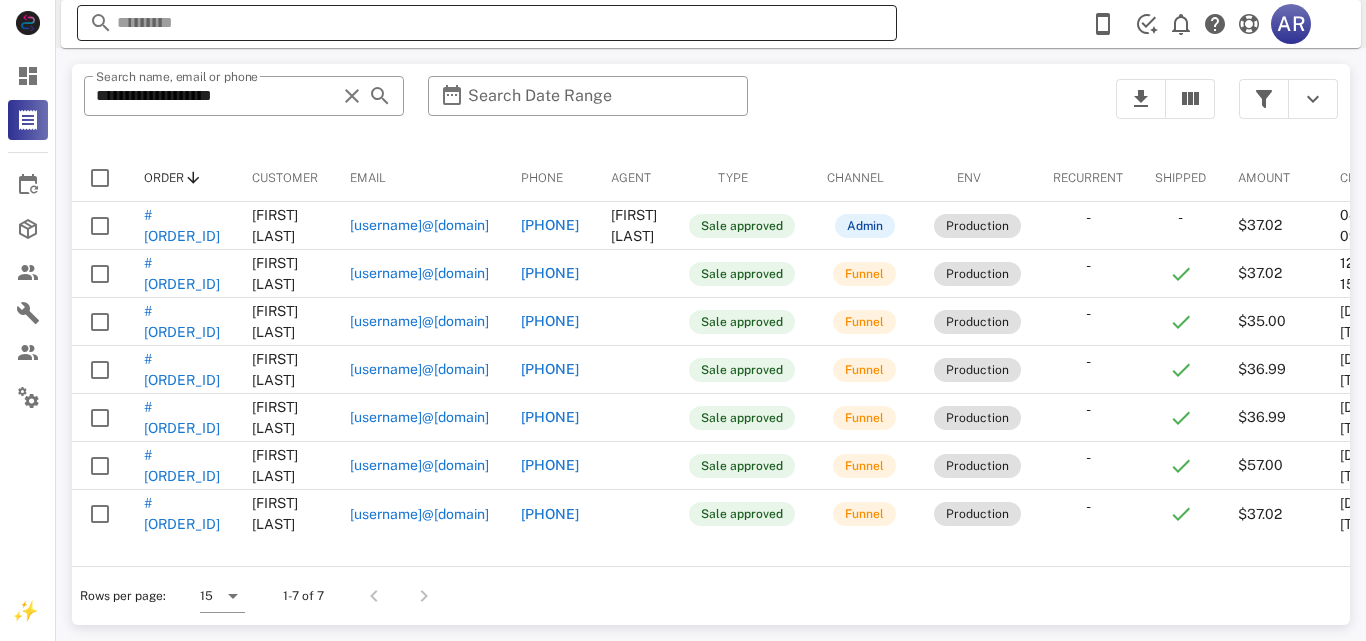 click at bounding box center (396, 23) 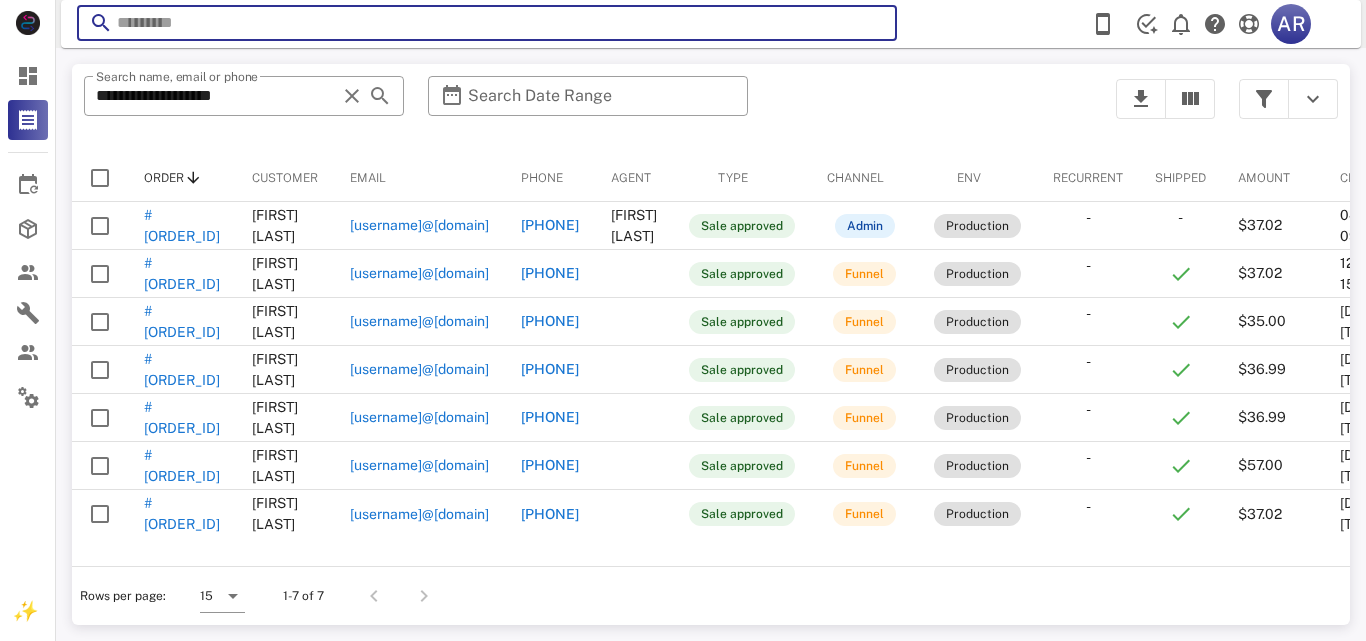 paste on "**********" 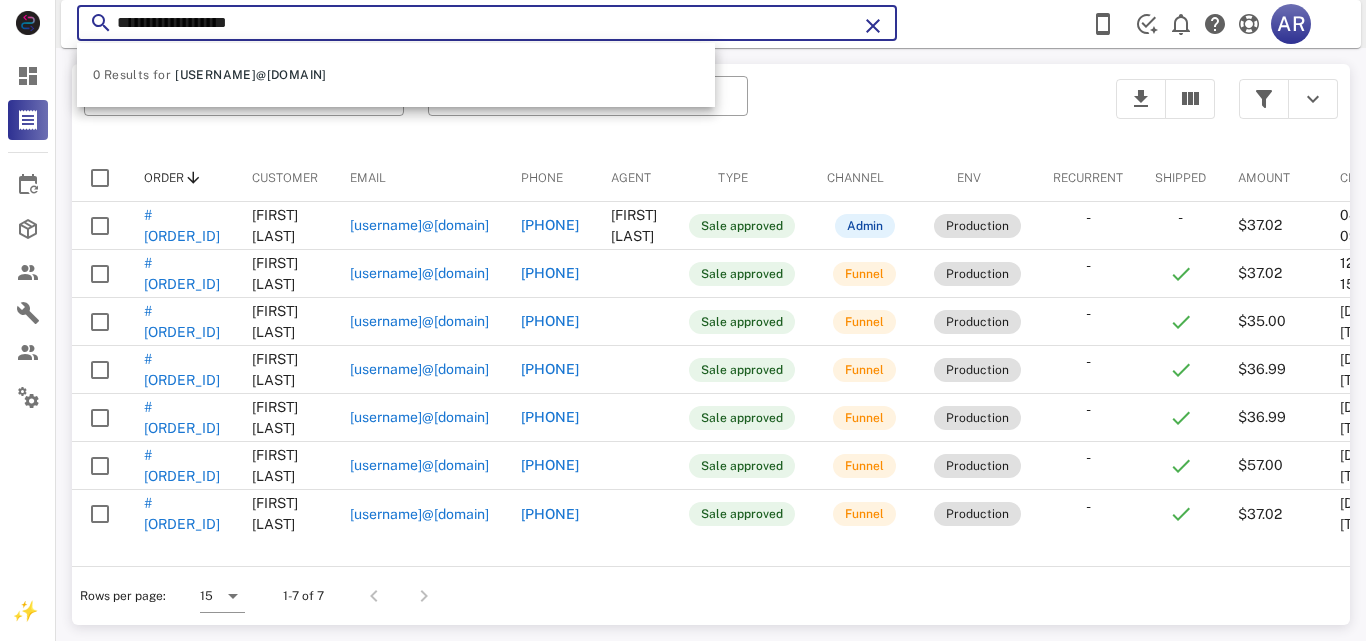 type on "**********" 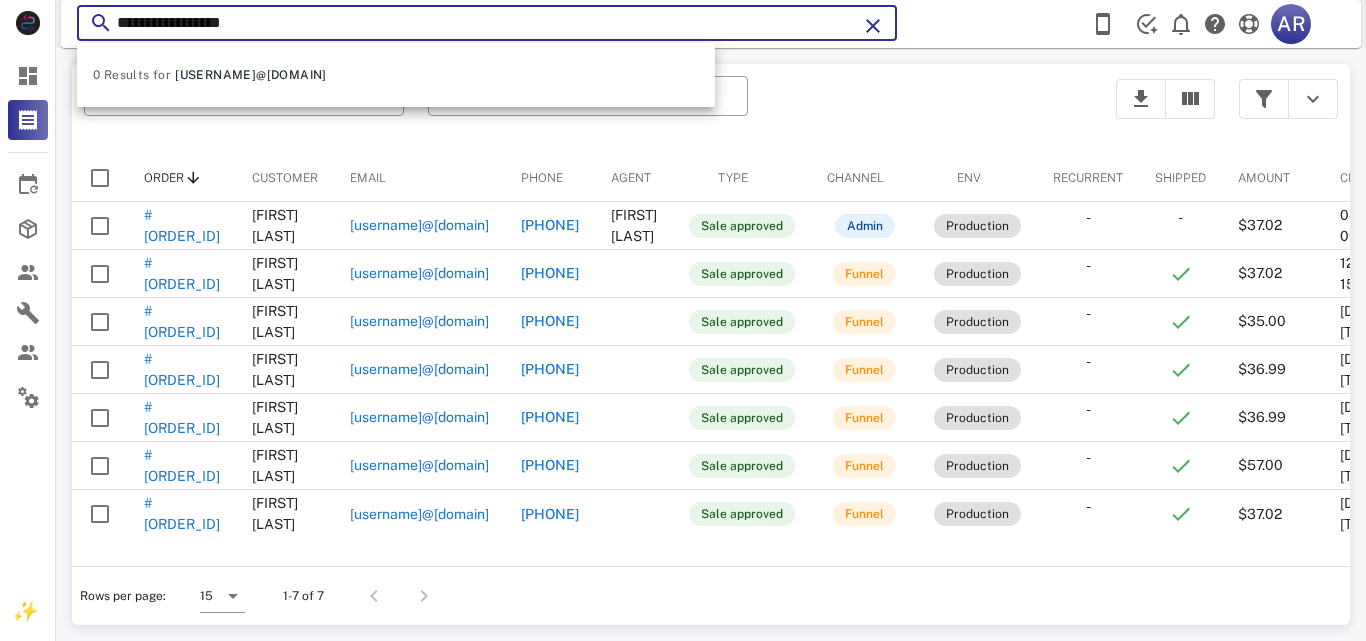 click at bounding box center (873, 26) 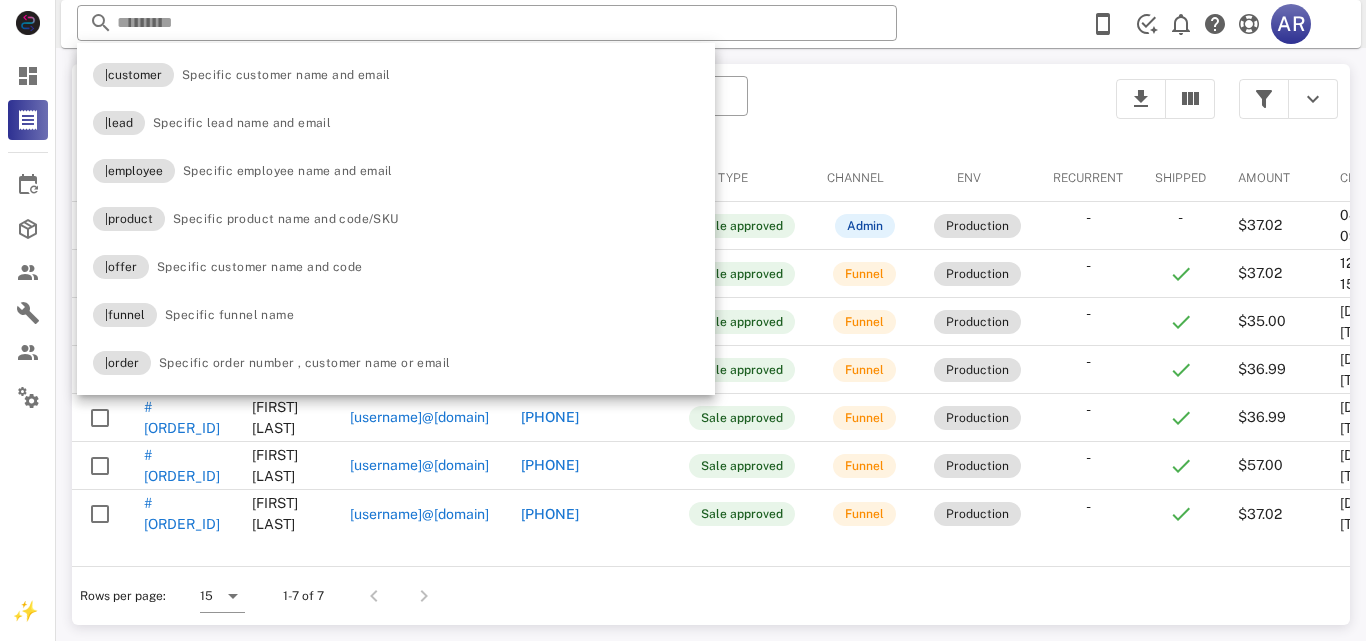 click on "**********" at bounding box center (588, 109) 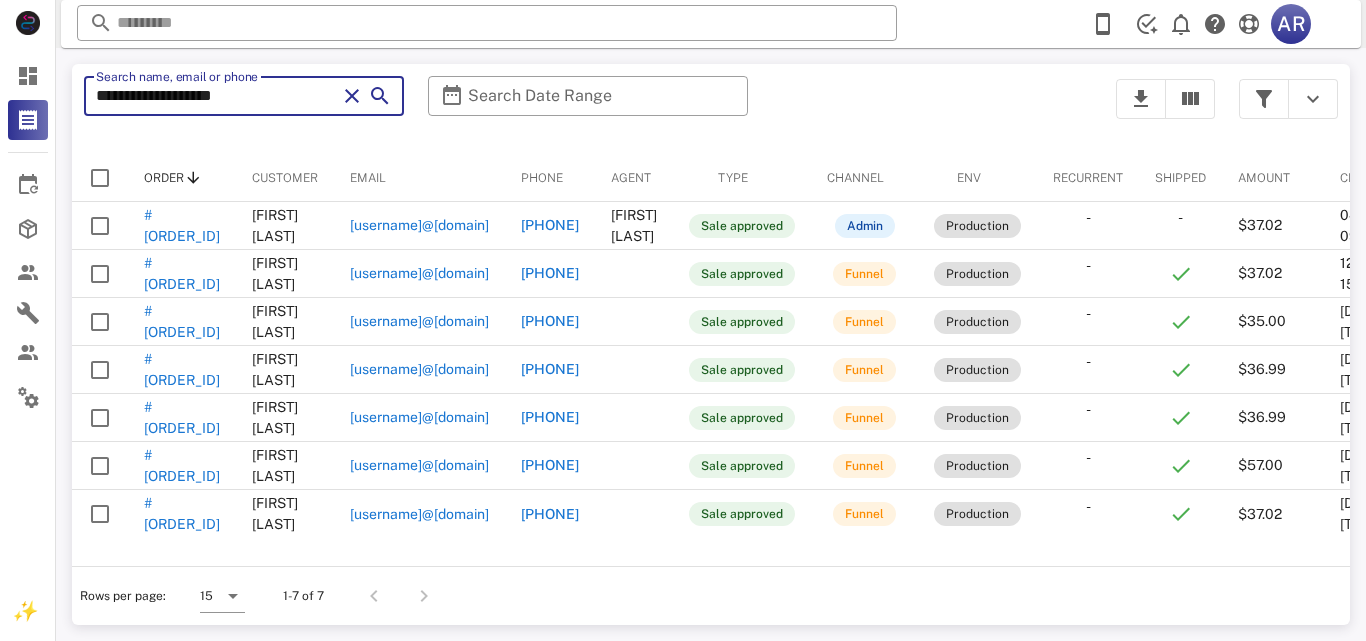 click on "**********" at bounding box center (216, 96) 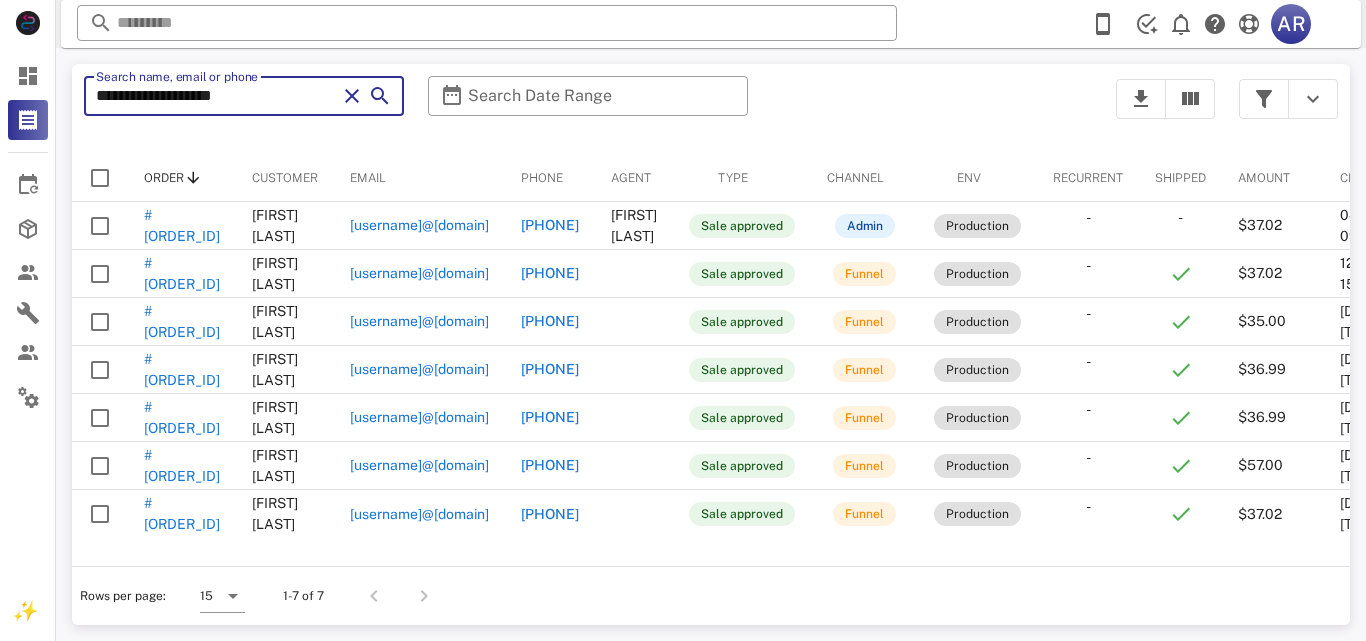 click on "**********" at bounding box center (216, 96) 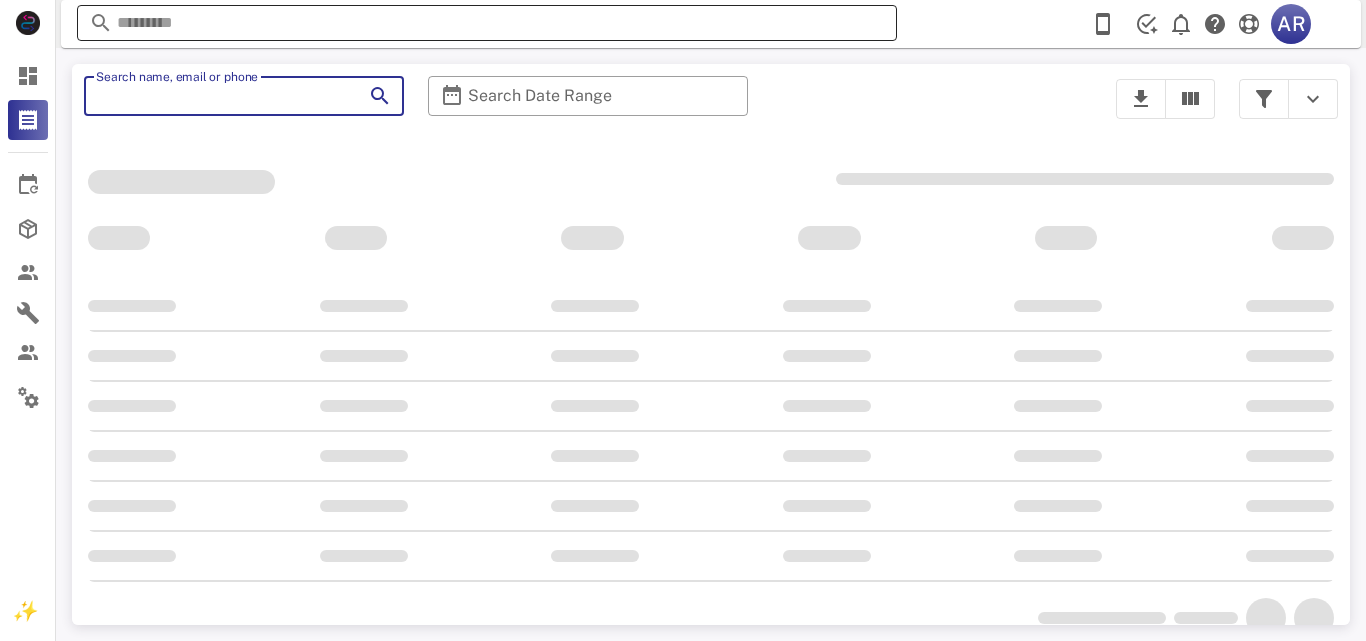 type 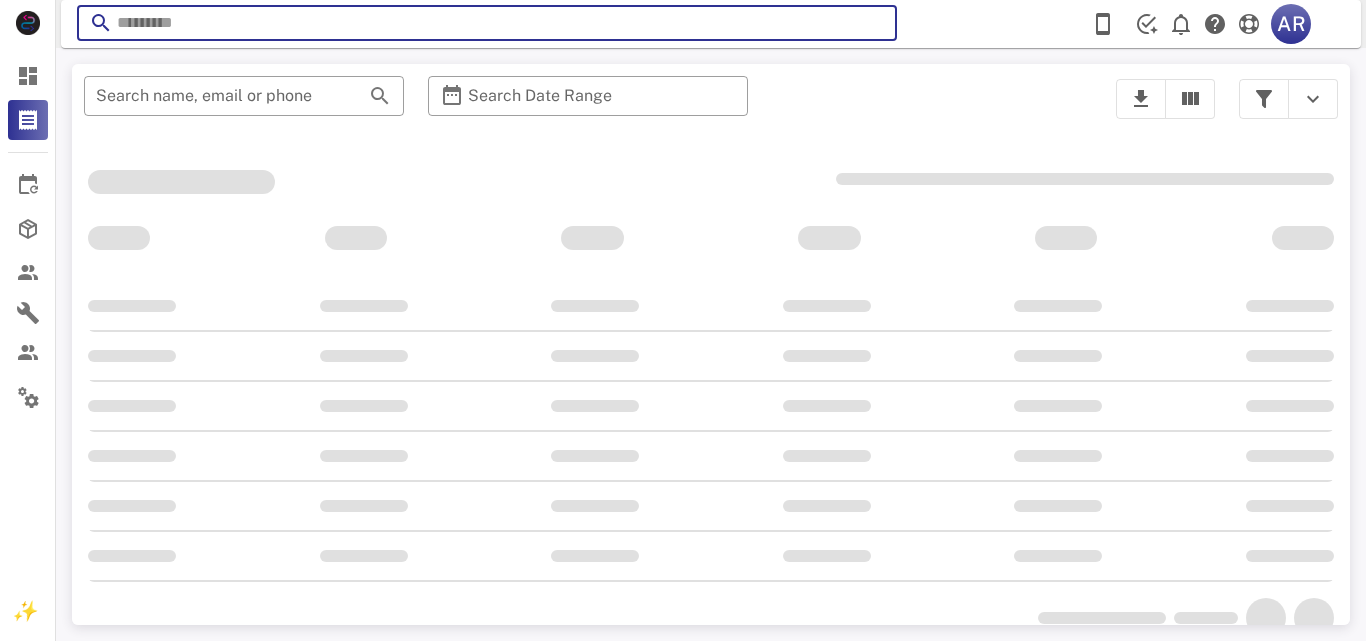 click at bounding box center [396, 23] 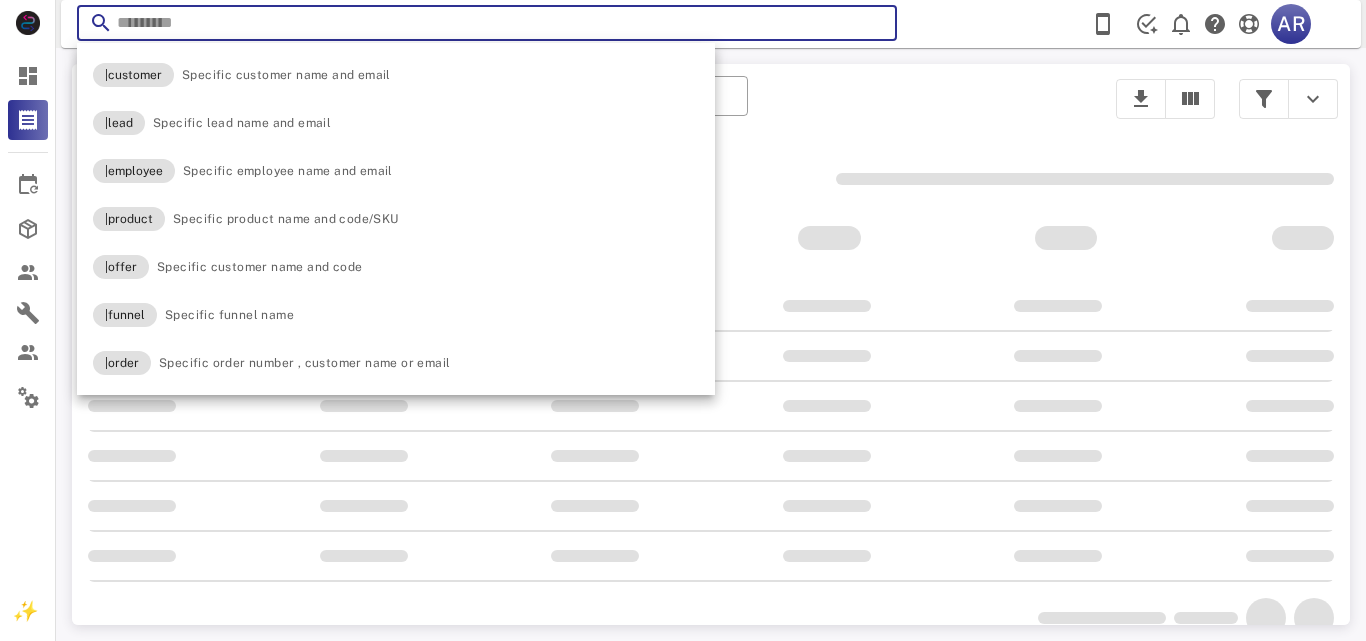 paste on "**********" 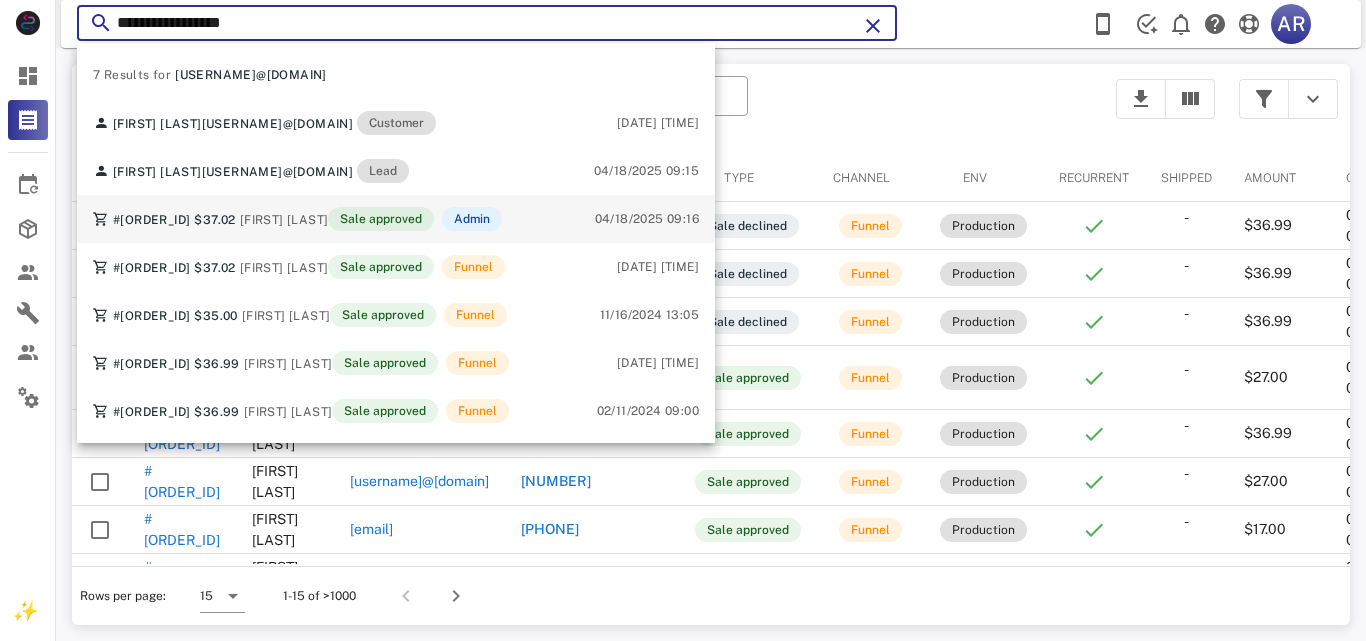 type on "**********" 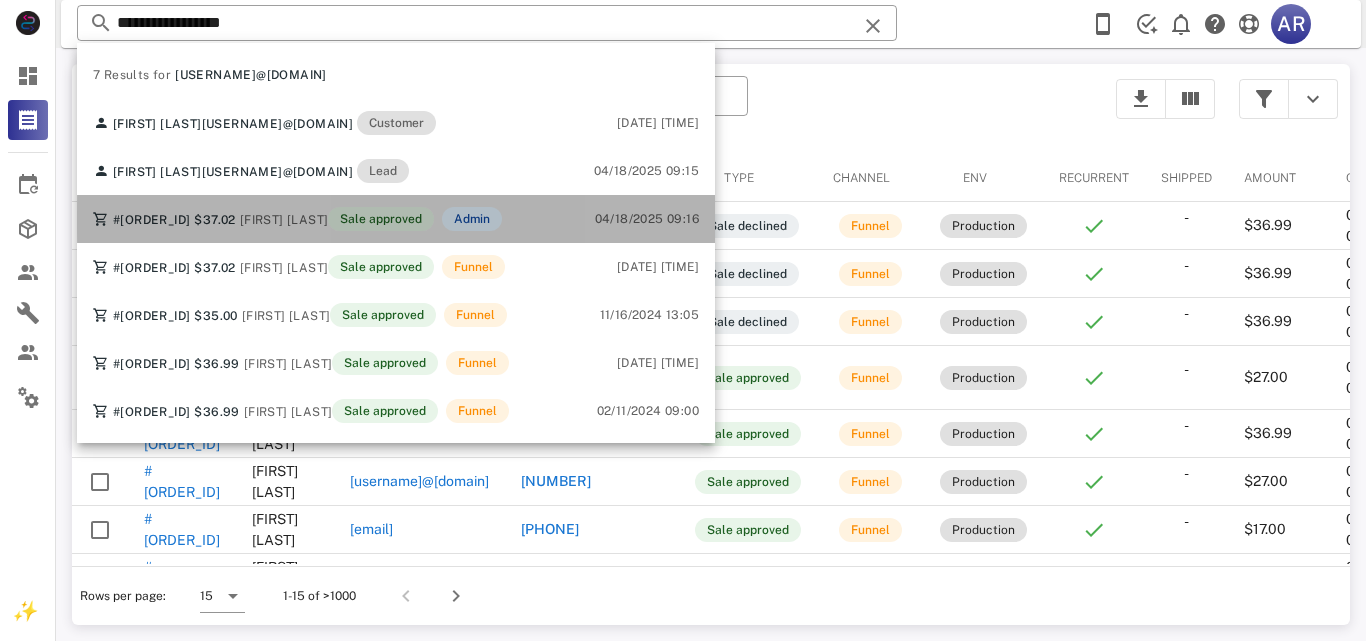 click on "Sale approved" at bounding box center (381, 219) 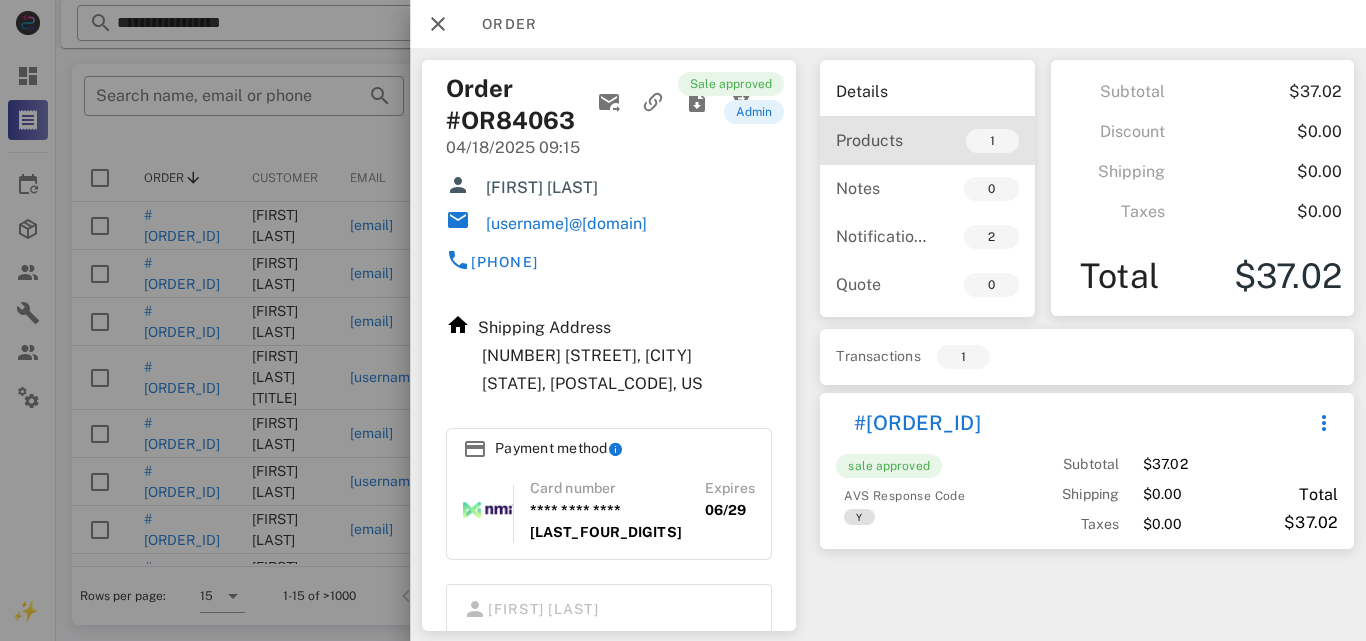 click on "Products" at bounding box center (881, 140) 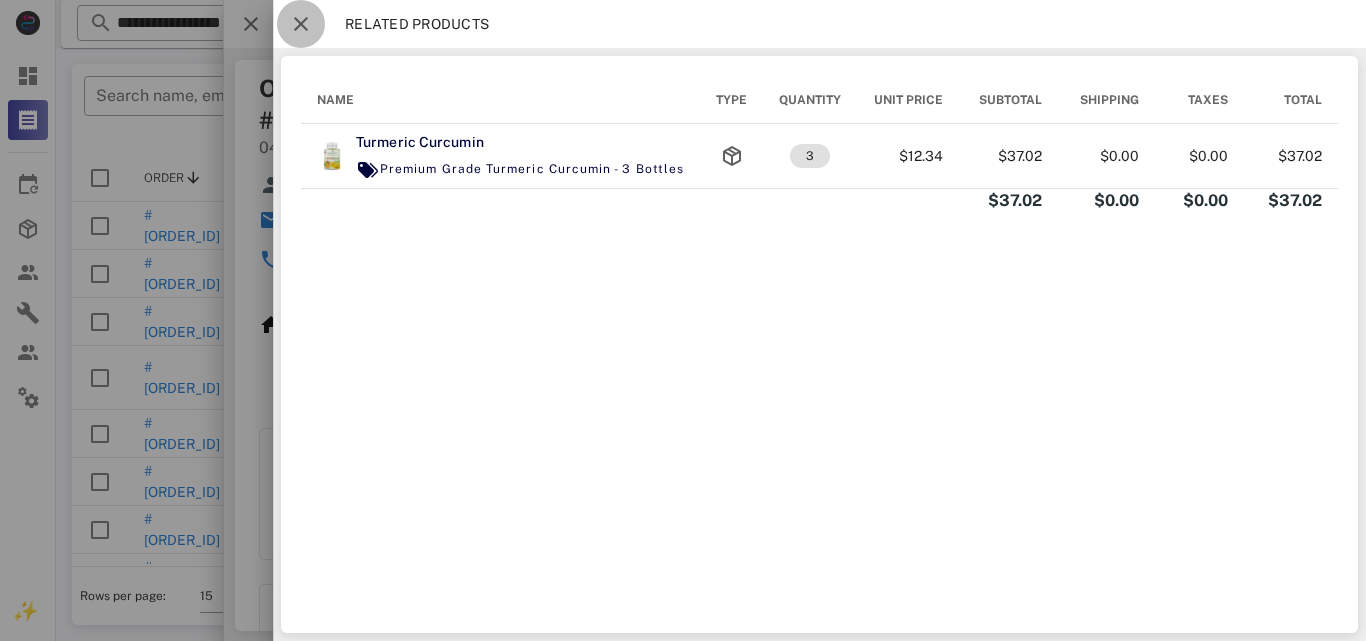click at bounding box center (301, 24) 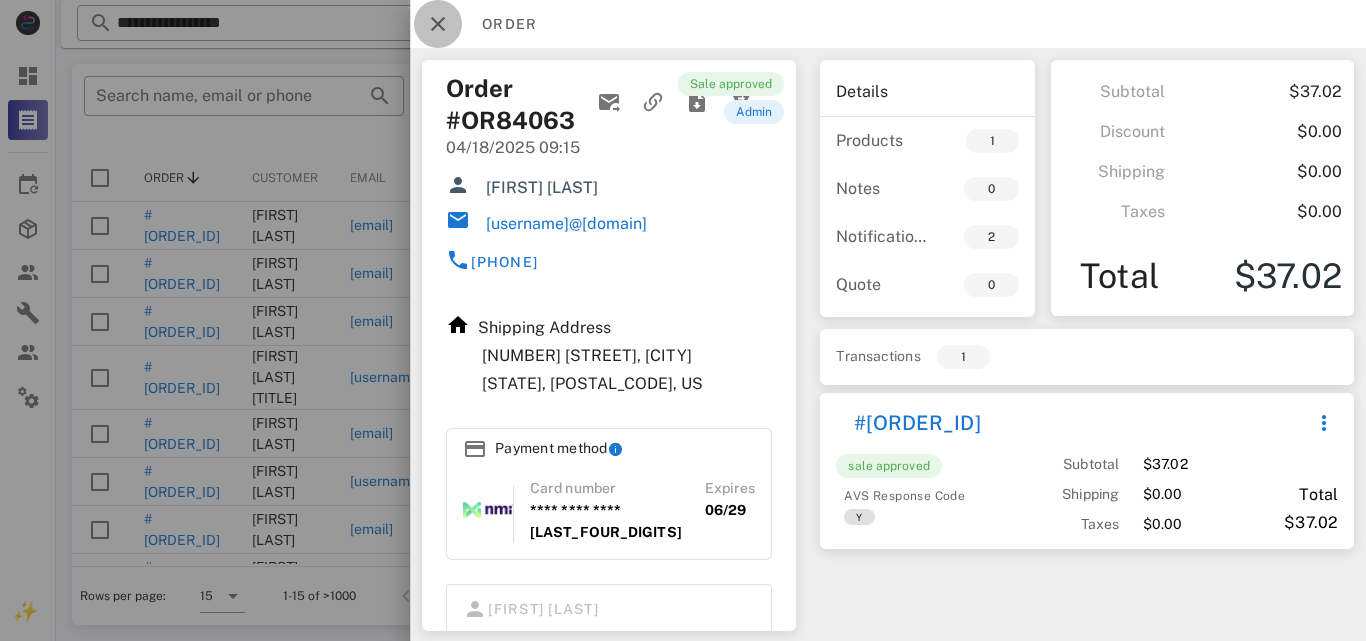 click at bounding box center (438, 24) 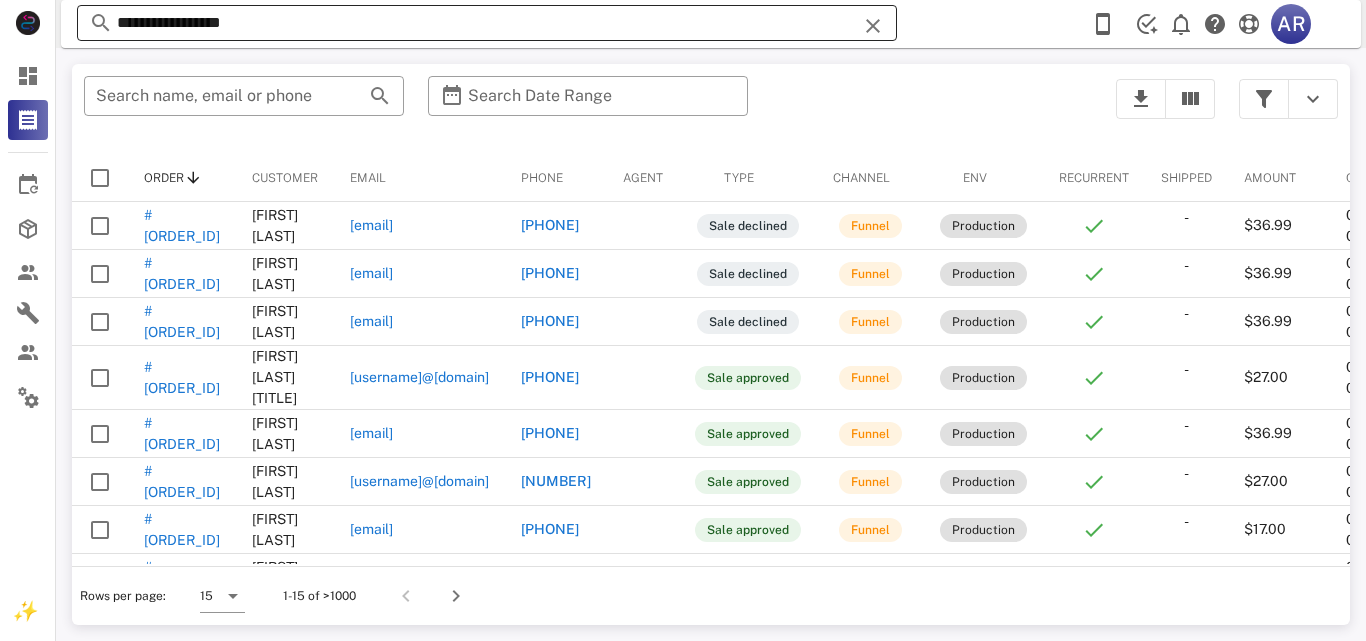 click on "**********" at bounding box center [396, 23] 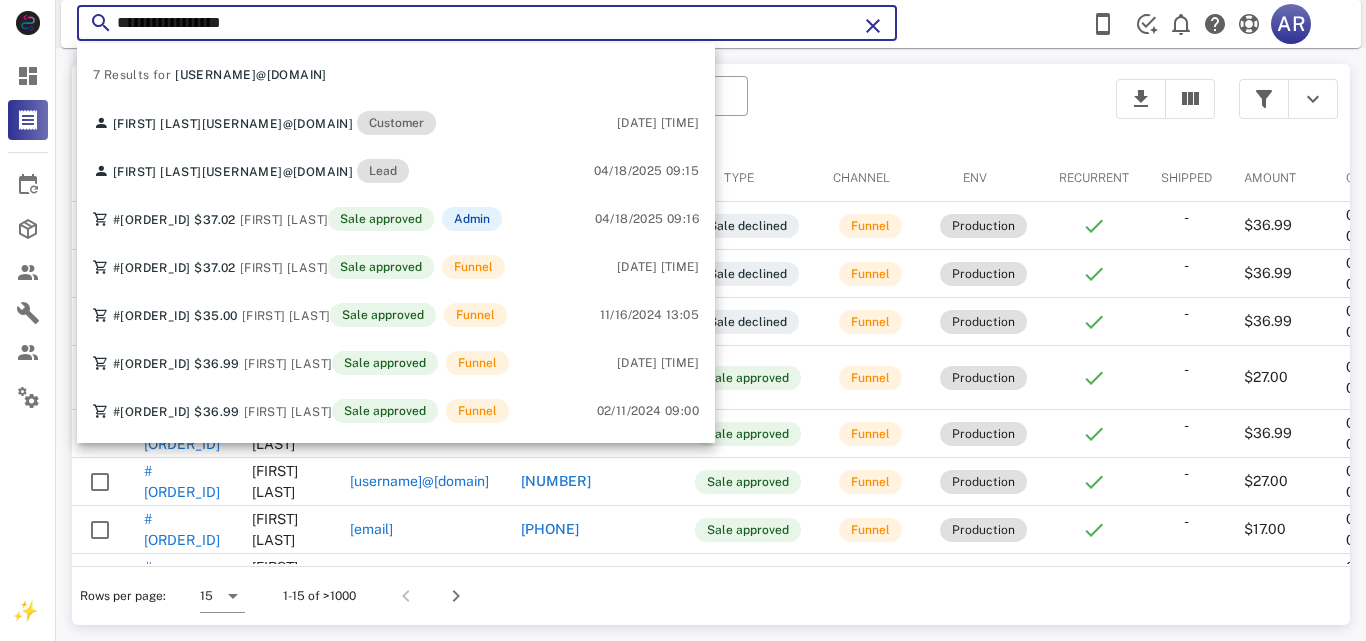 click at bounding box center [873, 26] 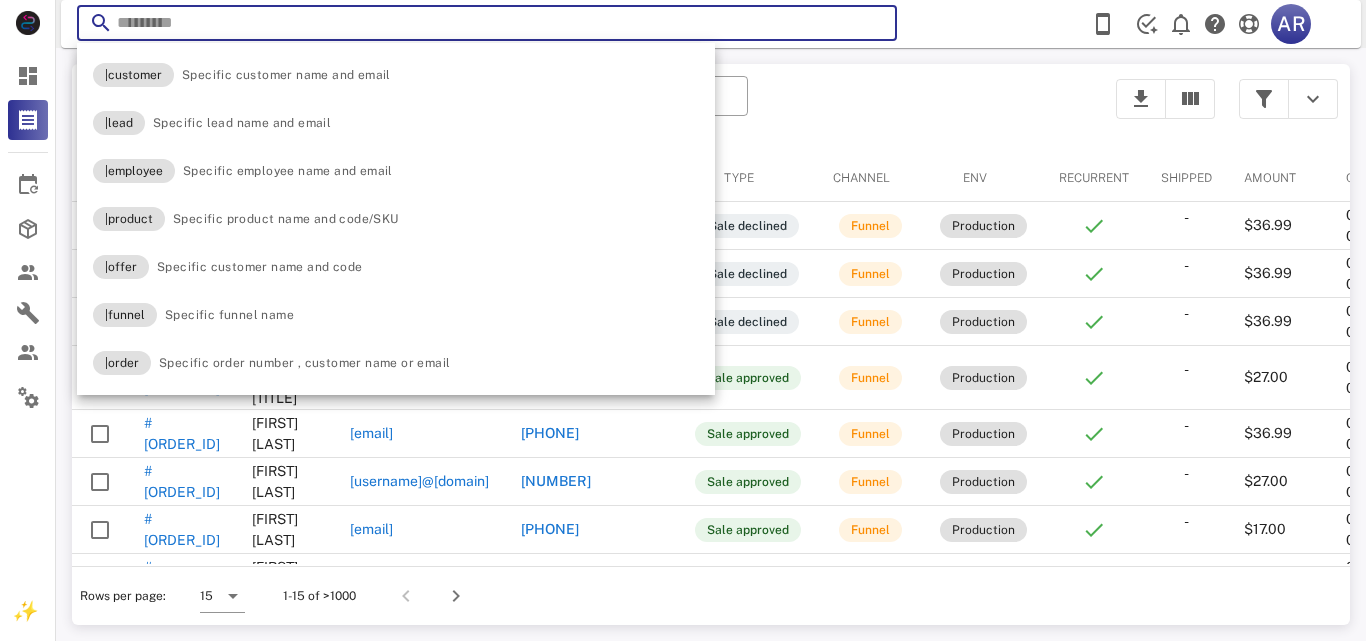 click on "​ AR Reload browser Accept" at bounding box center [711, 24] 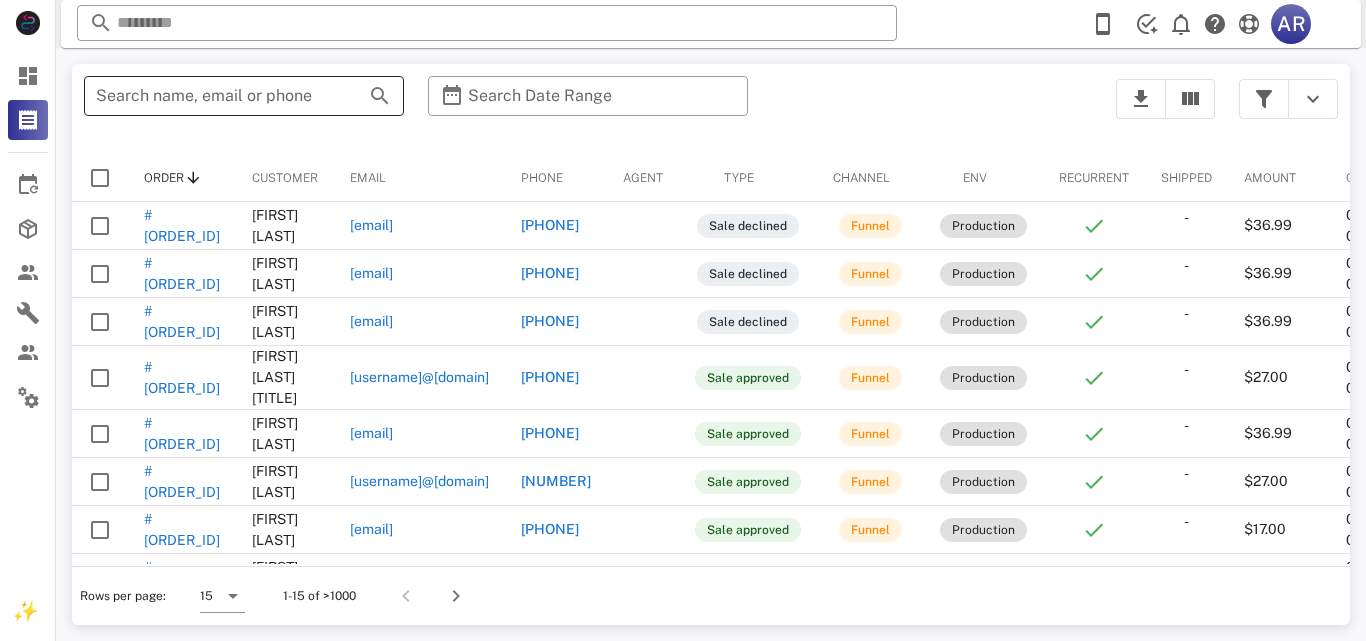 click on "Search name, email or phone" at bounding box center [216, 96] 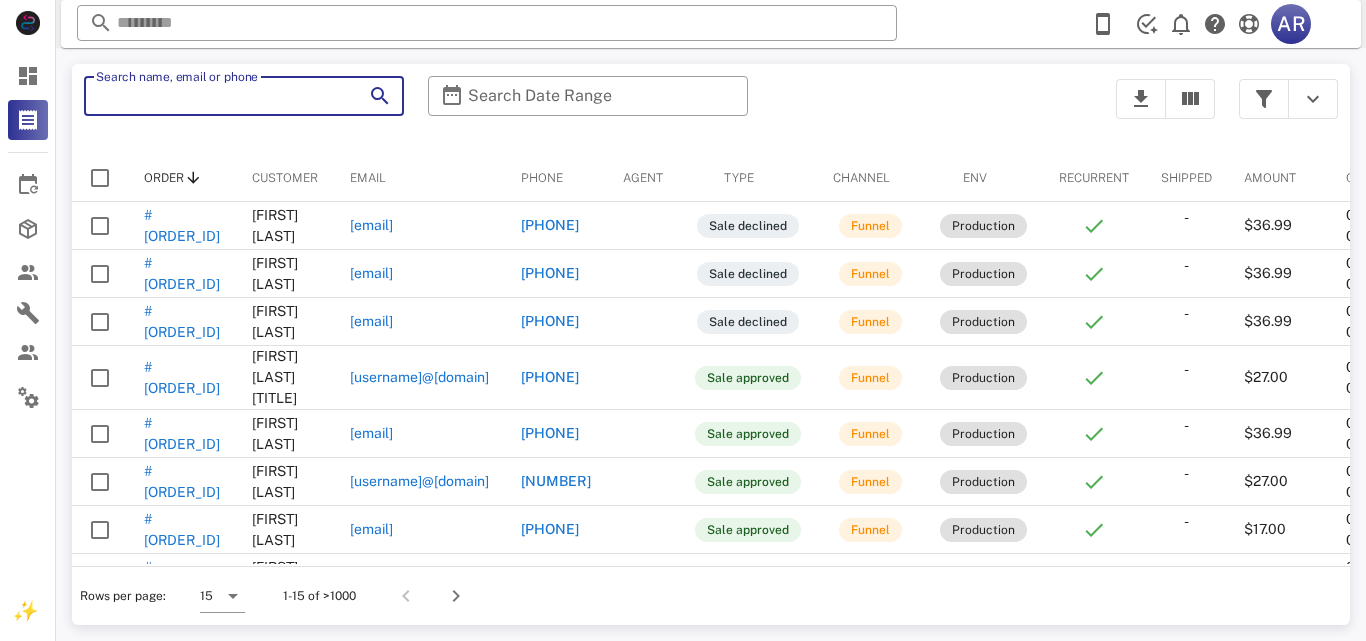 paste on "**********" 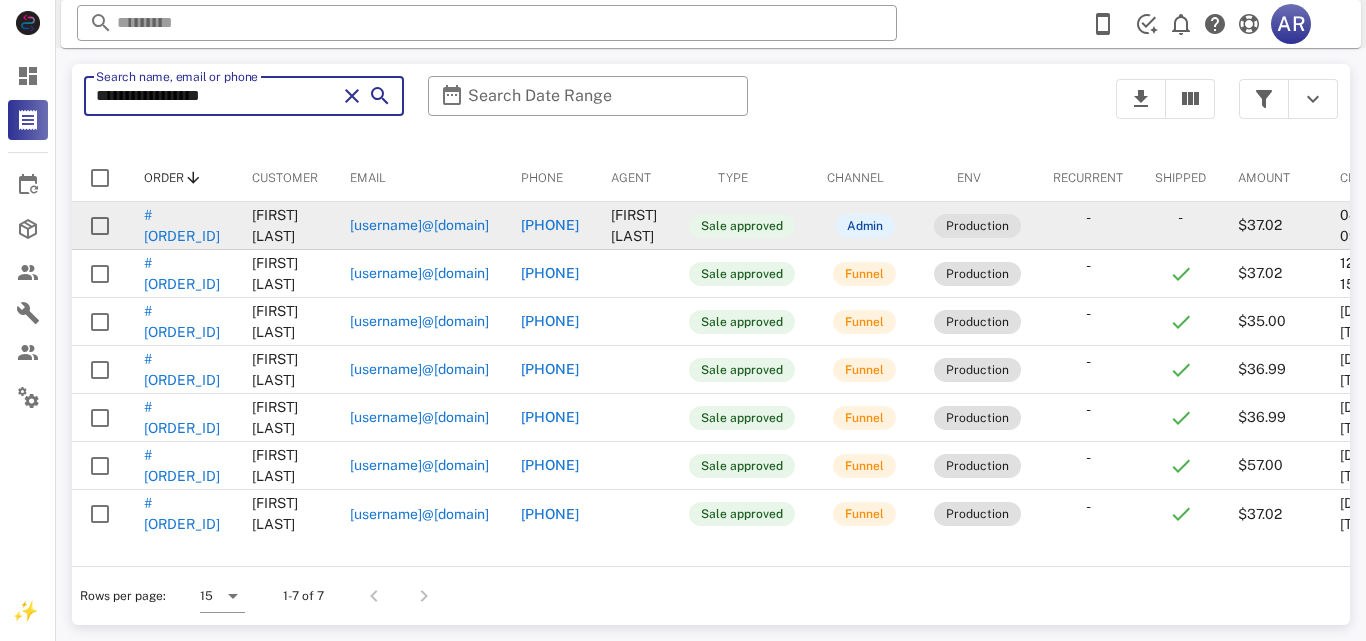 type on "**********" 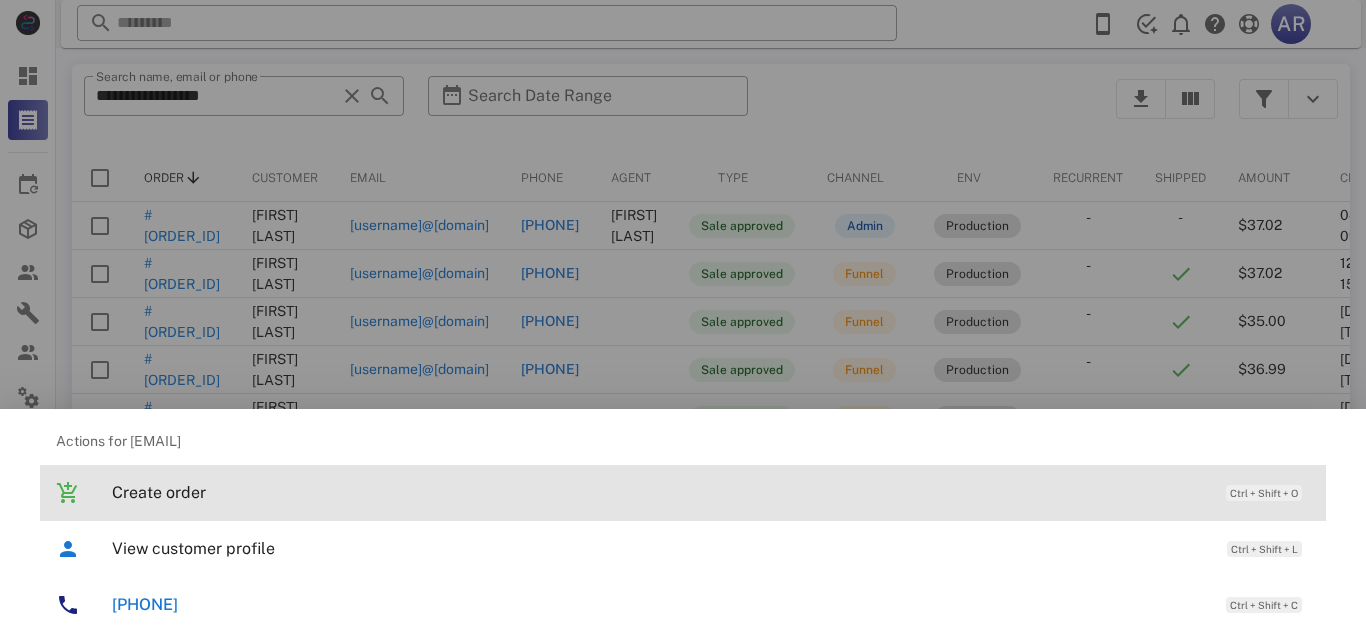 click on "Create order" at bounding box center (659, 492) 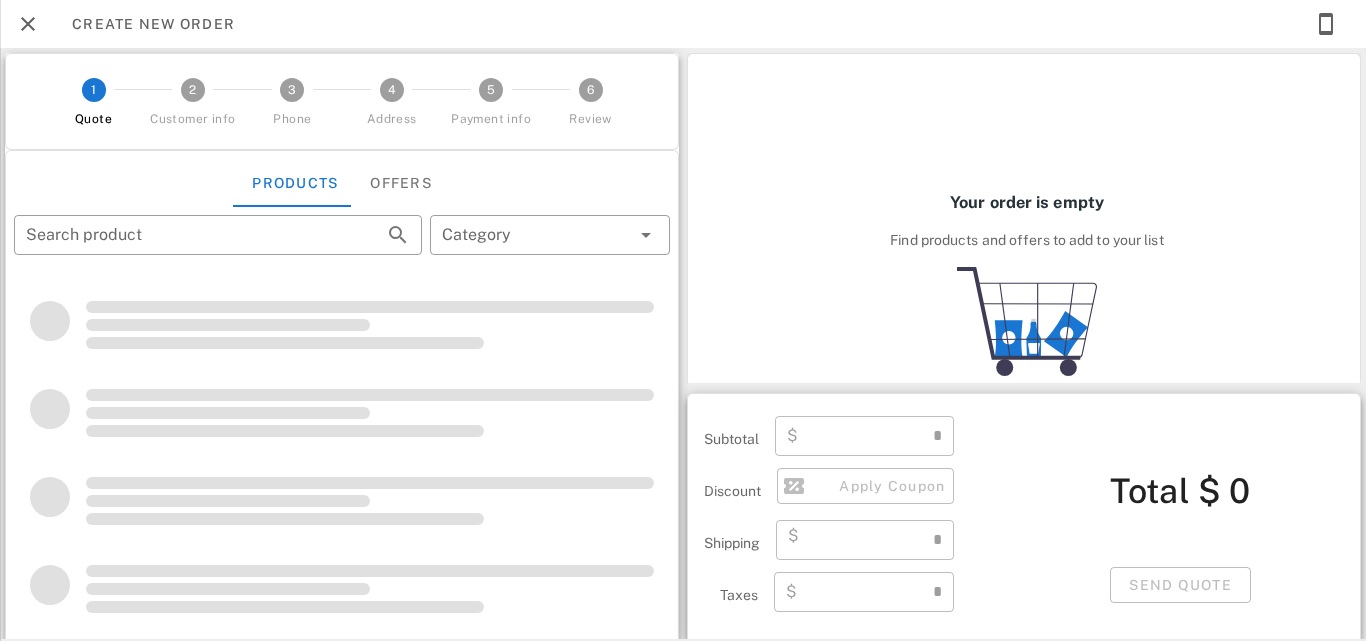 type on "**********" 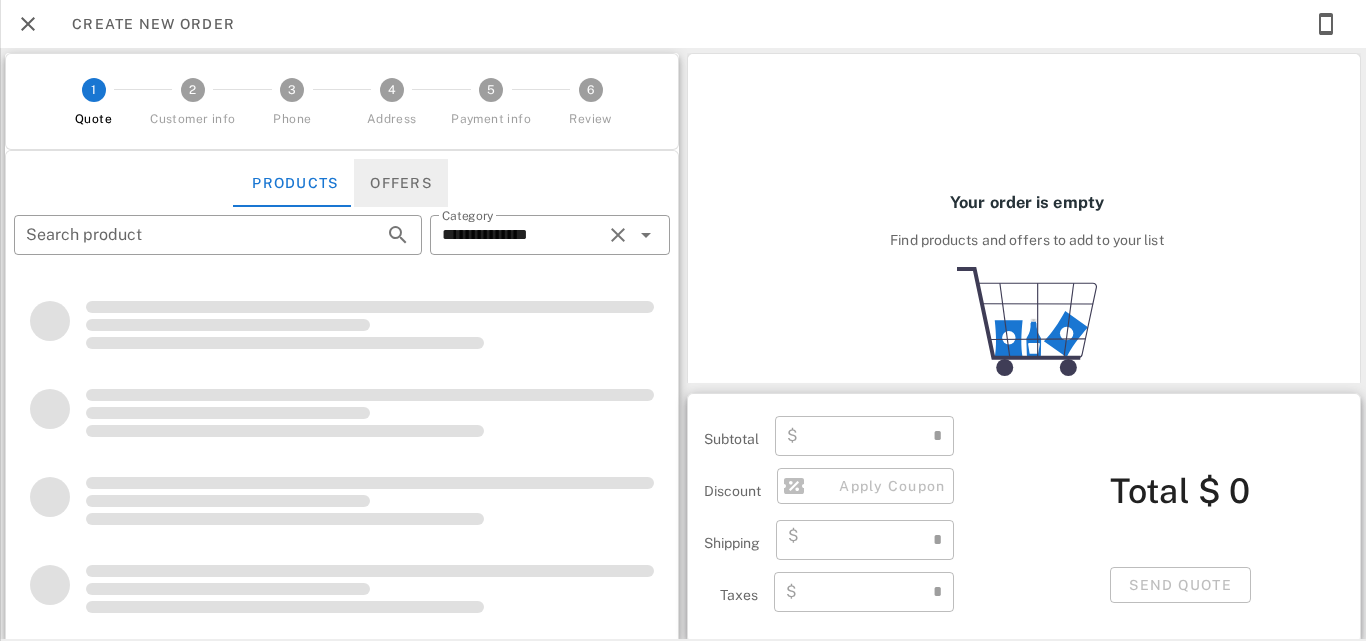 click on "Offers" at bounding box center [401, 183] 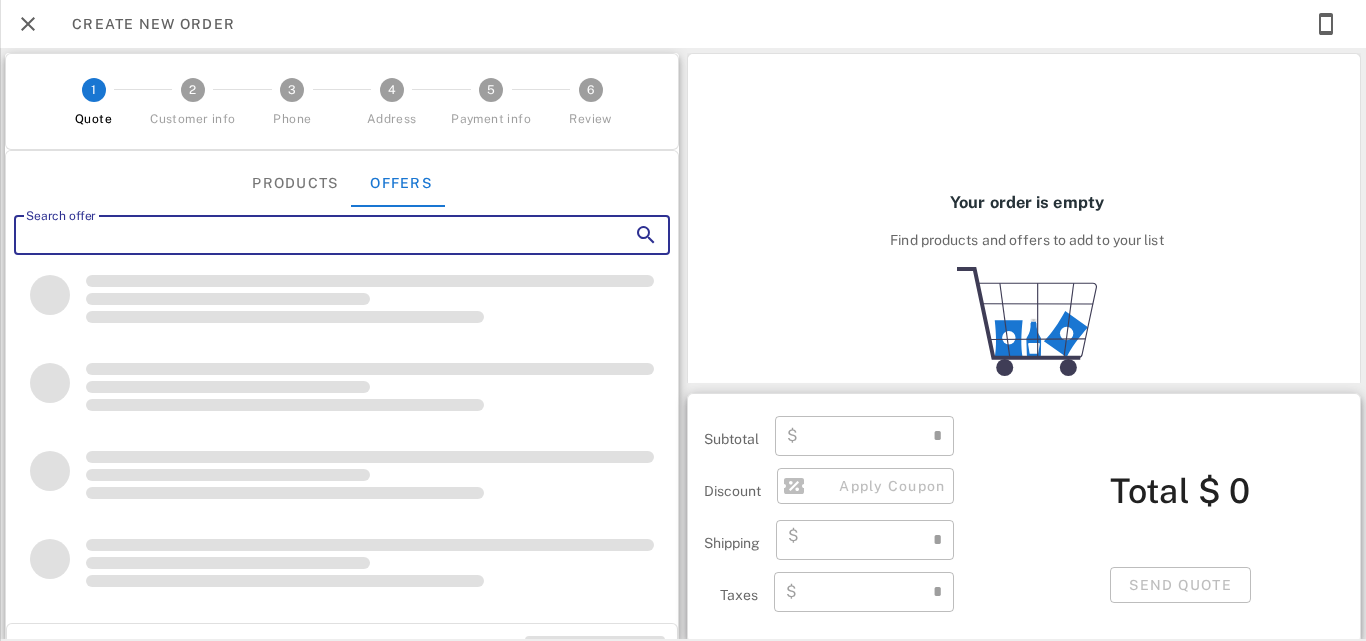 click on "Search offer" at bounding box center (314, 235) 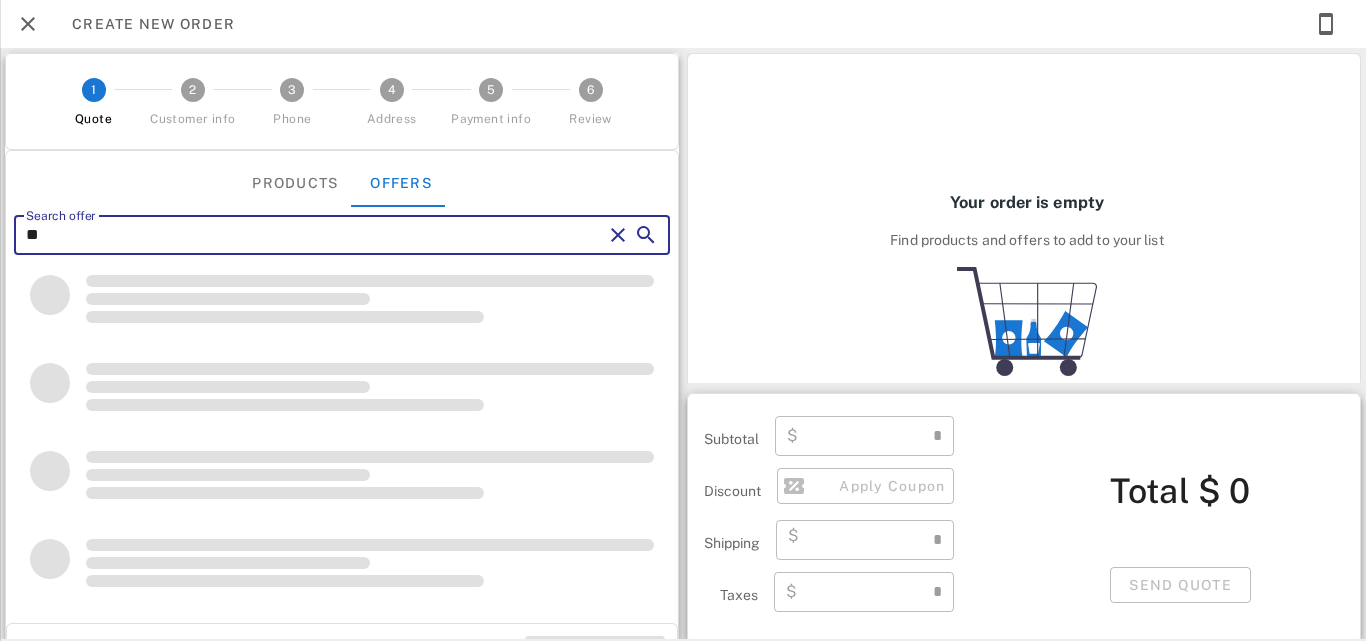 type on "***" 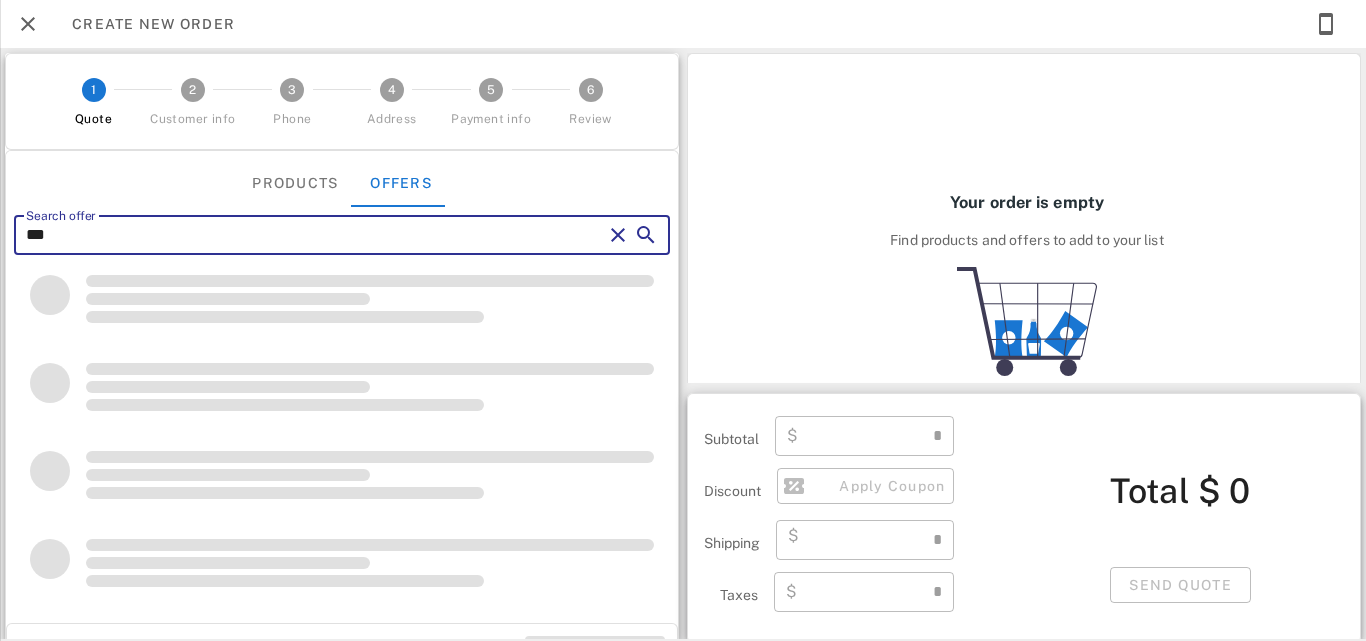 type on "****" 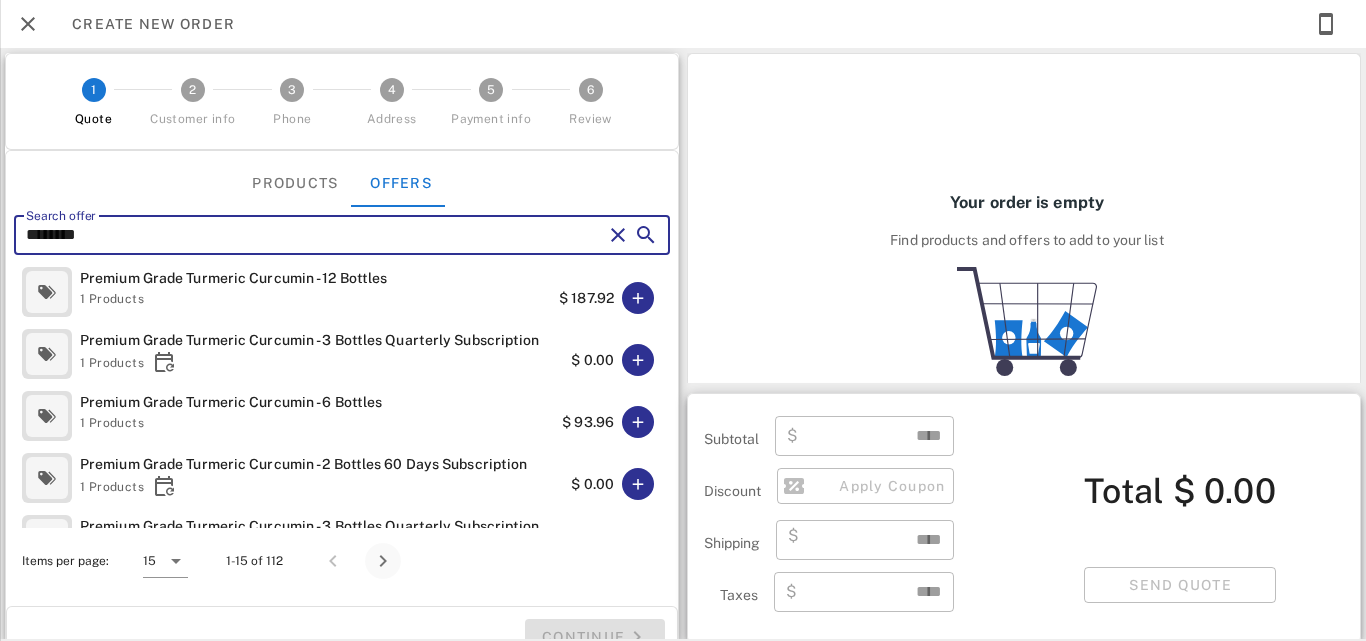 type on "********" 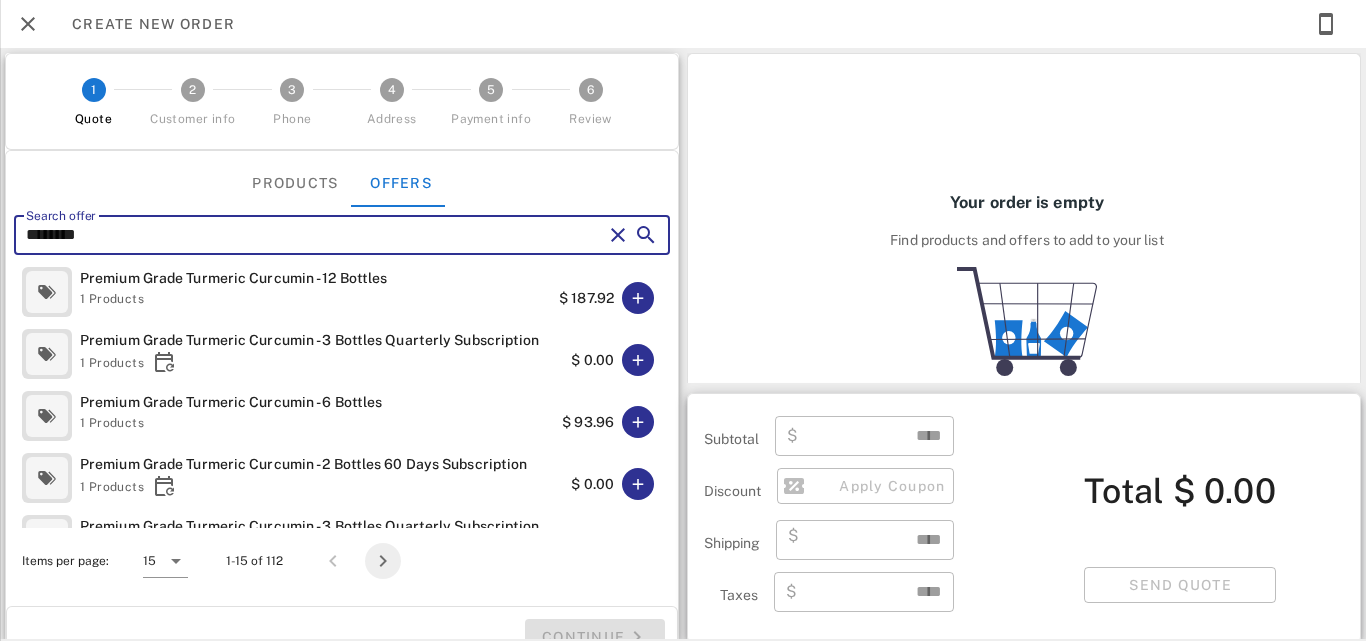 click at bounding box center (383, 561) 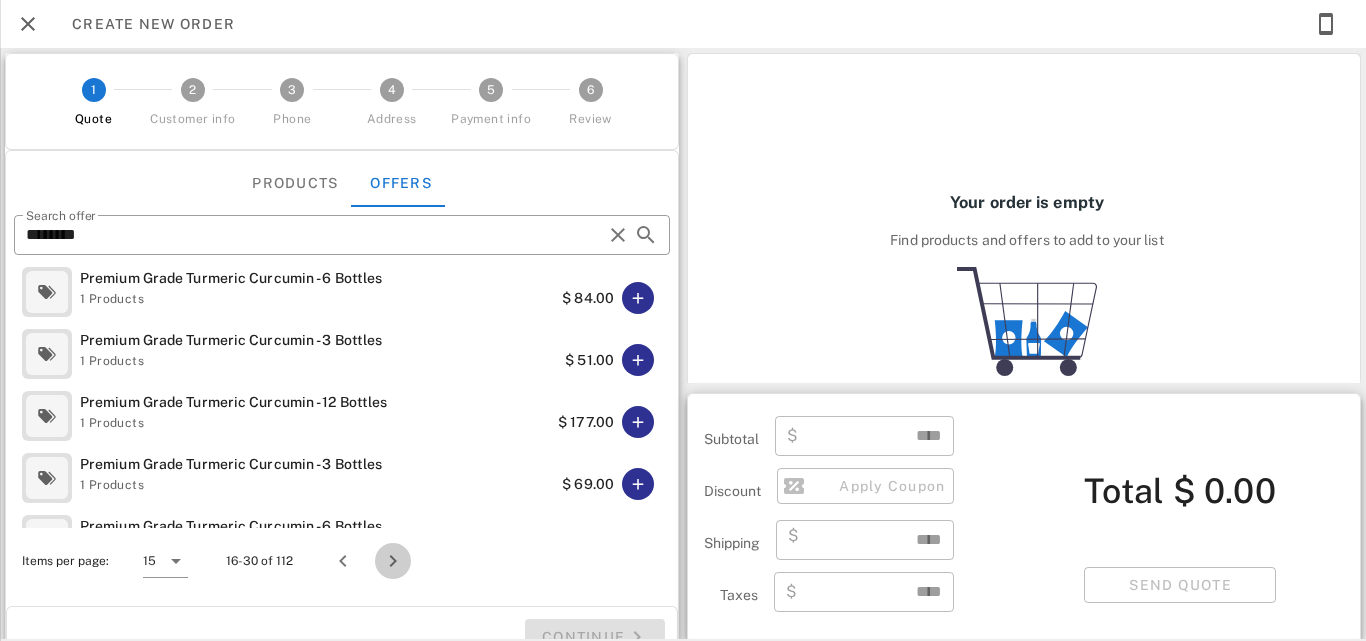 click at bounding box center [393, 561] 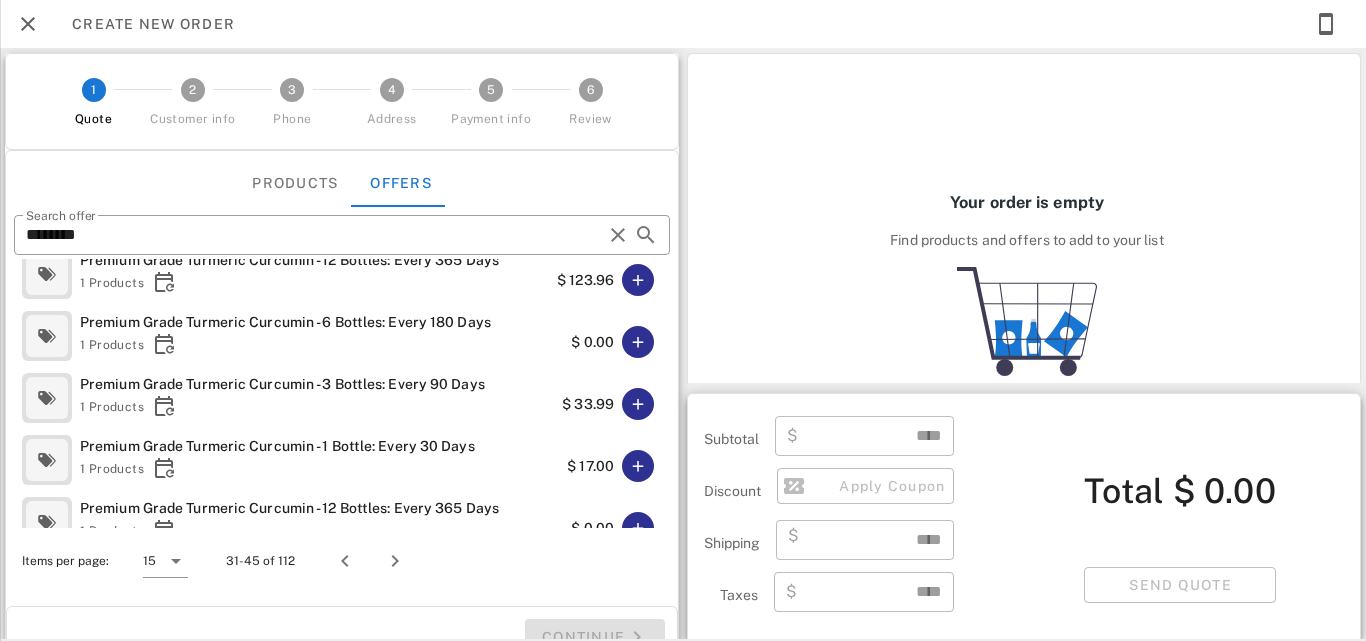 scroll, scrollTop: 677, scrollLeft: 0, axis: vertical 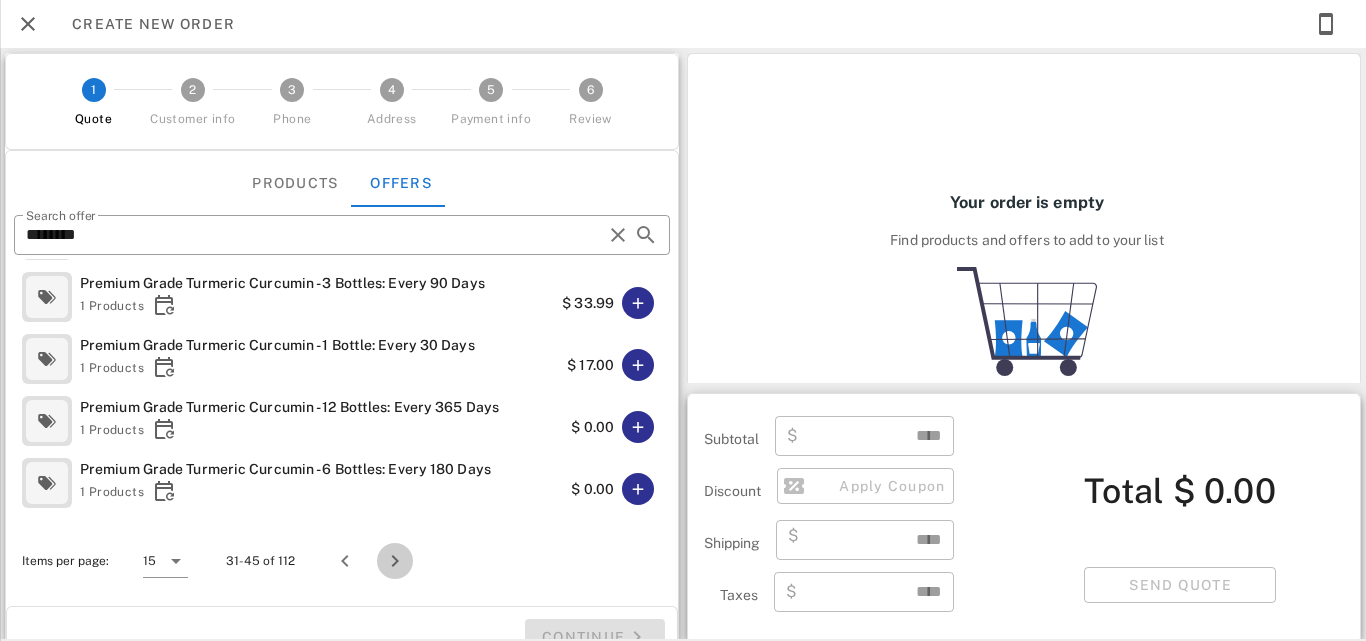 click at bounding box center [395, 561] 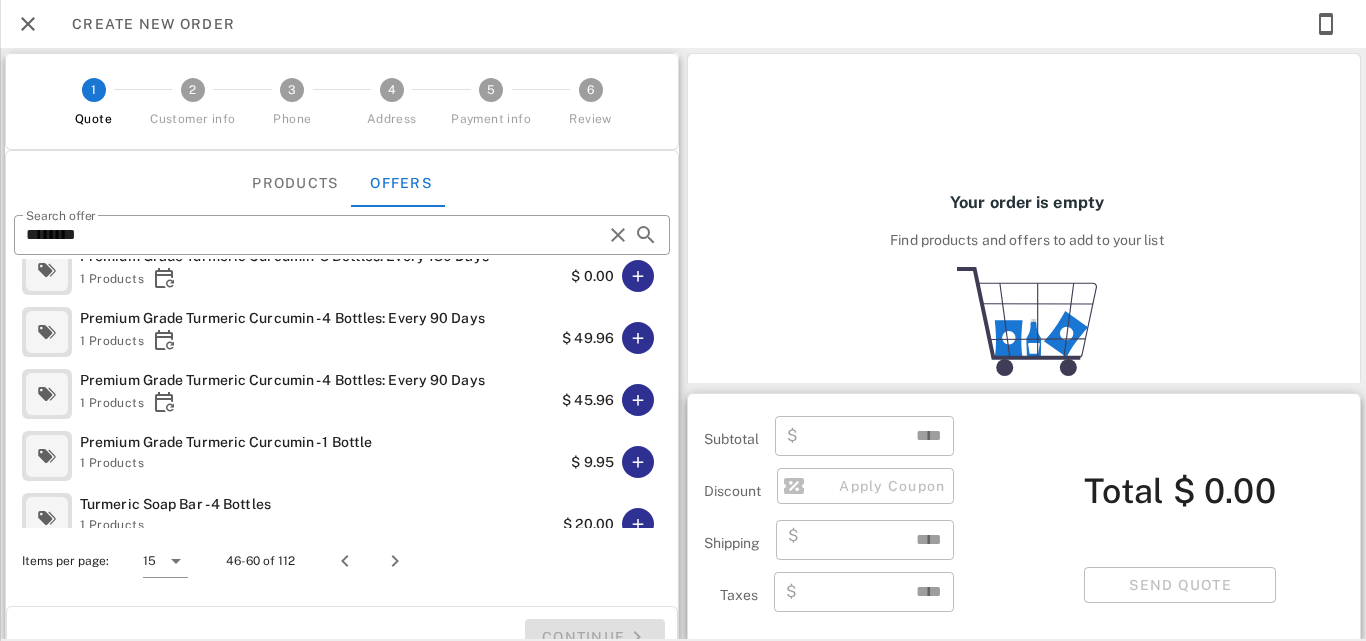 scroll, scrollTop: 677, scrollLeft: 0, axis: vertical 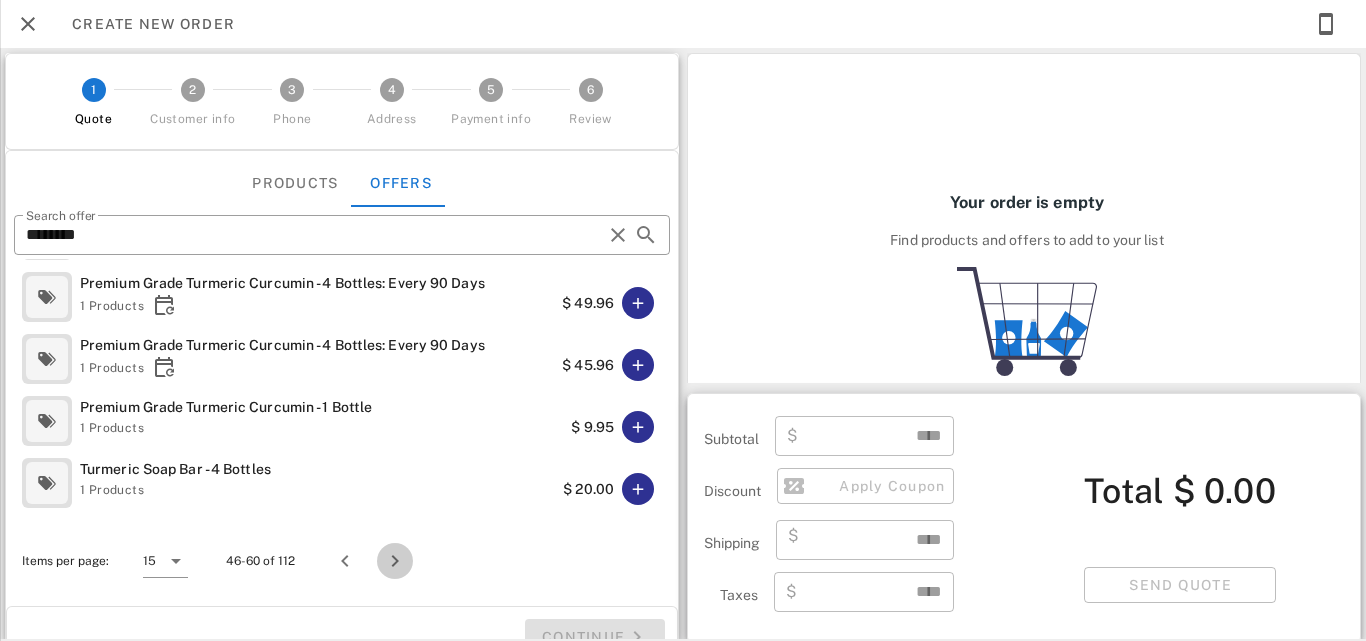 click at bounding box center [395, 561] 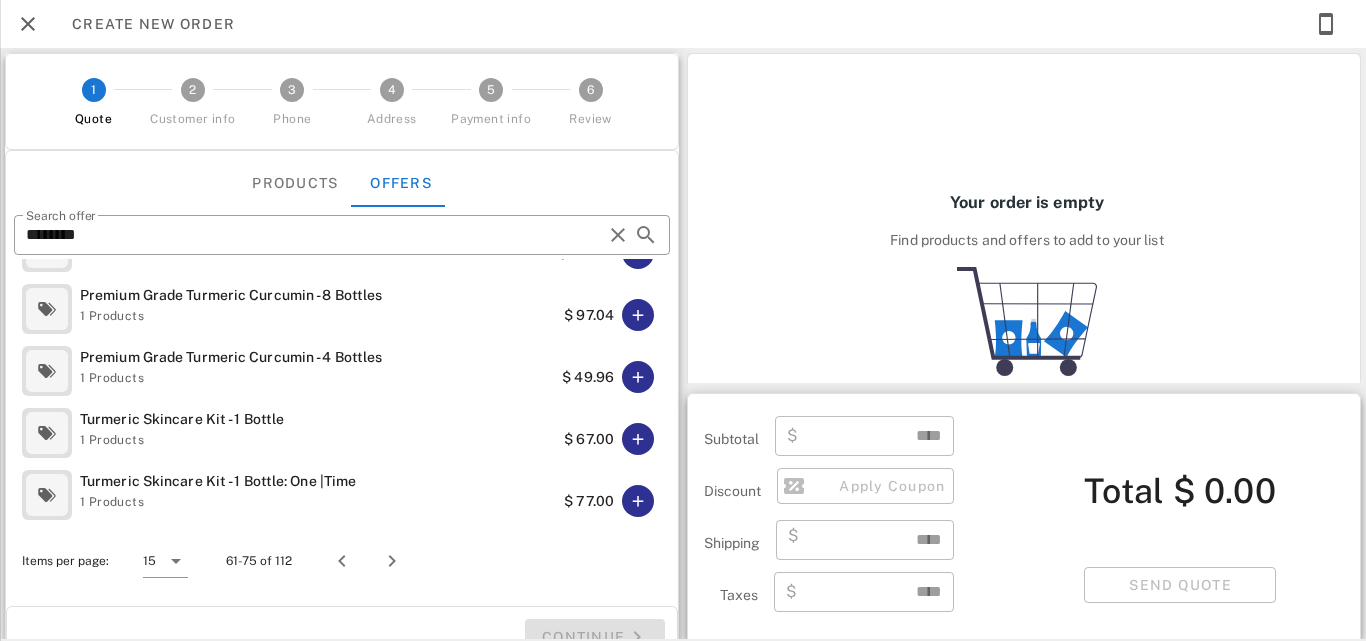 scroll, scrollTop: 673, scrollLeft: 0, axis: vertical 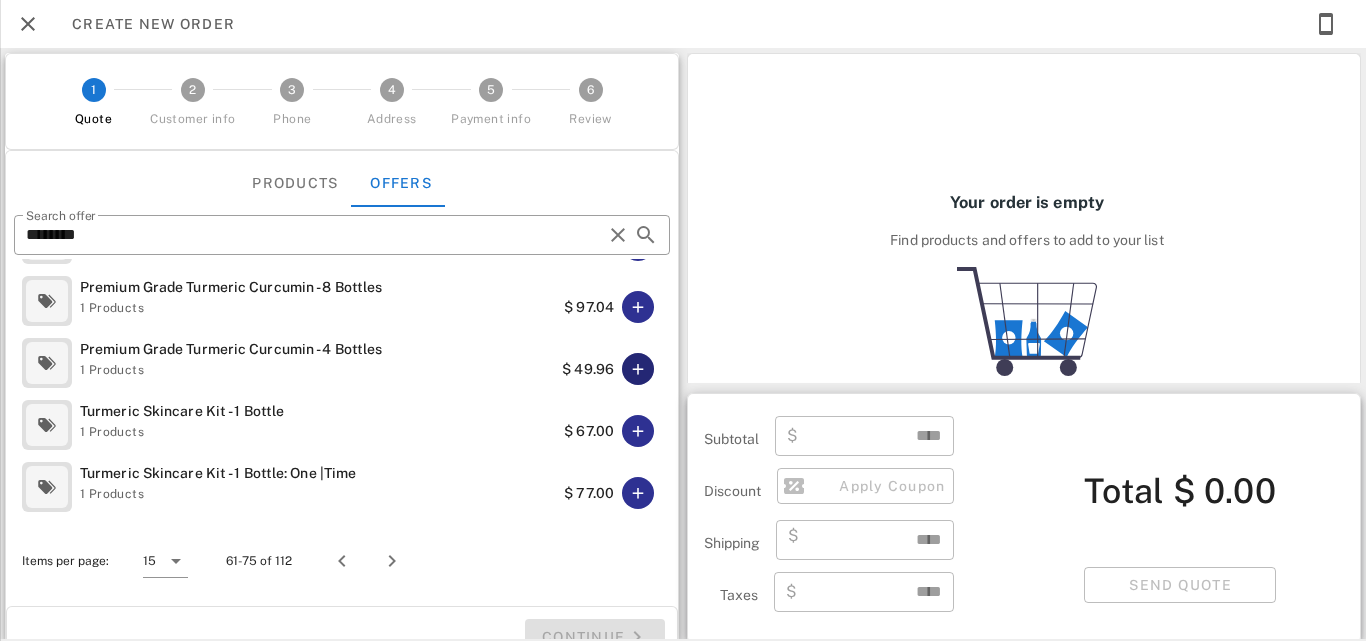 click at bounding box center [638, 369] 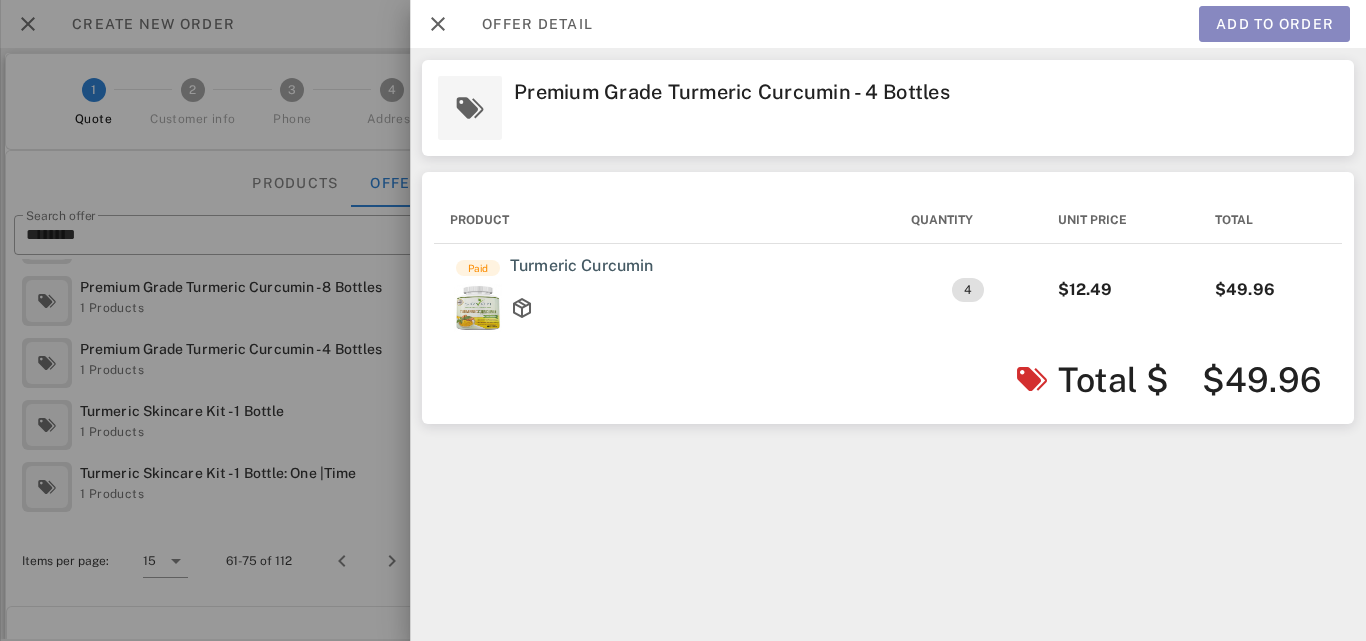 click on "Add to order" at bounding box center (1274, 24) 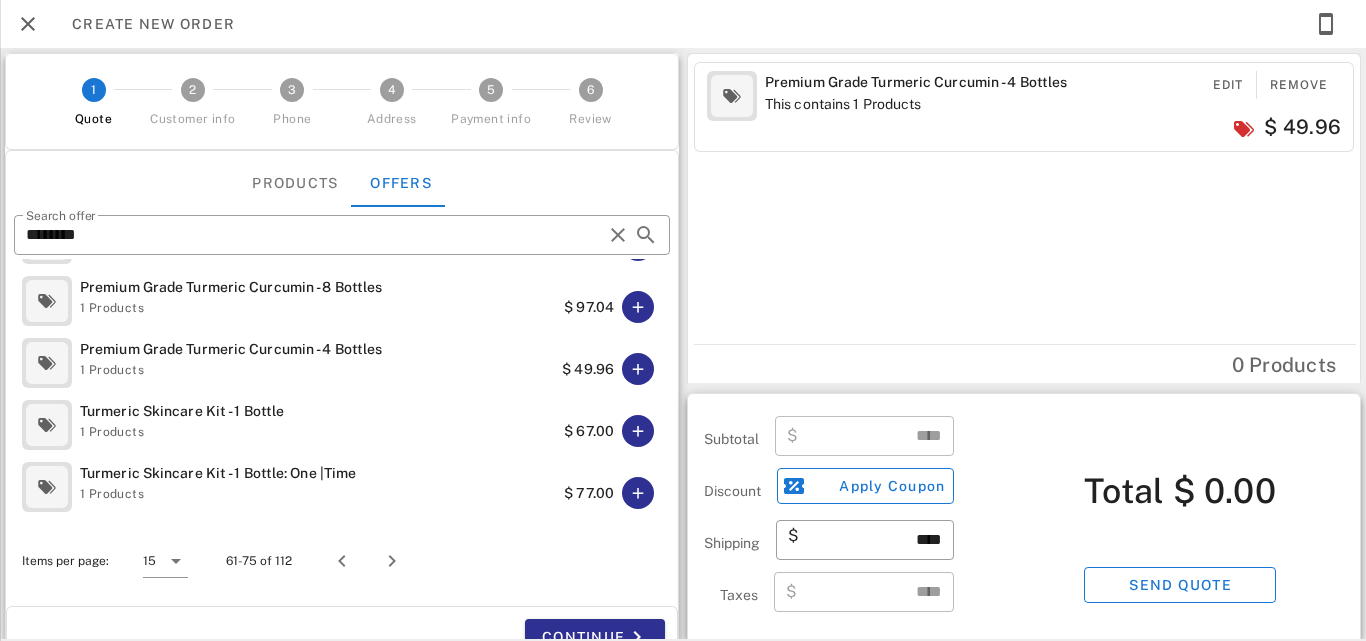 type on "*****" 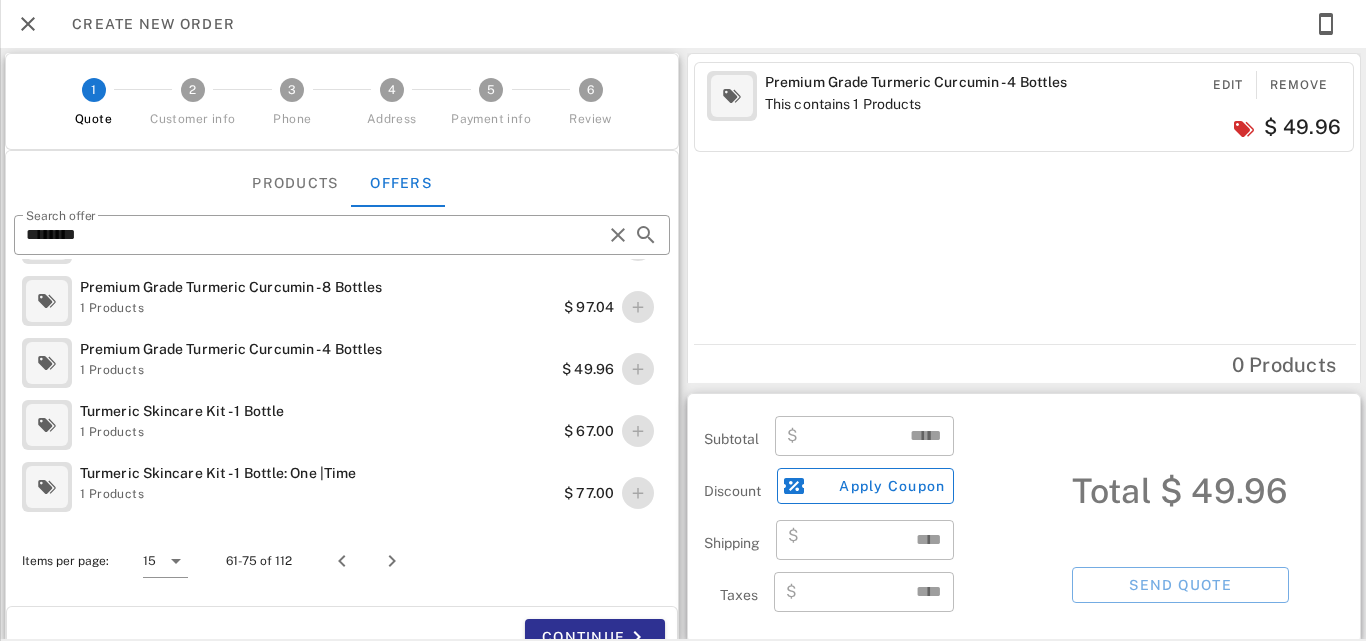 scroll, scrollTop: 8, scrollLeft: 0, axis: vertical 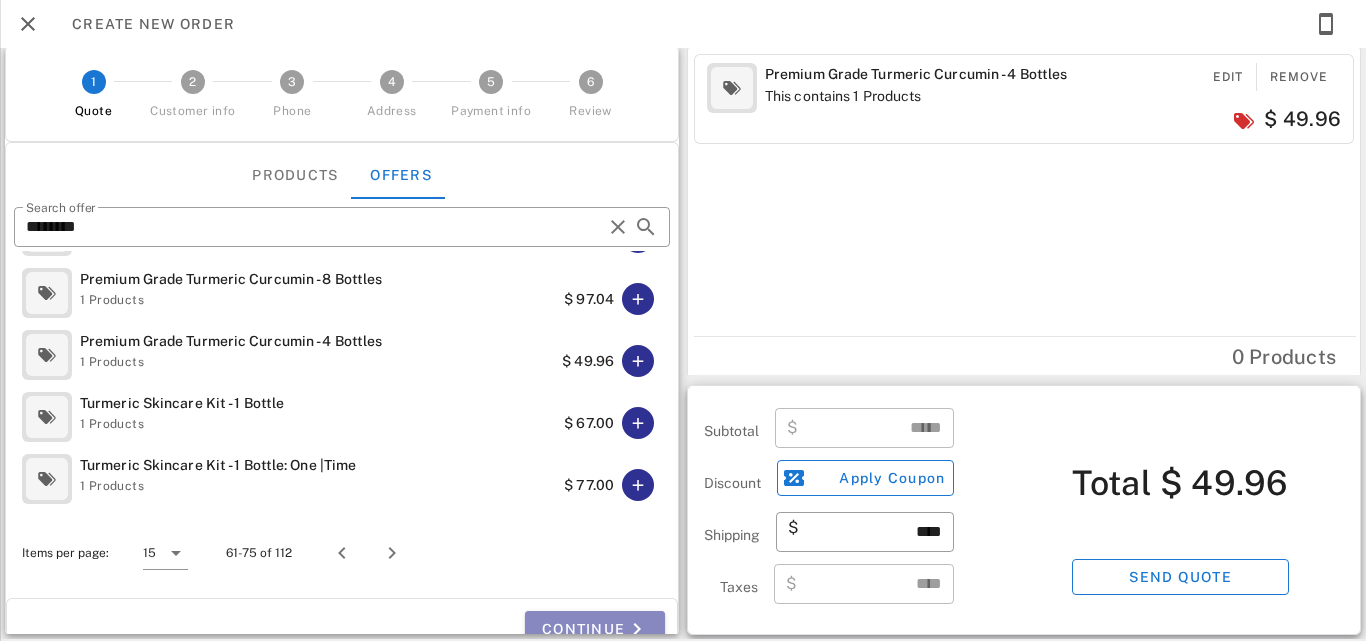 click on "Continue" at bounding box center [595, 629] 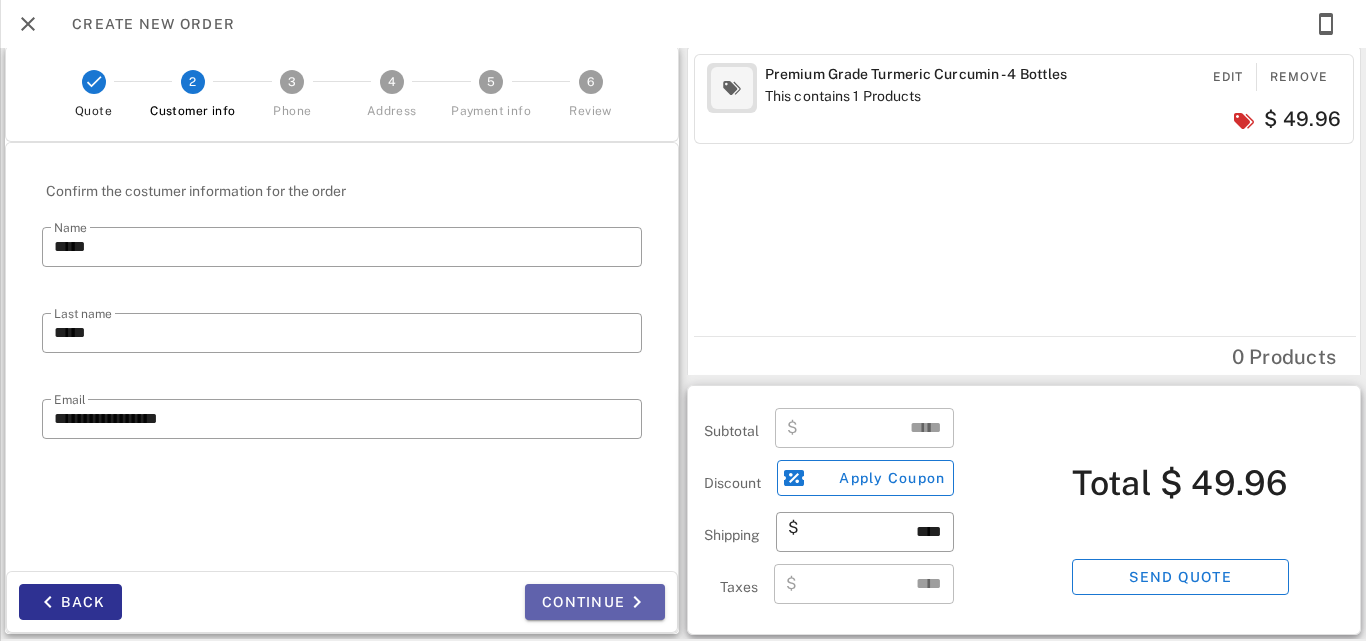 click on "Continue" at bounding box center [595, 602] 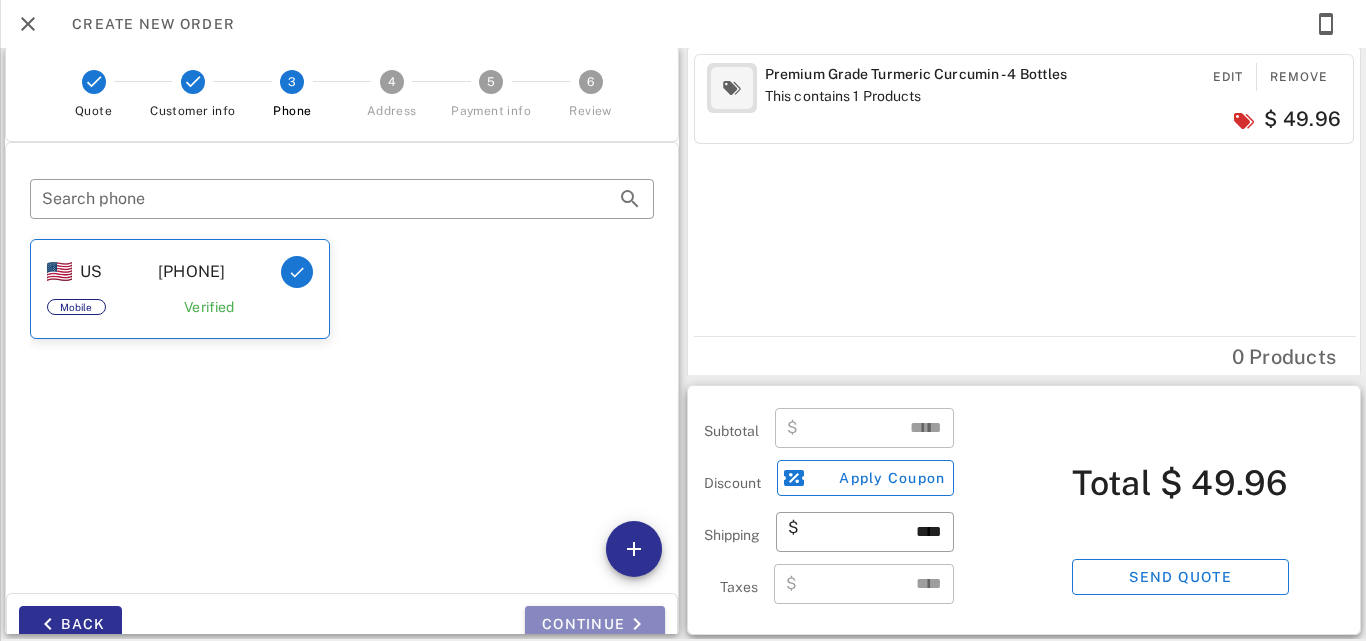 click on "Continue" at bounding box center (595, 624) 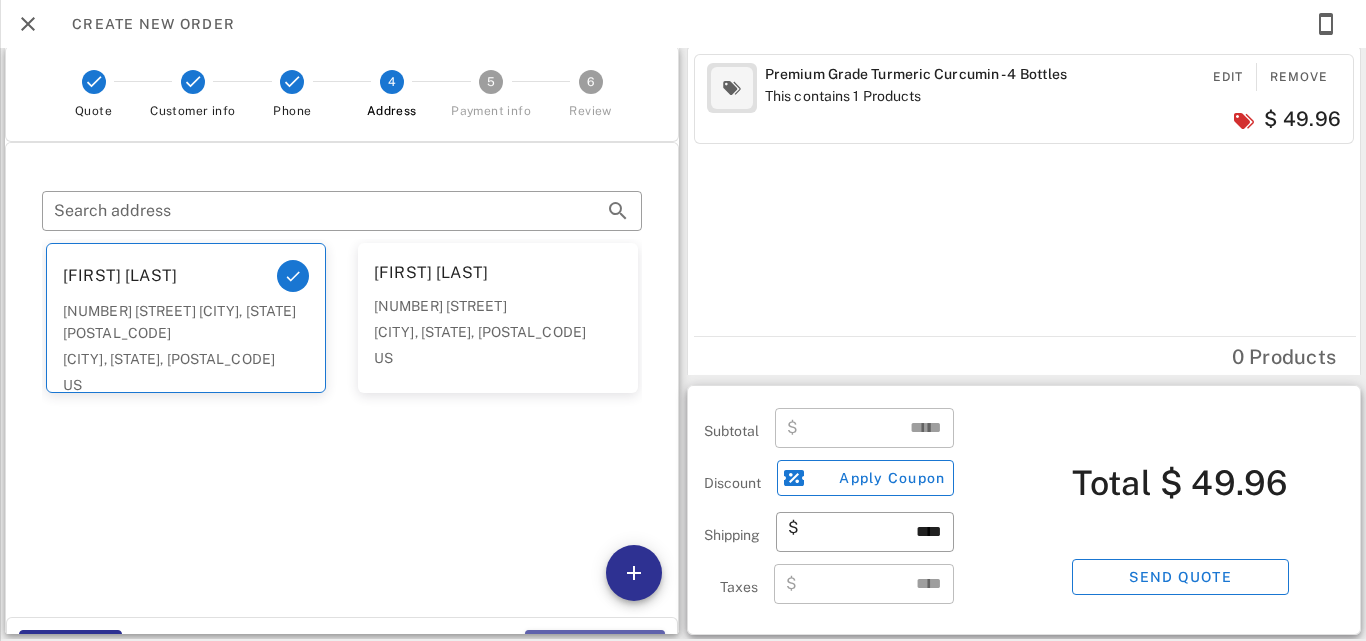 click on "Continue" at bounding box center [595, 648] 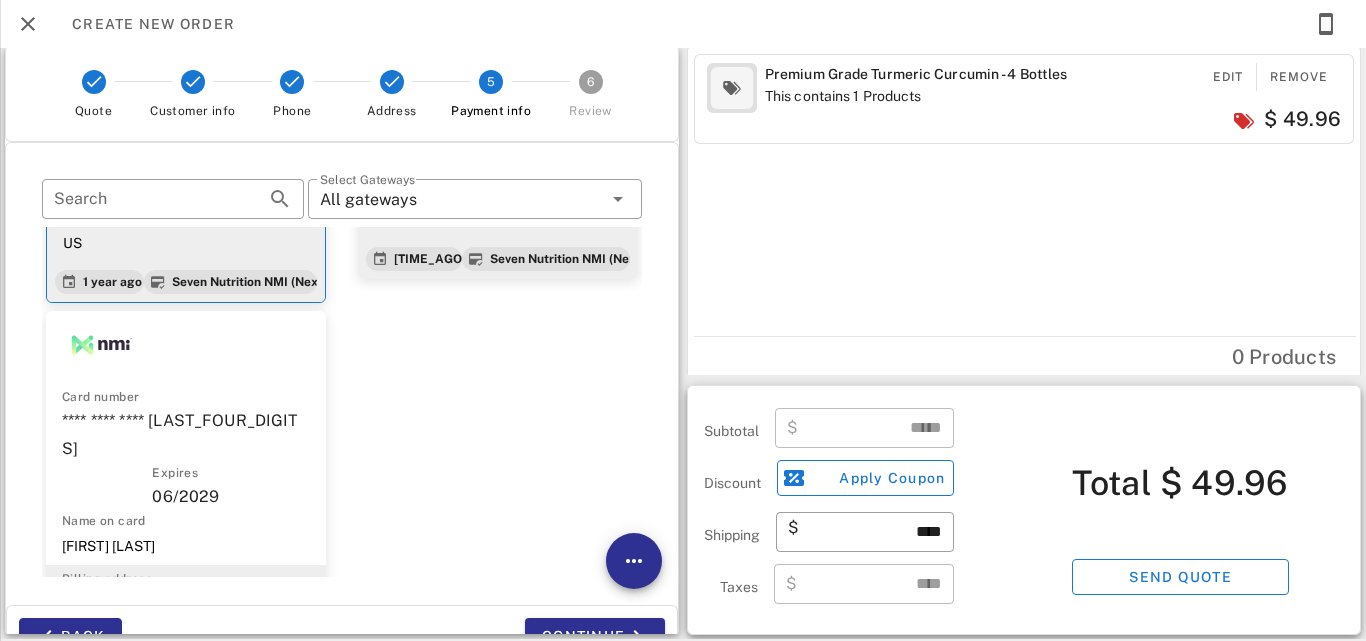 scroll, scrollTop: 358, scrollLeft: 0, axis: vertical 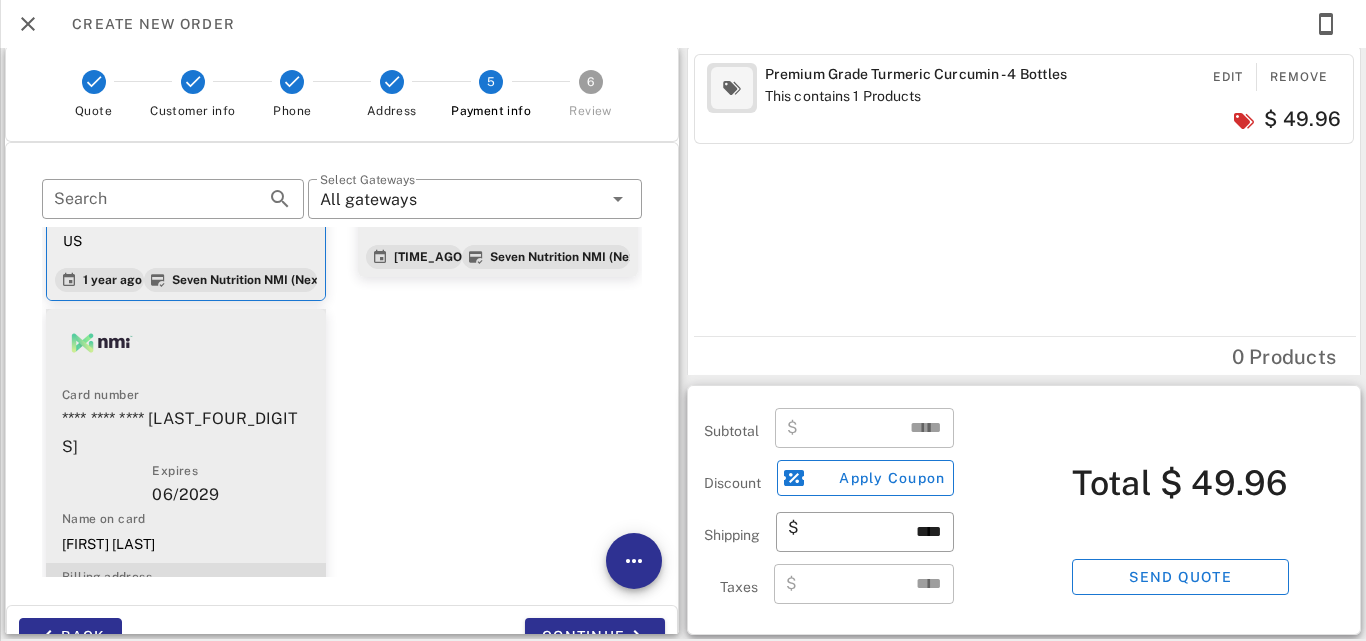 click on "[FIRST] [LAST]" at bounding box center [186, 544] 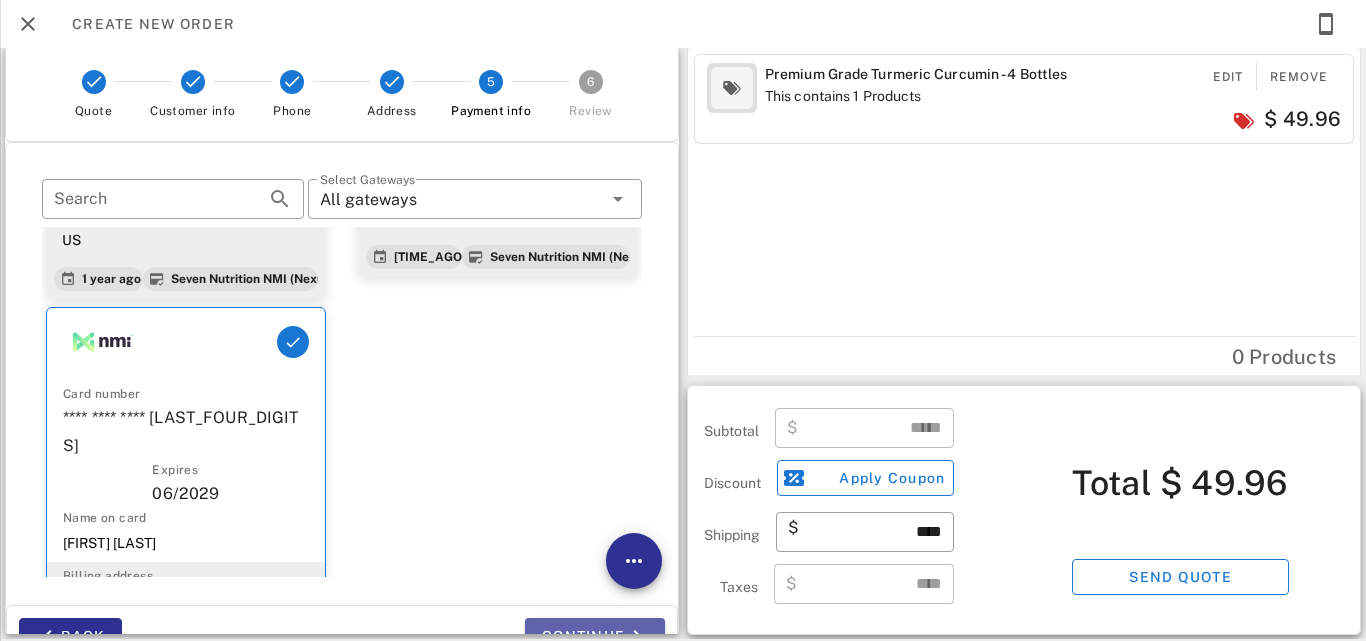 click on "Continue" at bounding box center [595, 636] 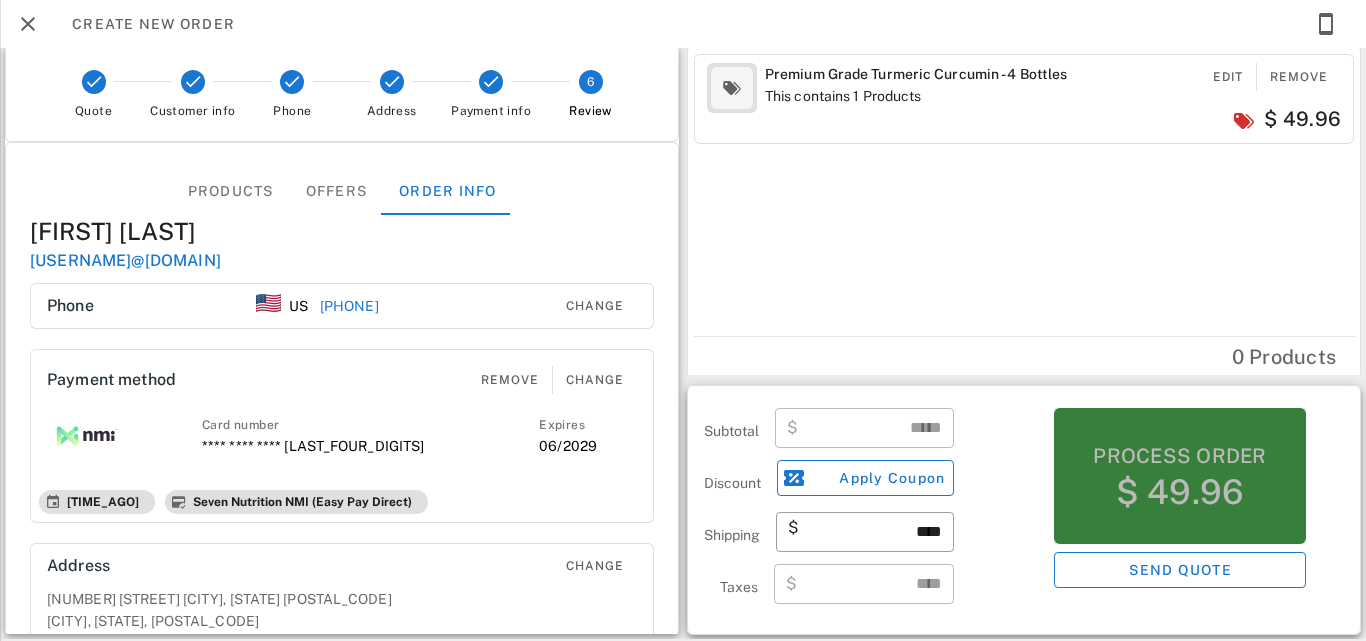 click on "$ 49.96" at bounding box center [1180, 492] 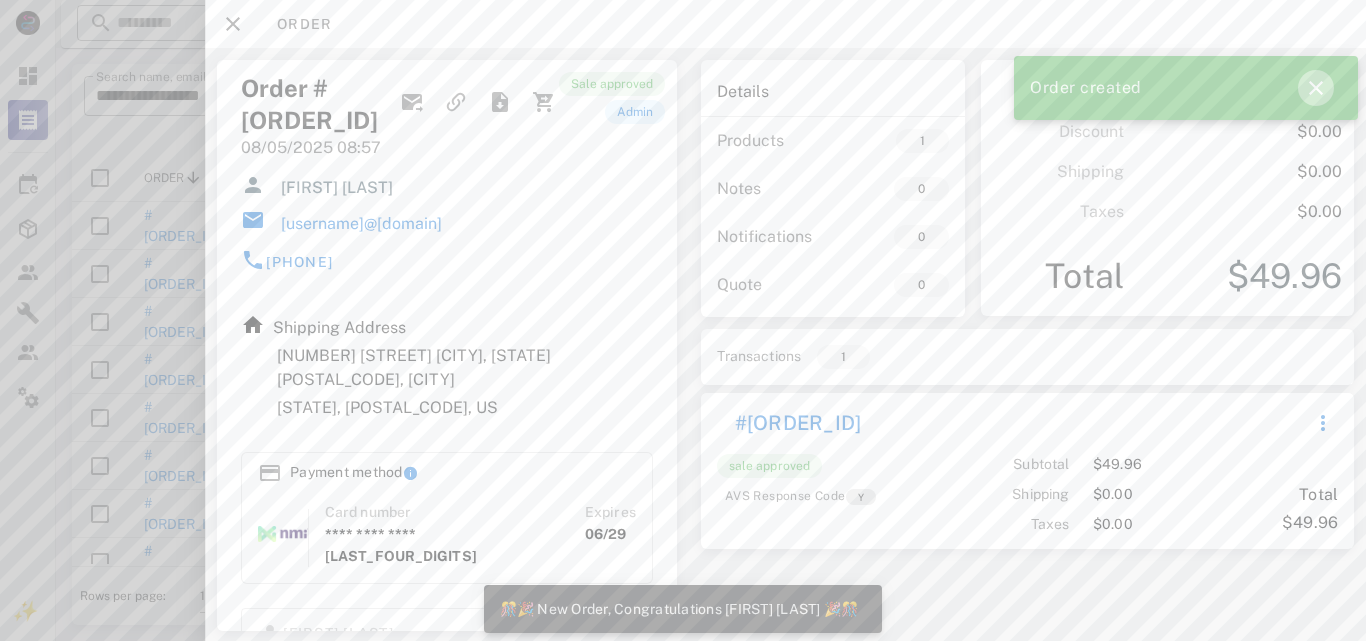 click at bounding box center (1316, 88) 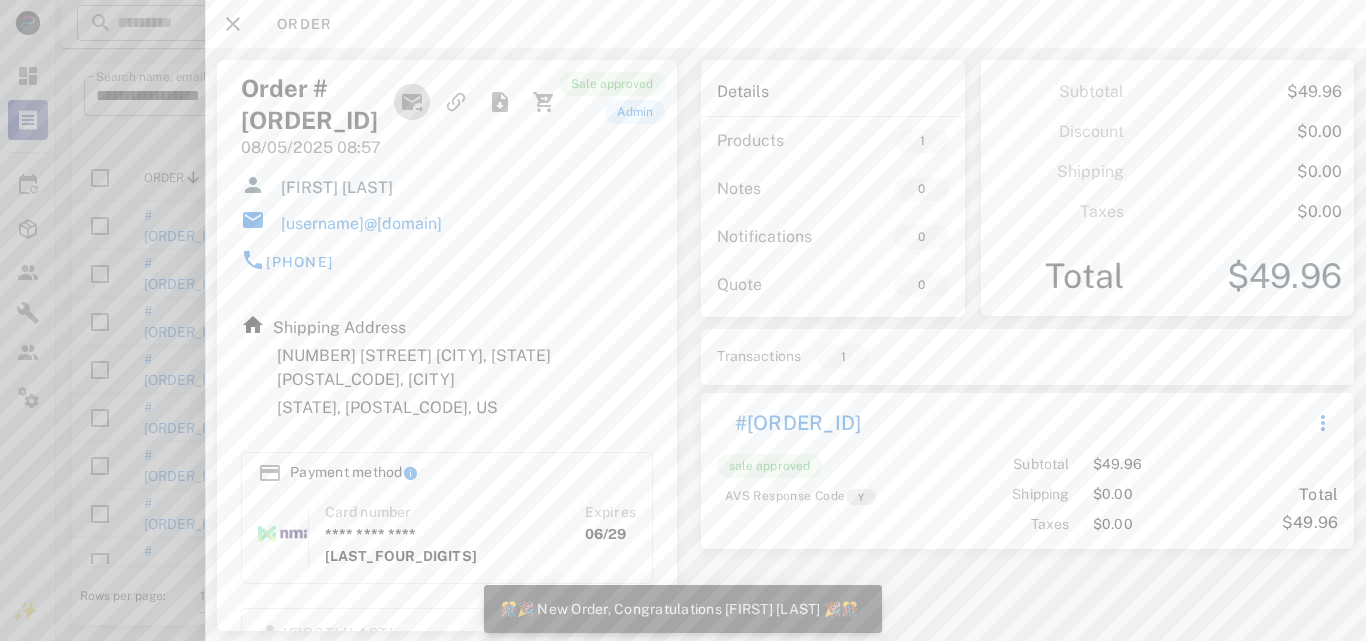 click at bounding box center (412, 102) 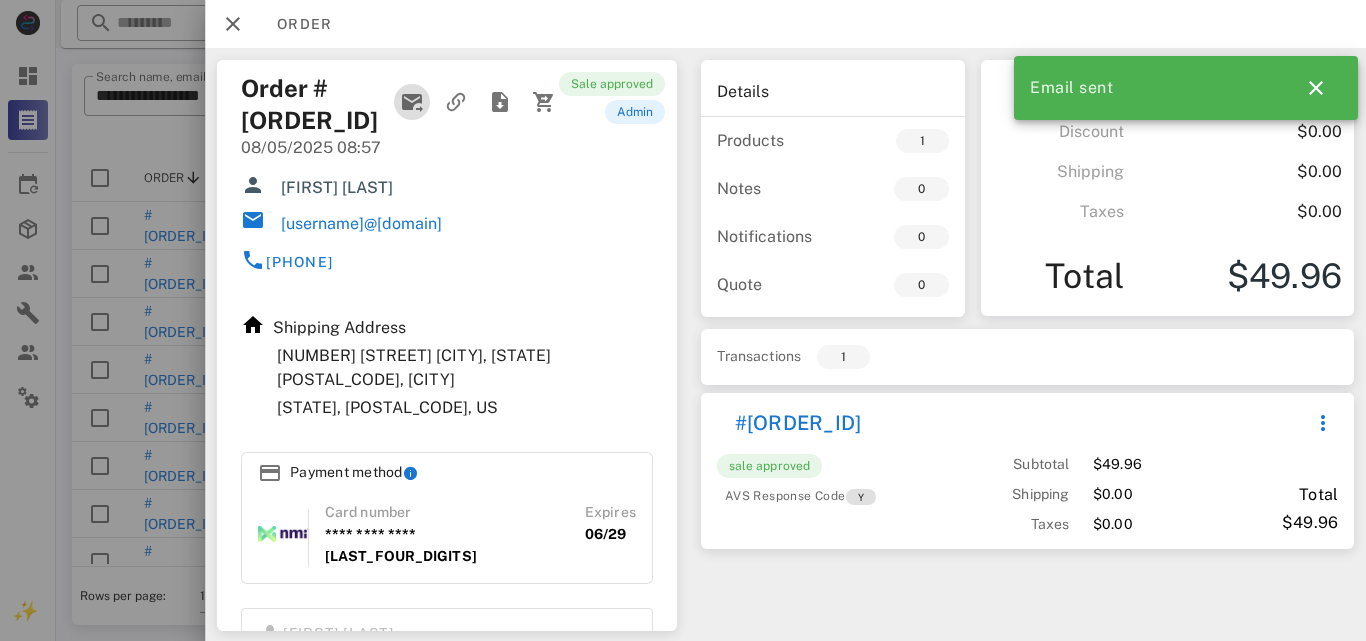 click at bounding box center (412, 102) 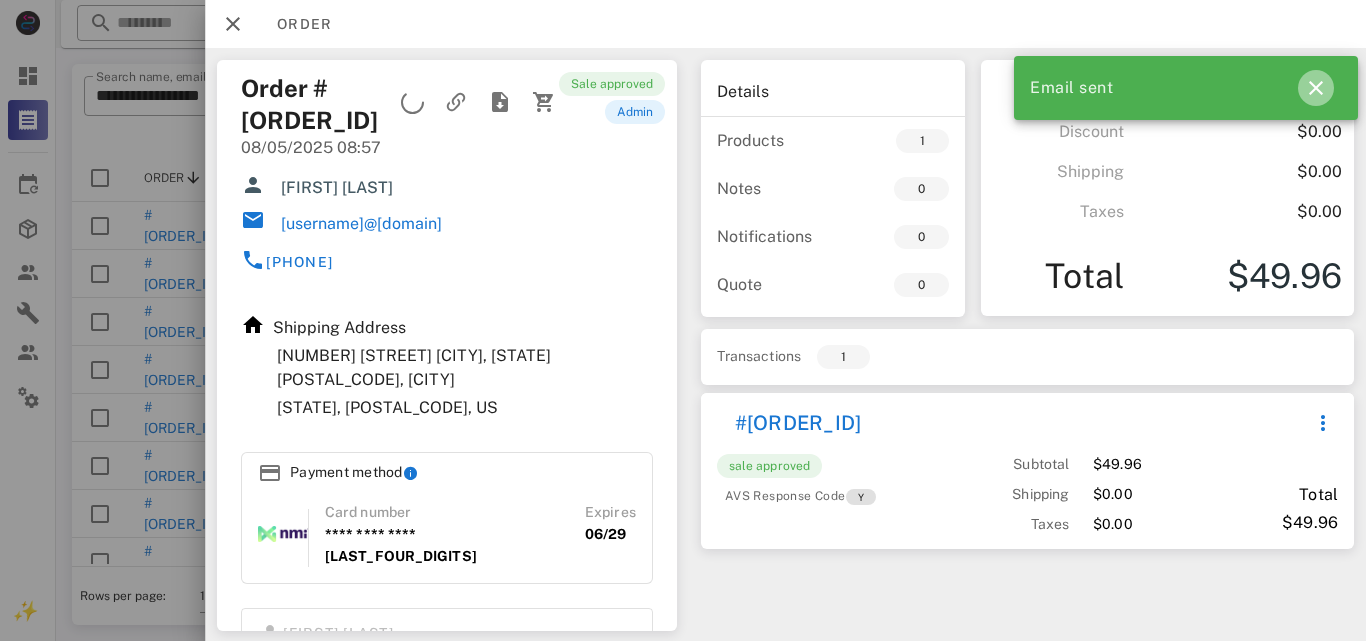 click at bounding box center (1316, 88) 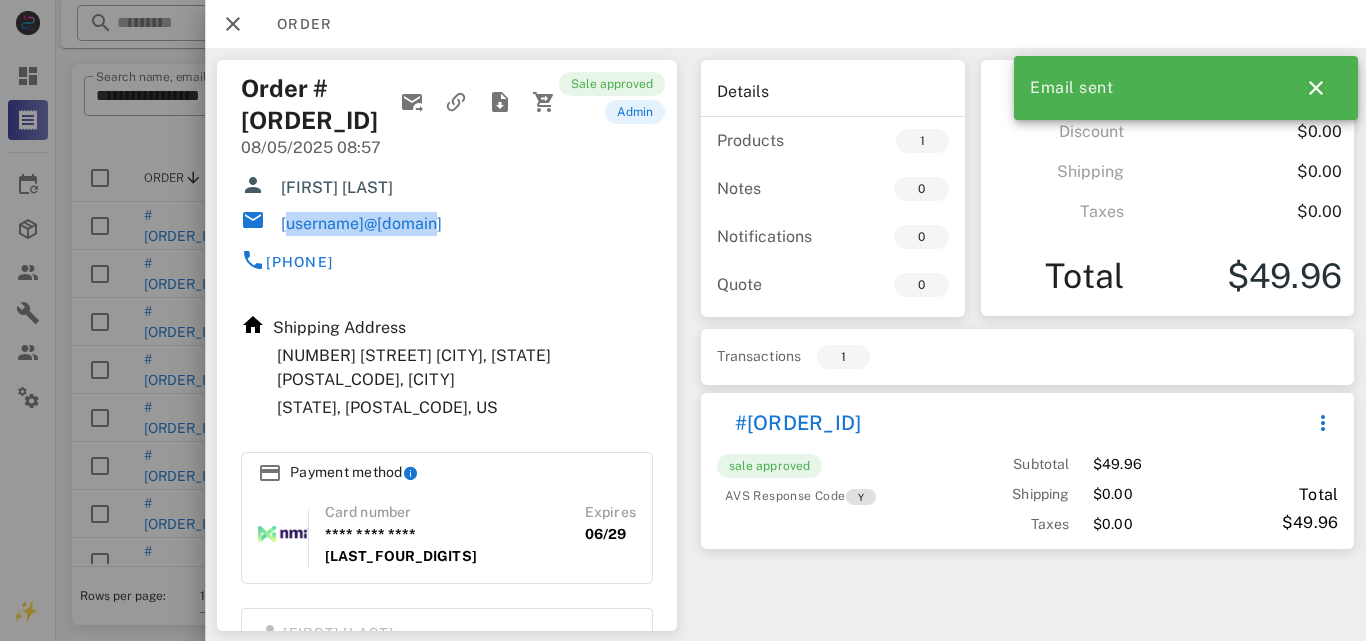drag, startPoint x: 438, startPoint y: 222, endPoint x: 278, endPoint y: 226, distance: 160.04999 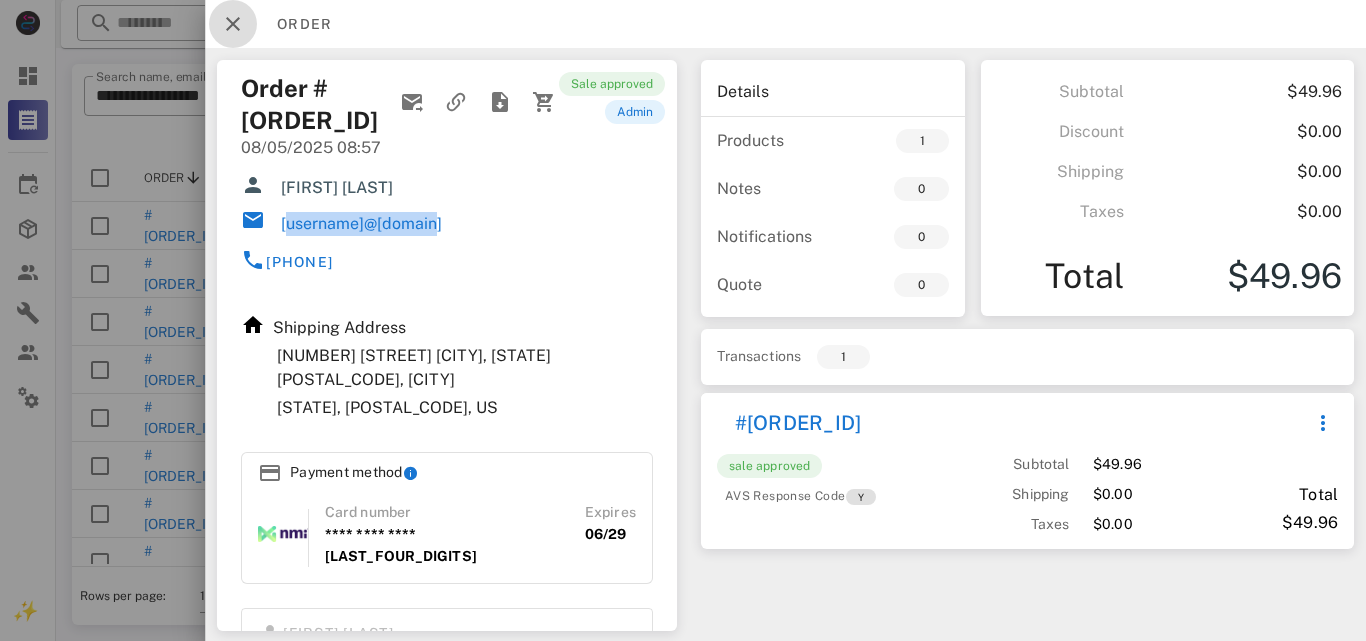 click at bounding box center (233, 24) 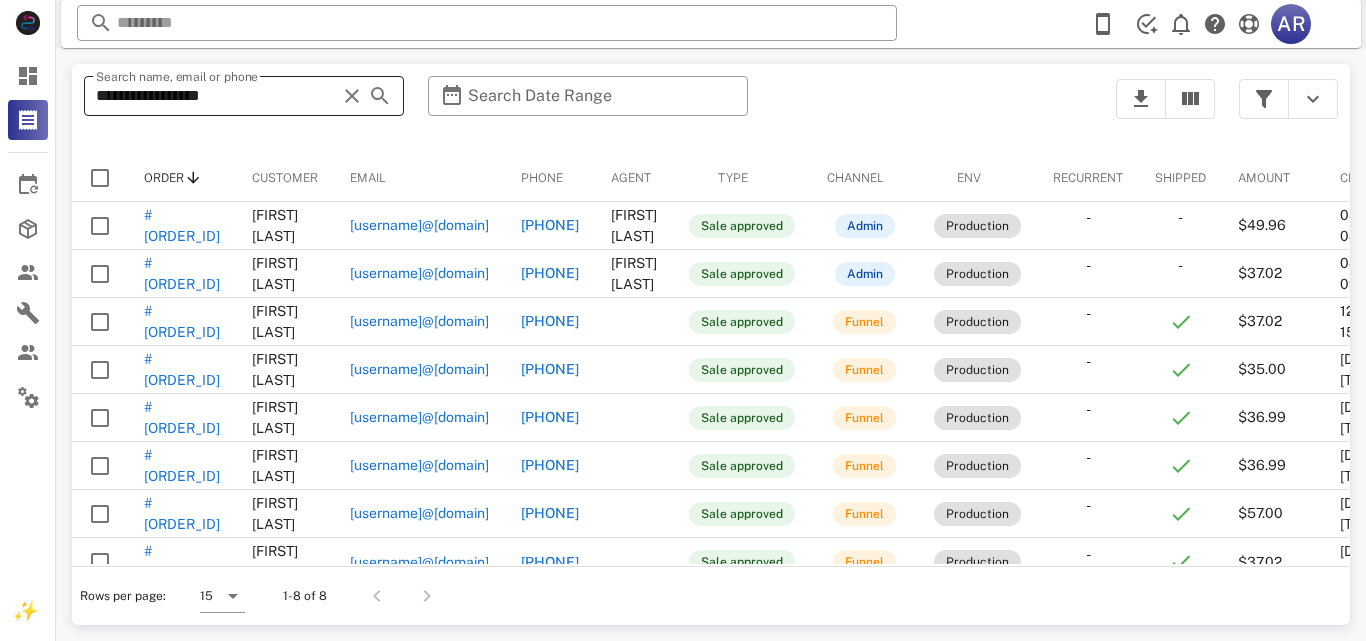 click at bounding box center [352, 96] 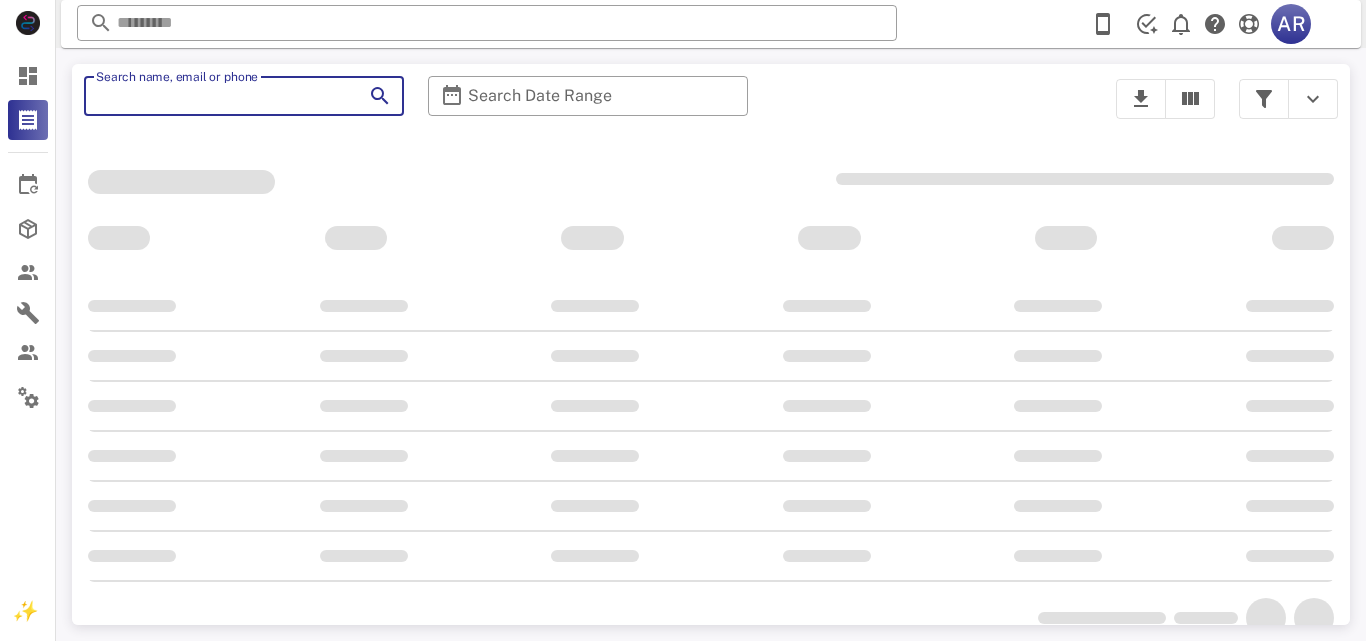 click at bounding box center [352, 96] 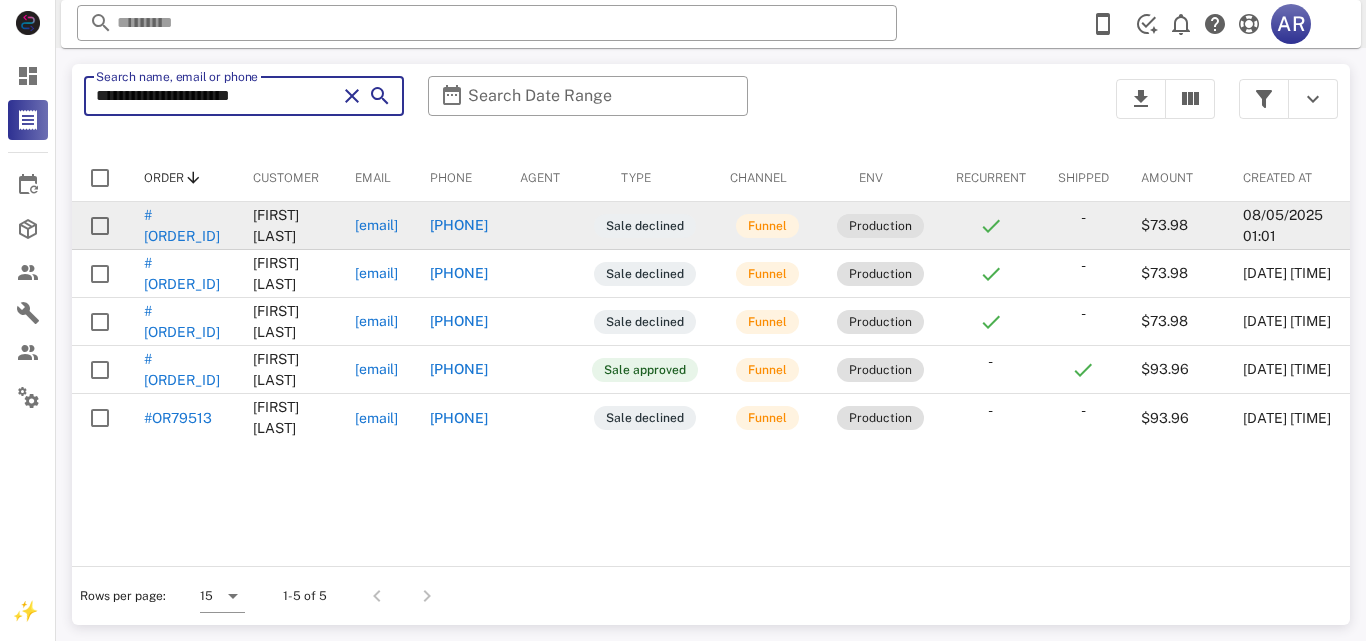 type on "**********" 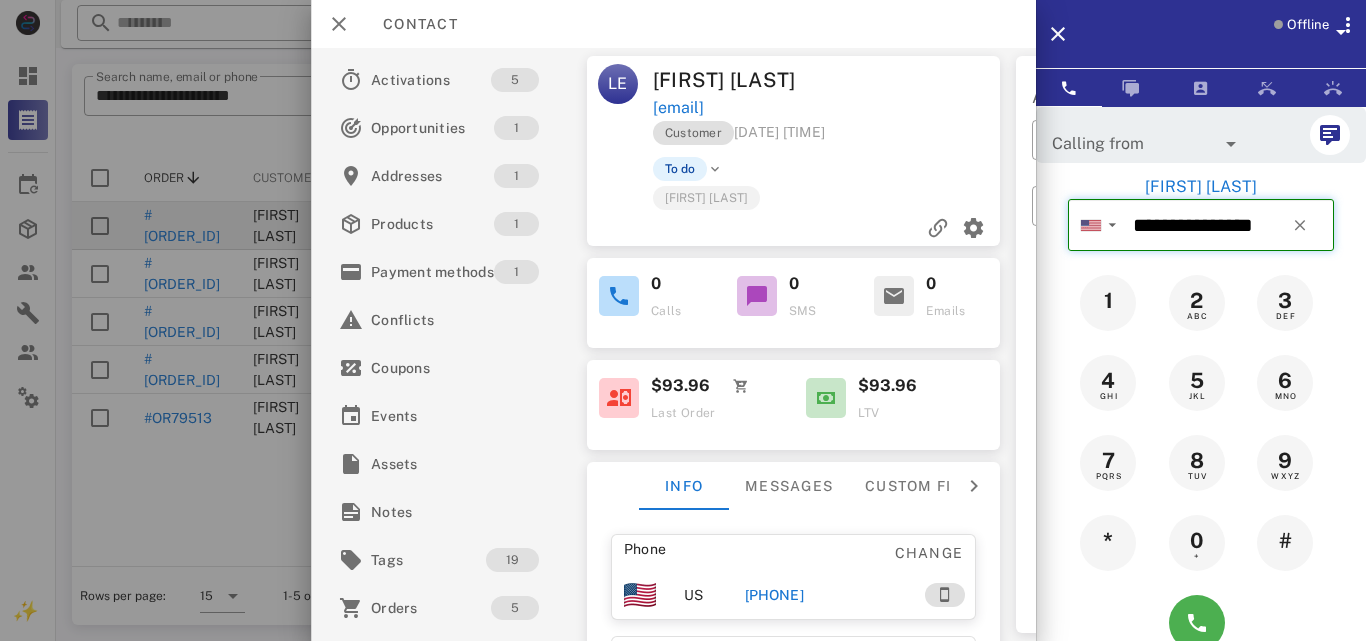 drag, startPoint x: 1125, startPoint y: 218, endPoint x: 1281, endPoint y: 220, distance: 156.01282 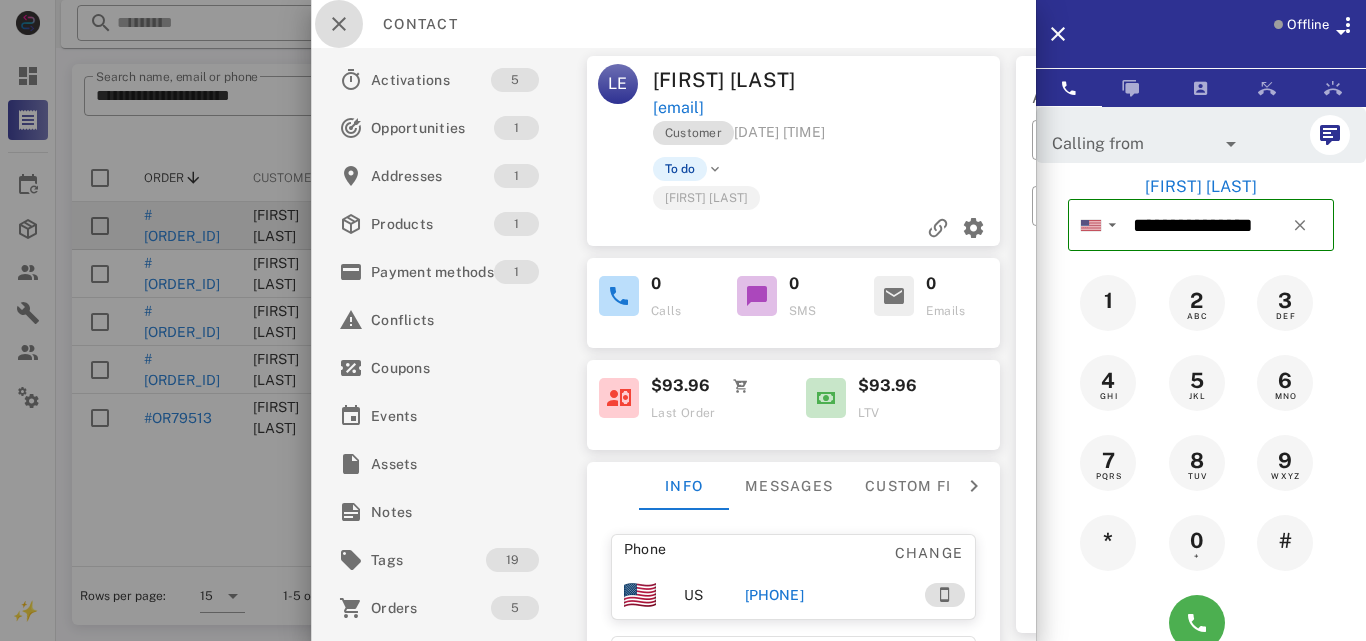 click at bounding box center [339, 24] 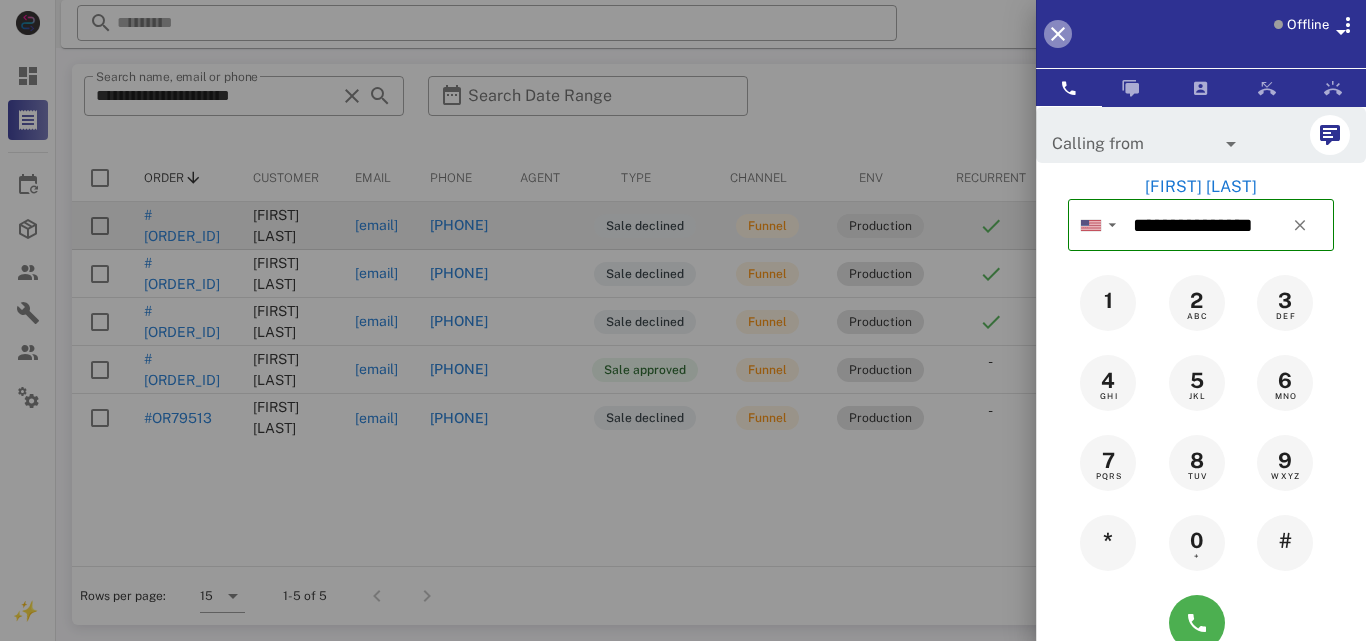 click at bounding box center (1058, 34) 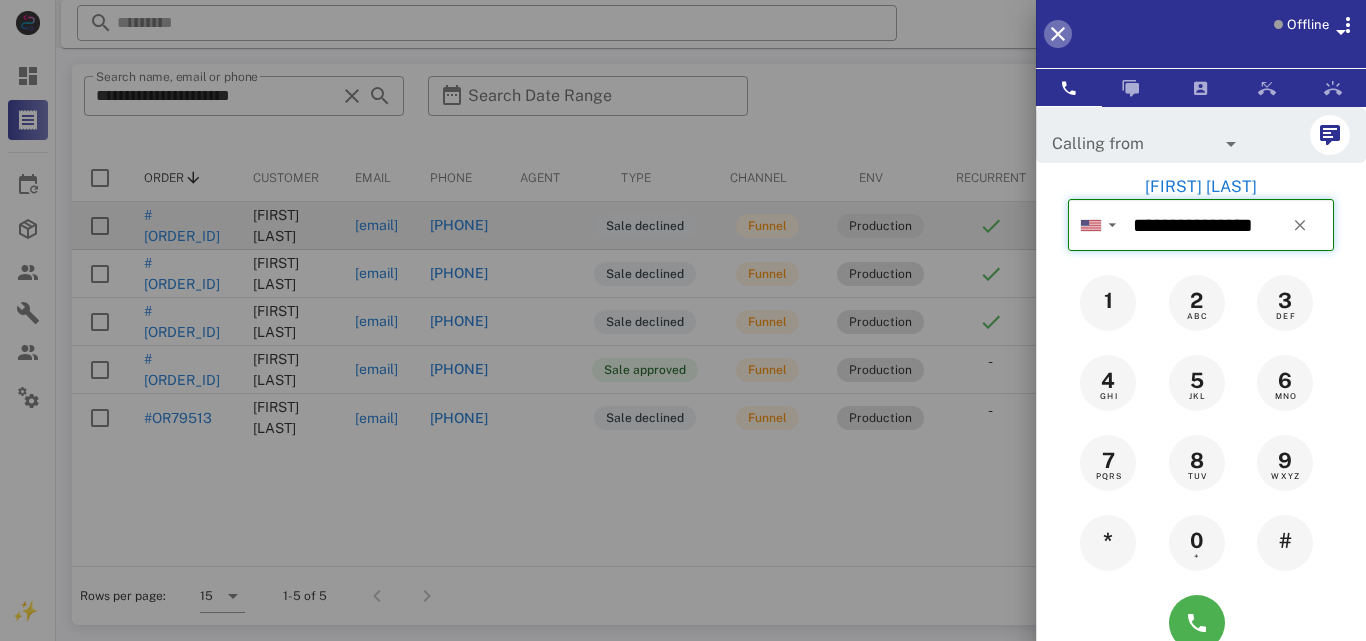 type 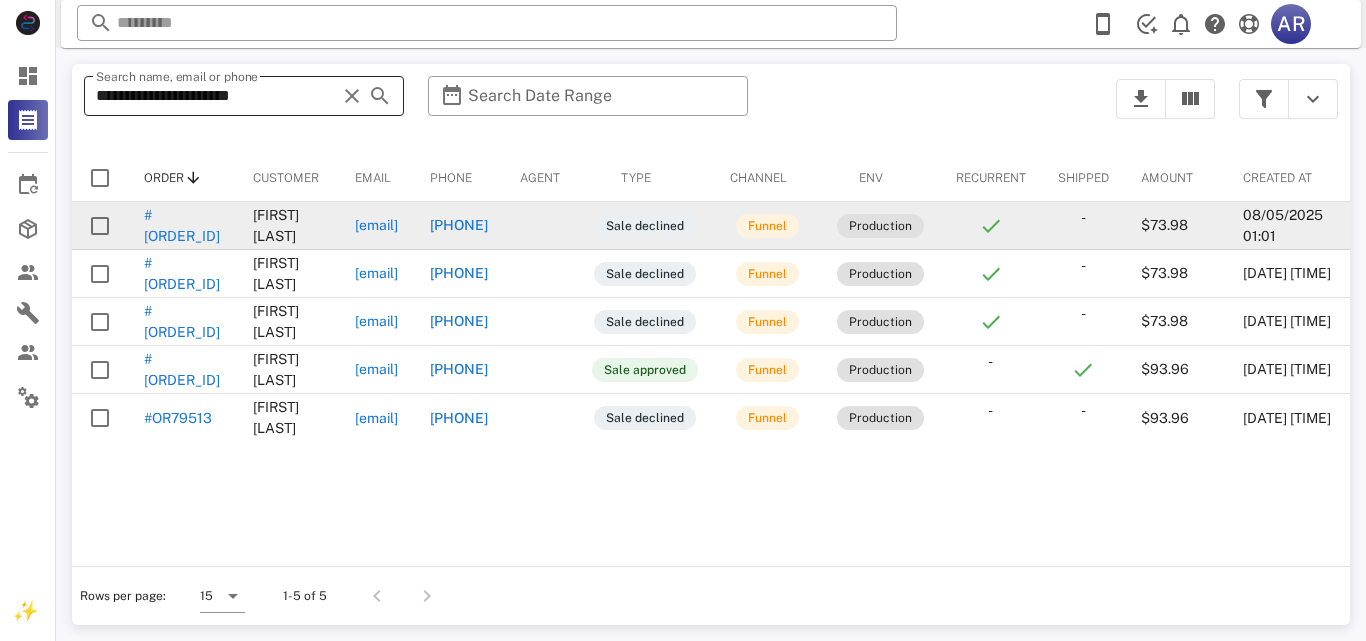 click at bounding box center (352, 96) 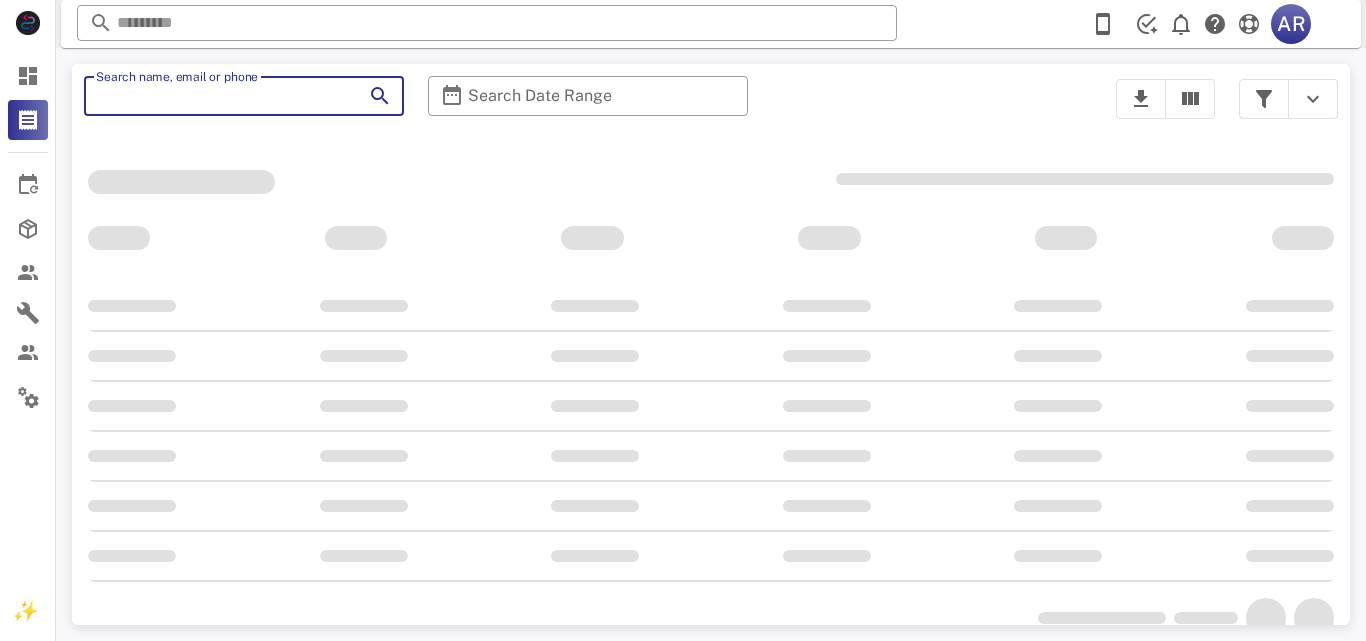 paste on "**********" 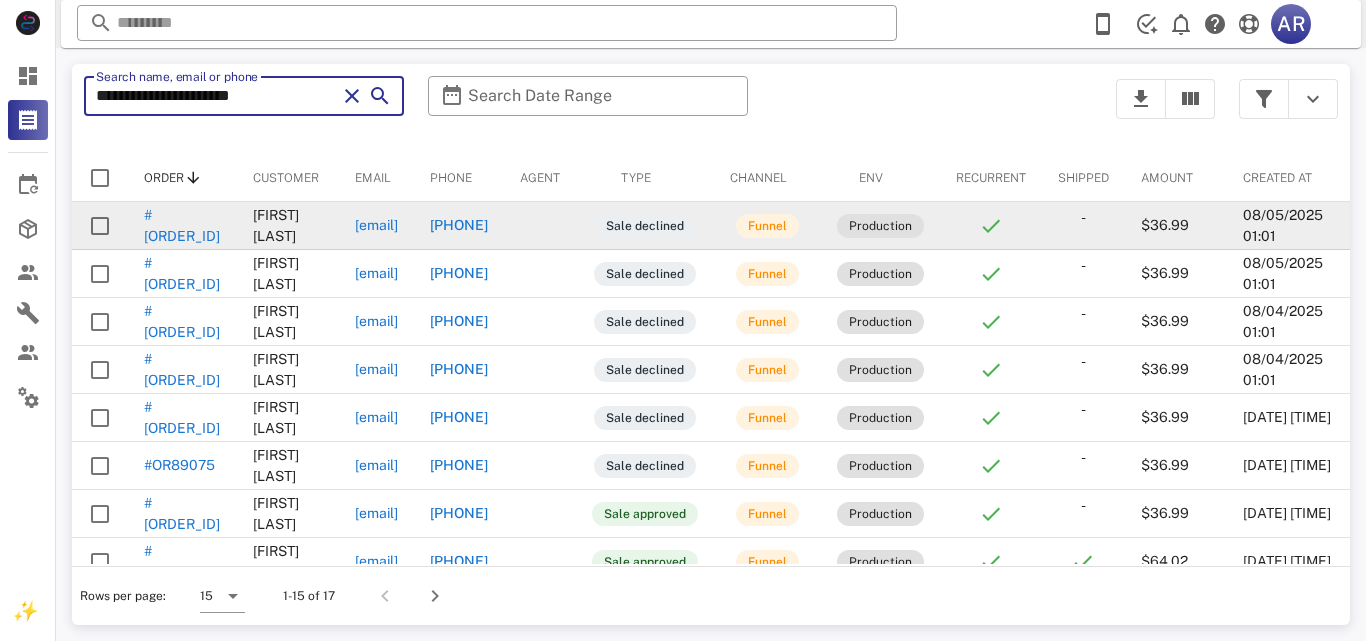 type on "**********" 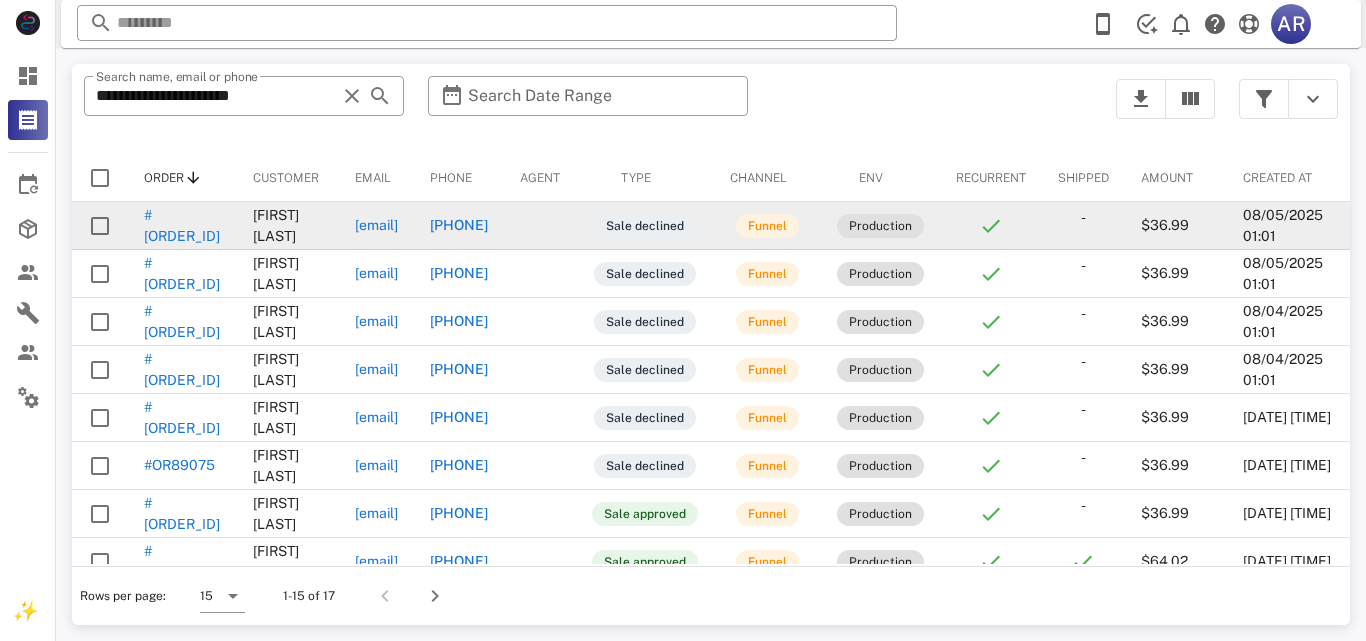 click on "[PHONE]" at bounding box center (459, 225) 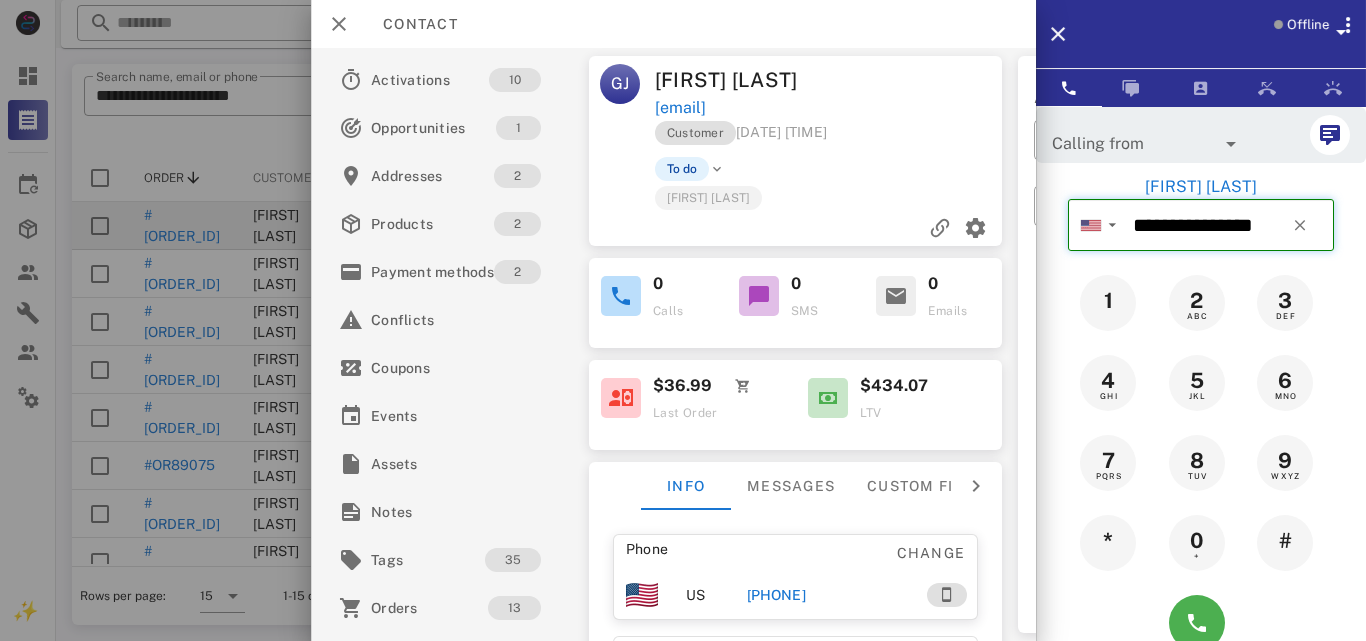 drag, startPoint x: 1127, startPoint y: 222, endPoint x: 1278, endPoint y: 211, distance: 151.40013 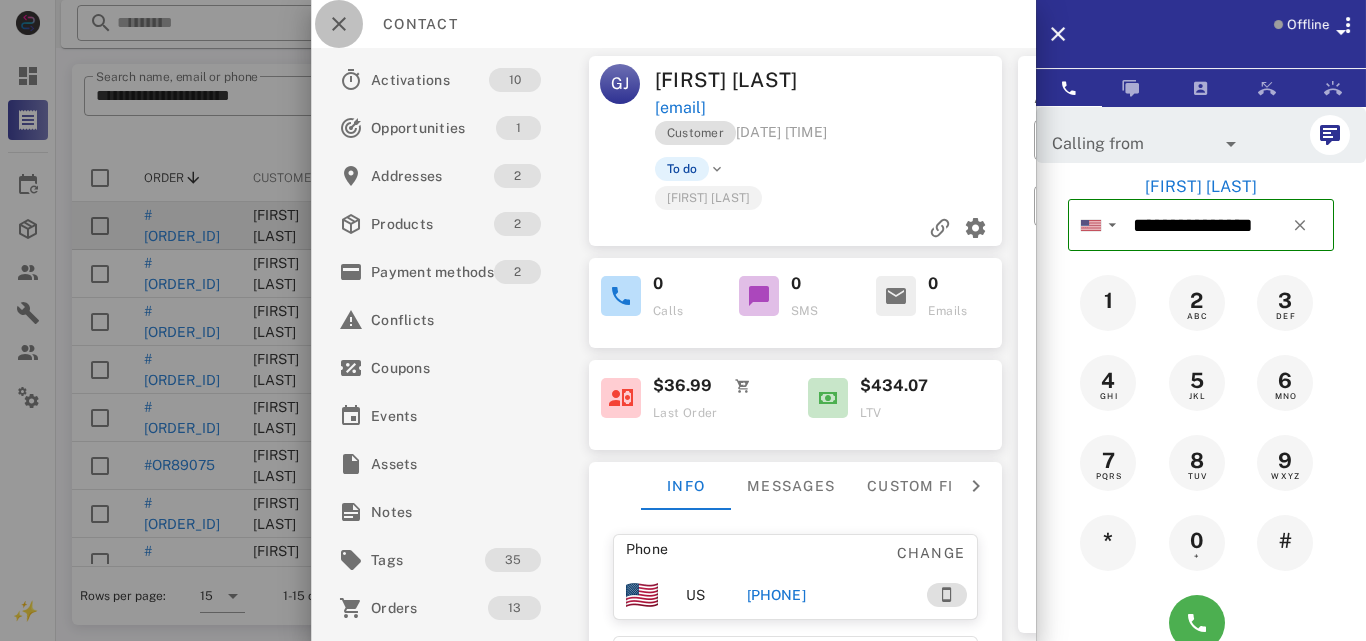 click at bounding box center [339, 24] 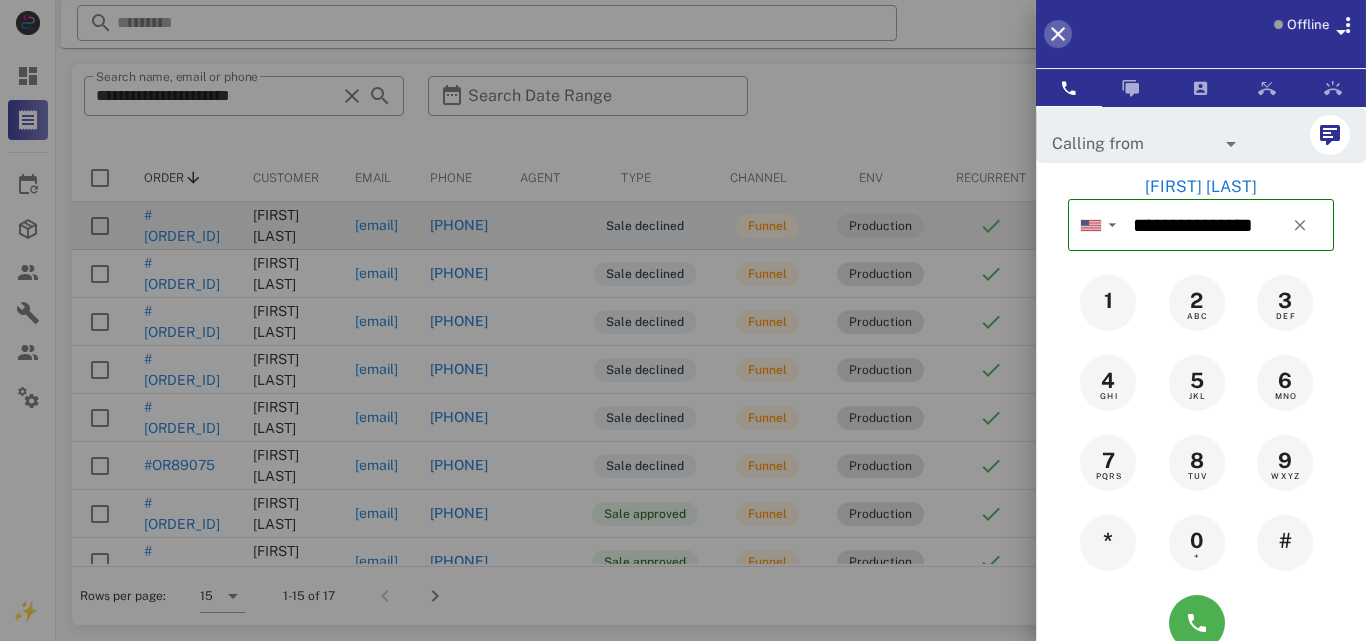 click at bounding box center [1058, 34] 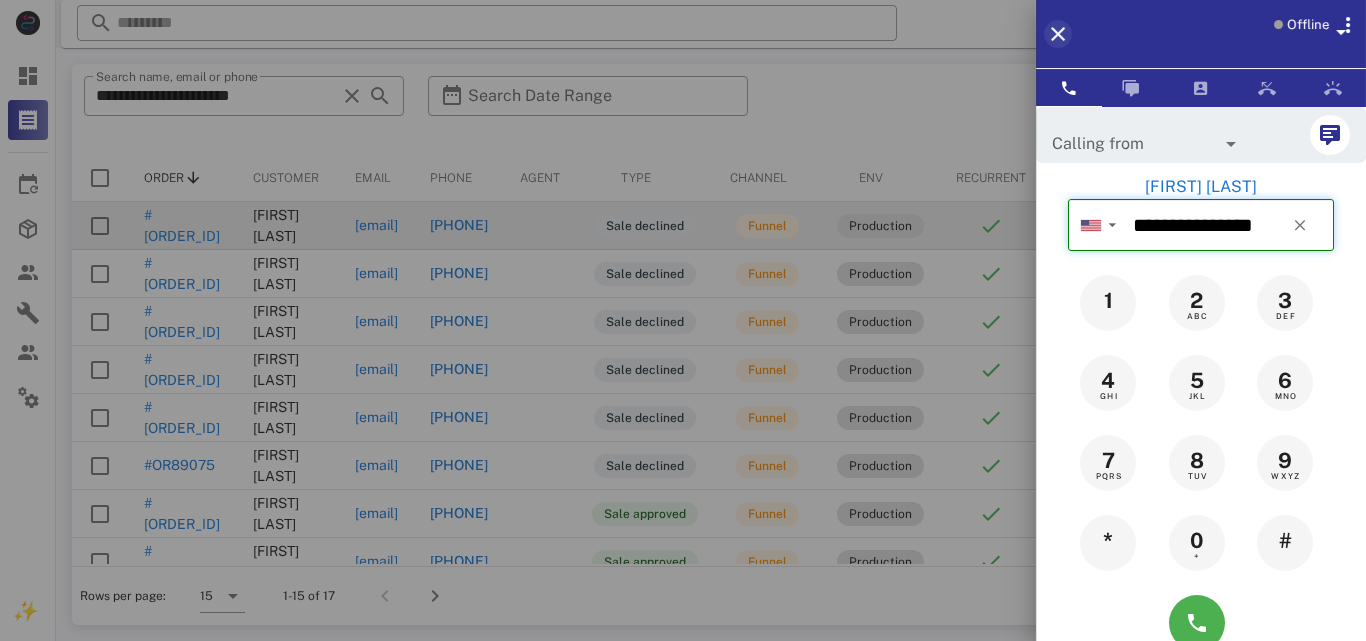type 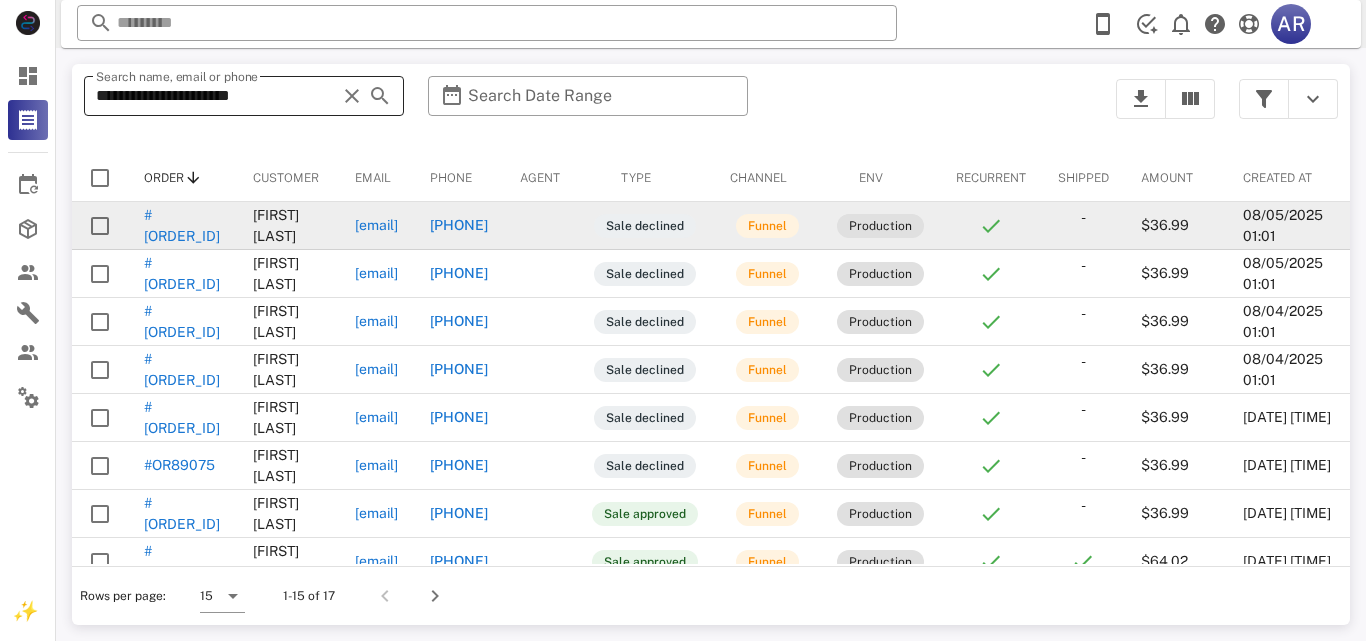 click at bounding box center [352, 96] 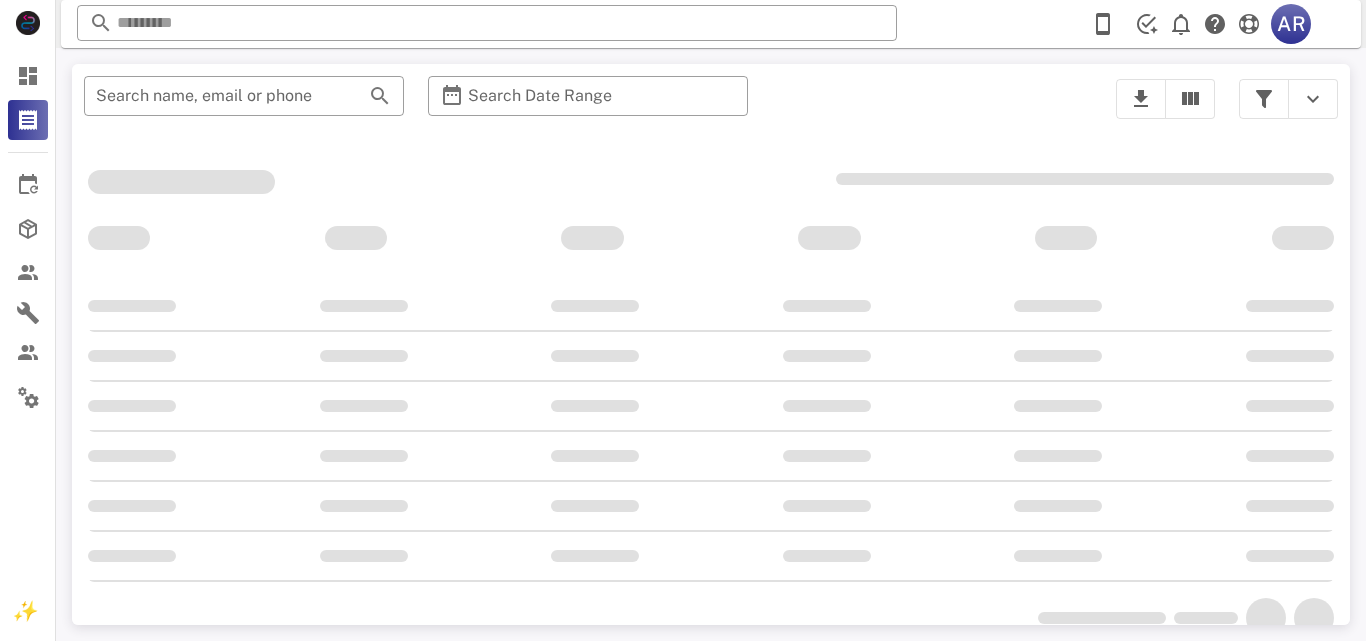 click on "​ Search name, email or phone ​ Search Date Range" at bounding box center (588, 109) 